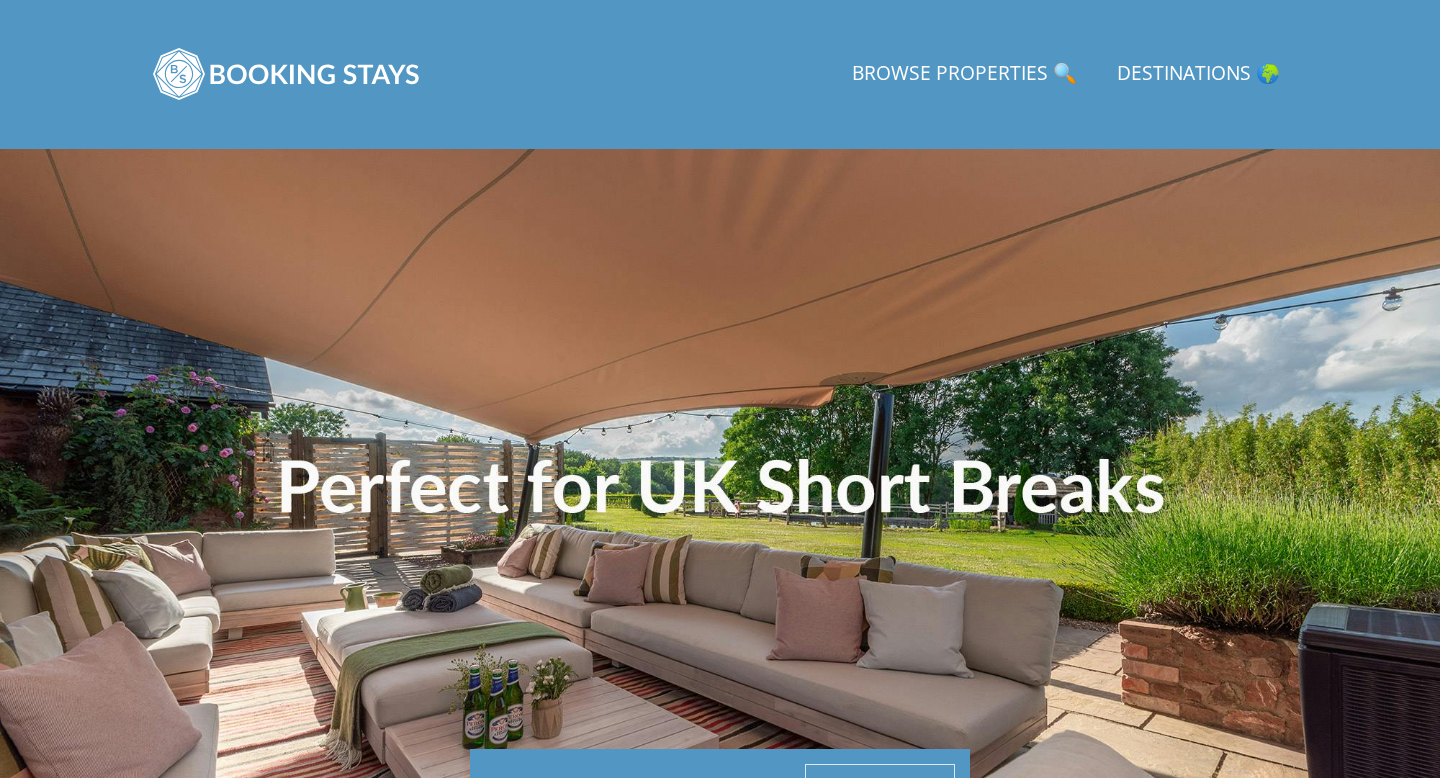 scroll, scrollTop: 0, scrollLeft: 0, axis: both 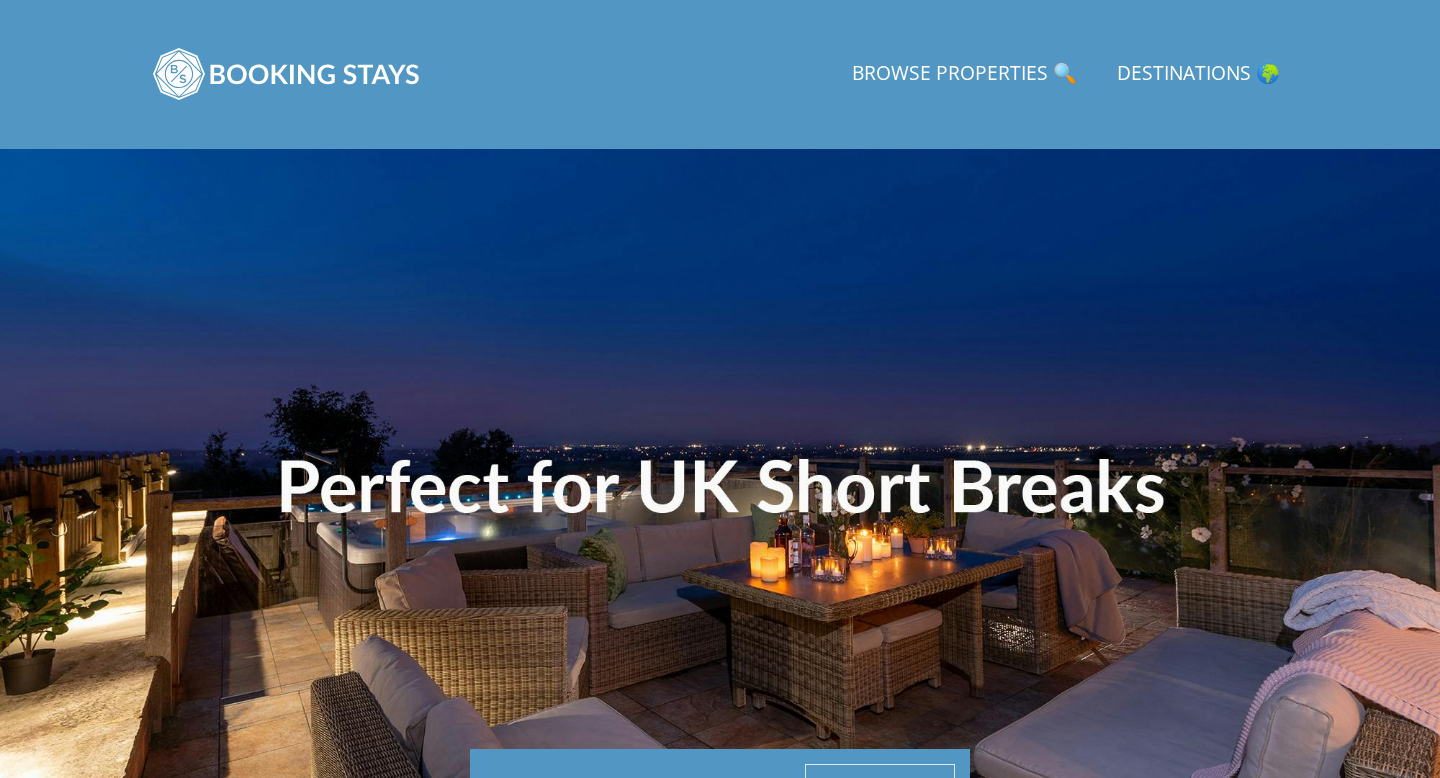 click at bounding box center (720, 499) 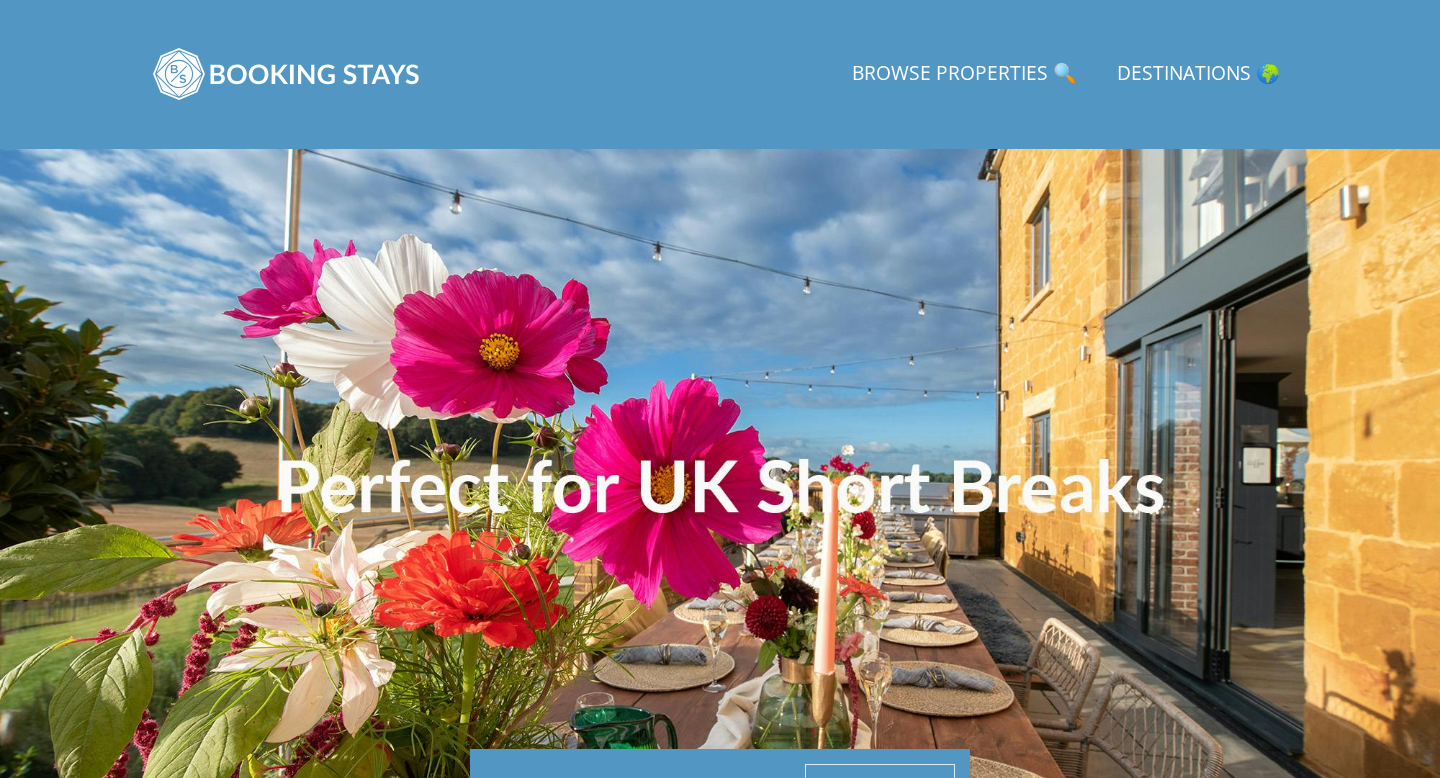 click on "Browse Properties 🔍" at bounding box center [964, 74] 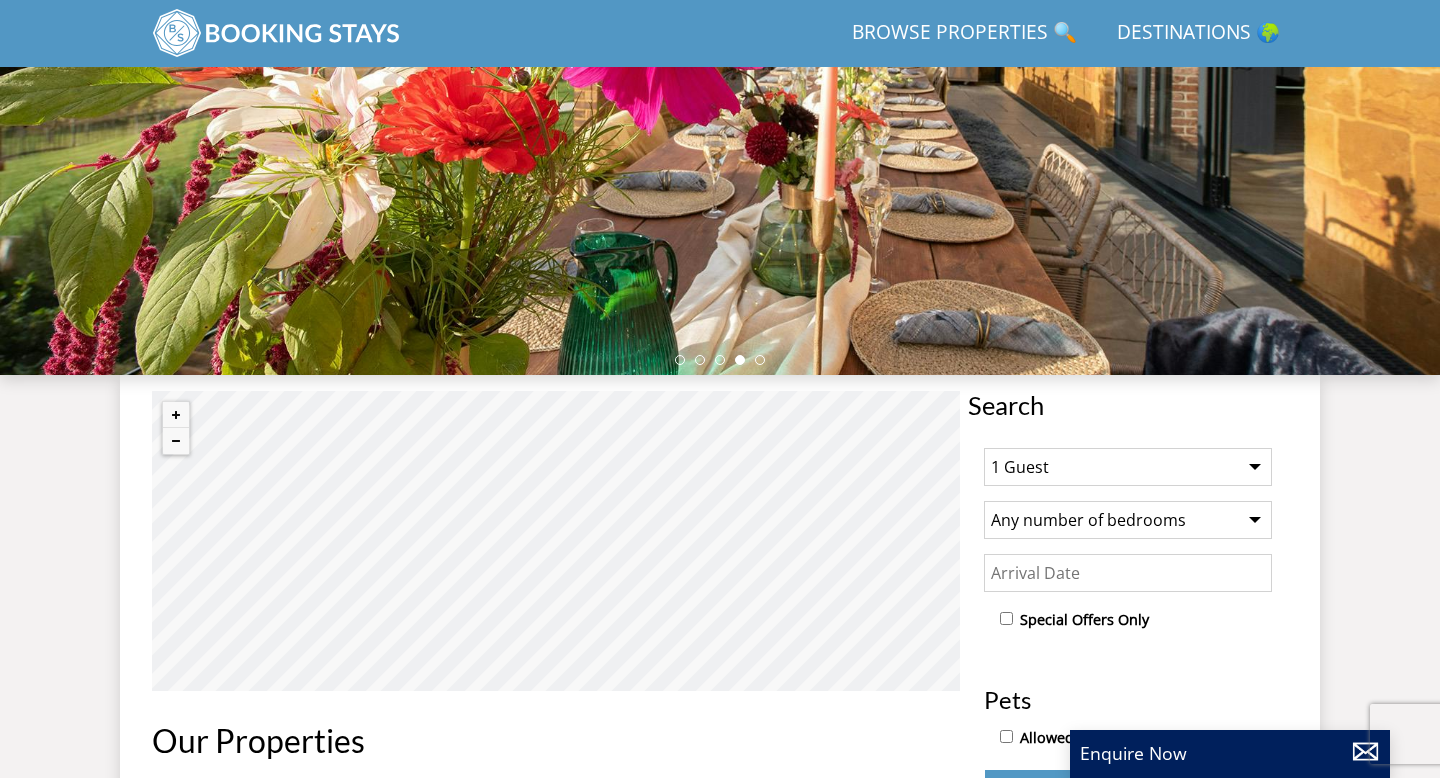 scroll, scrollTop: 449, scrollLeft: 0, axis: vertical 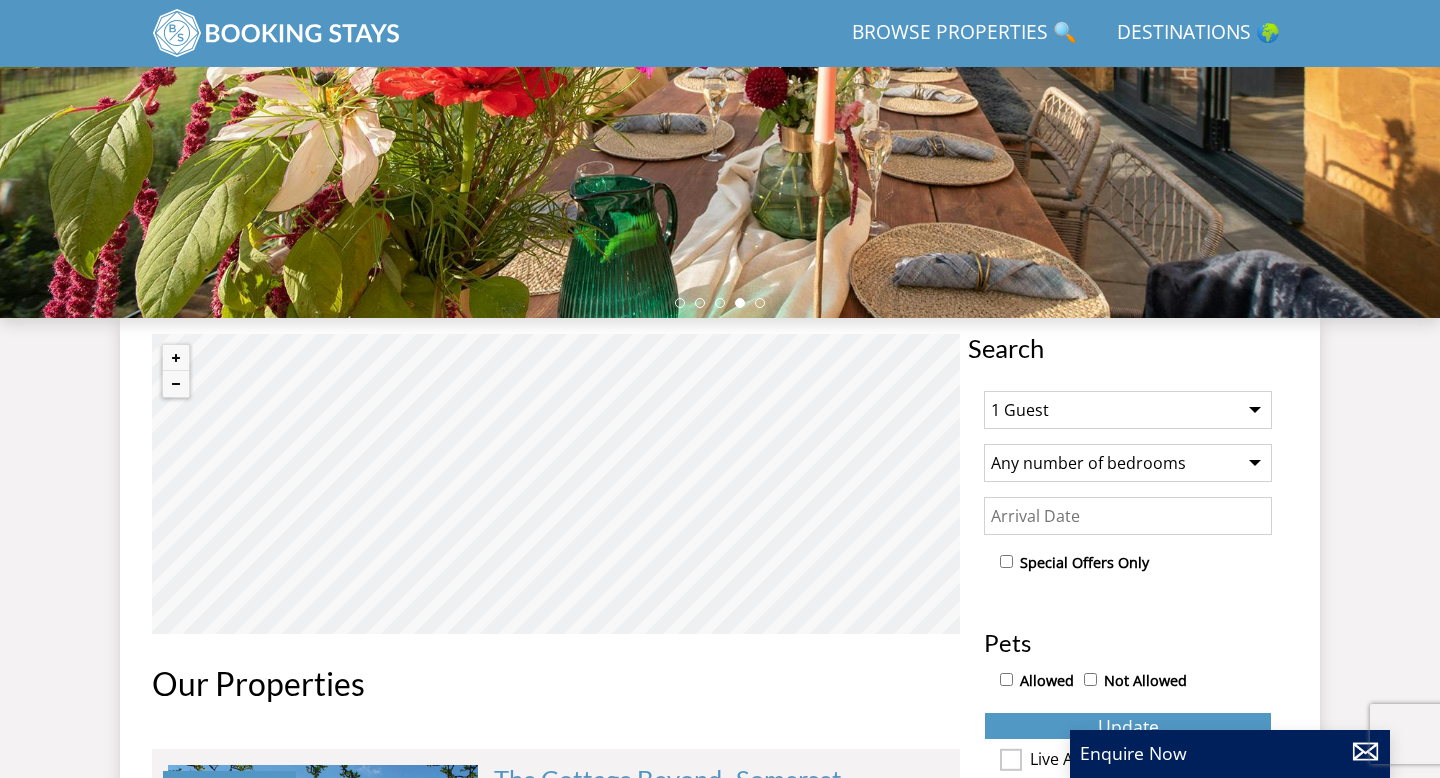 click on "1 Guest
2 Guests
3 Guests
4 Guests
5 Guests
6 Guests
7 Guests
8 Guests
9 Guests
10 Guests
11 Guests
12 Guests
13 Guests
14 Guests
15 Guests
16 Guests
17 Guests
18 Guests
19 Guests
20 Guests
21 Guests
22 Guests
23 Guests
24 Guests
25 Guests
26 Guests
27 Guests
28 Guests
29 Guests
30 Guests
31 Guests
32 Guests
33 Guests
34 Guests
35 Guests
36 Guests
37 Guests
38 Guests
39 Guests
40 Guests
41 Guests
42 Guests
43 Guests
44 Guests
45 Guests
46 Guests
47 Guests
48 Guests
49 Guests
50 Guests
51 Guests
52 Guests
53 Guests
54 Guests
55 Guests
56 Guests
57 Guests
58 Guests
59 Guests
60 Guests
61 Guests
62 Guests
63 Guests
64 Guests
65 Guests
66 Guests
67 Guests
68 Guests
69 Guests
70 Guests
71 Guests
72 Guests
73 Guests
74 Guests
75 Guests
76 Guests
77 Guests
78 Guests
79 Guests
80 Guests
81 Guests
82 Guests
83 Guests
84 Guests
85 Guests
86 Guests" at bounding box center (1128, 410) 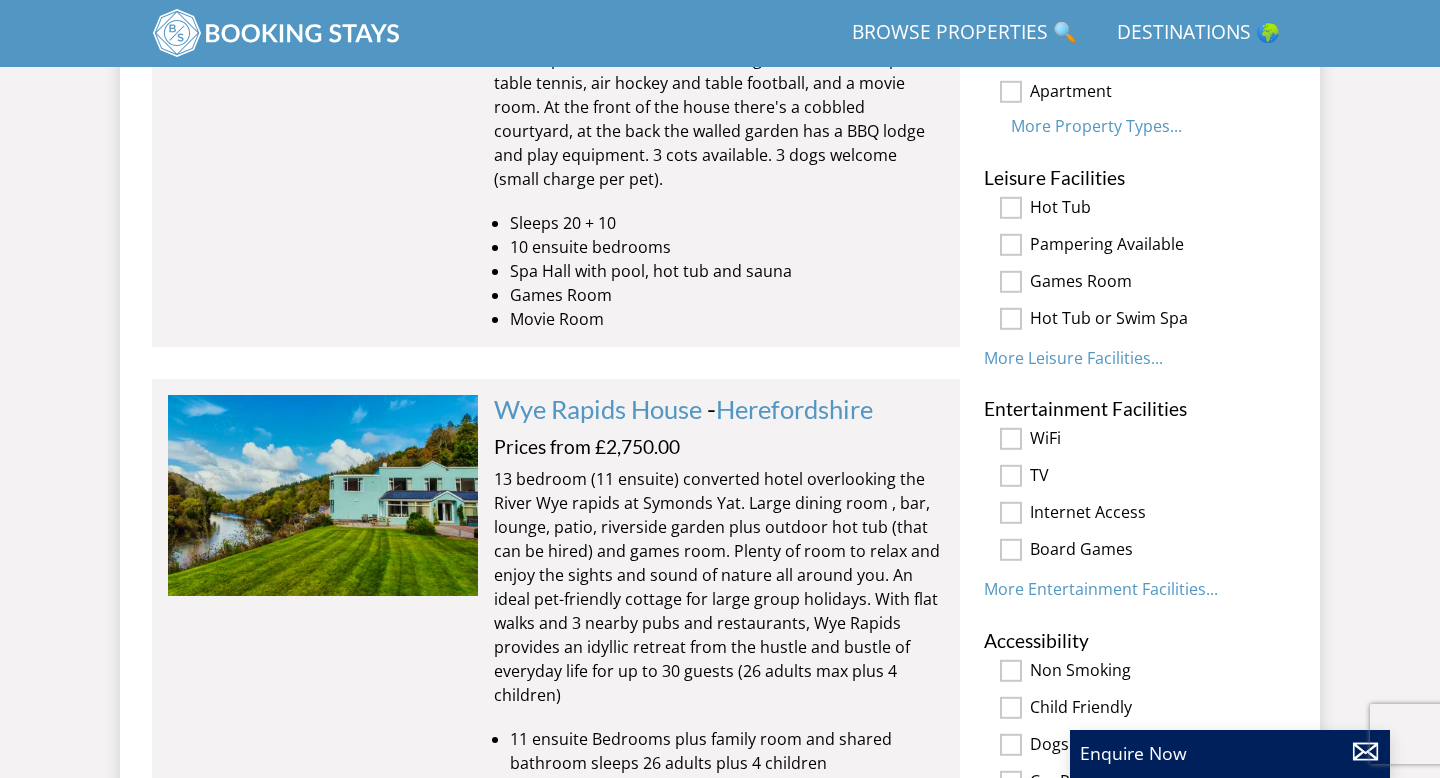scroll, scrollTop: 1691, scrollLeft: 0, axis: vertical 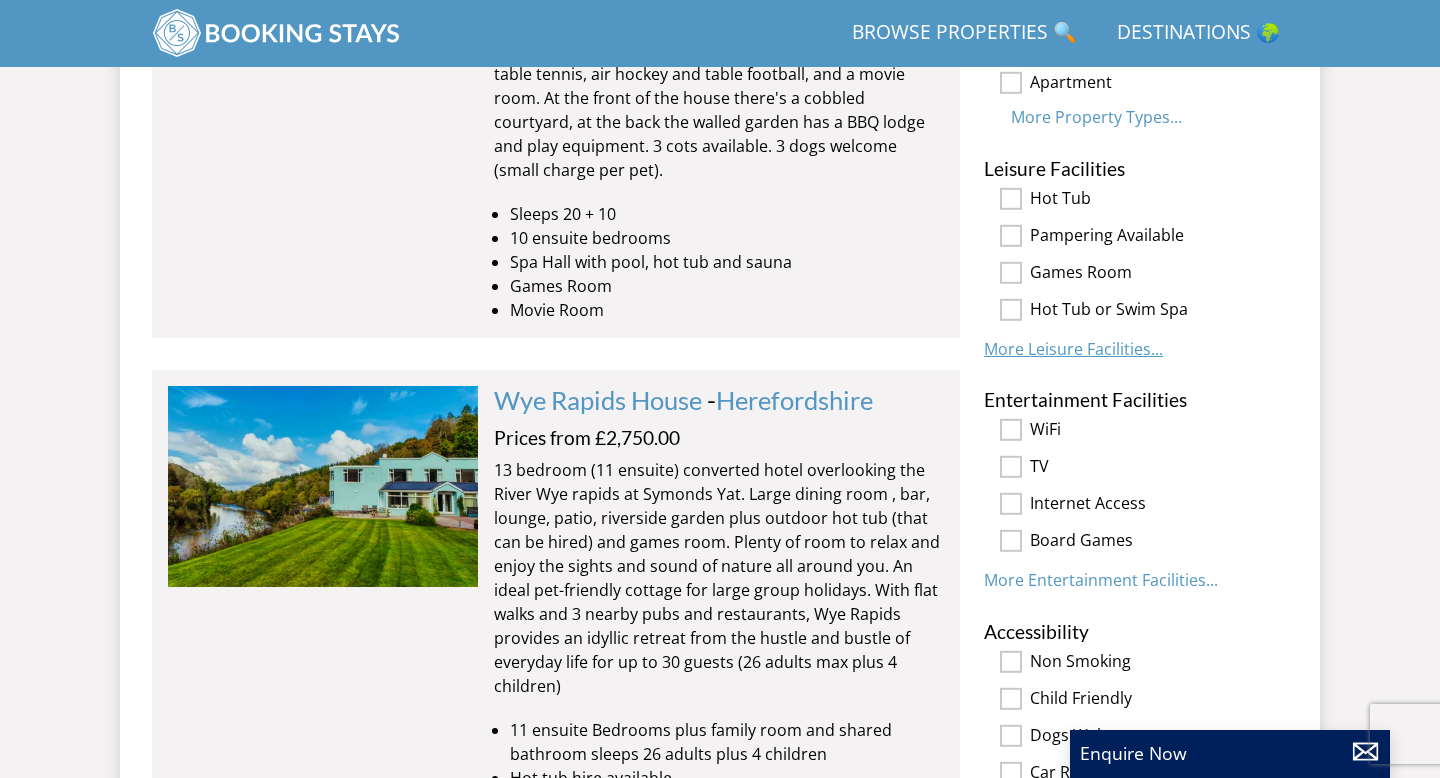 click on "More Leisure Facilities..." at bounding box center (1073, 349) 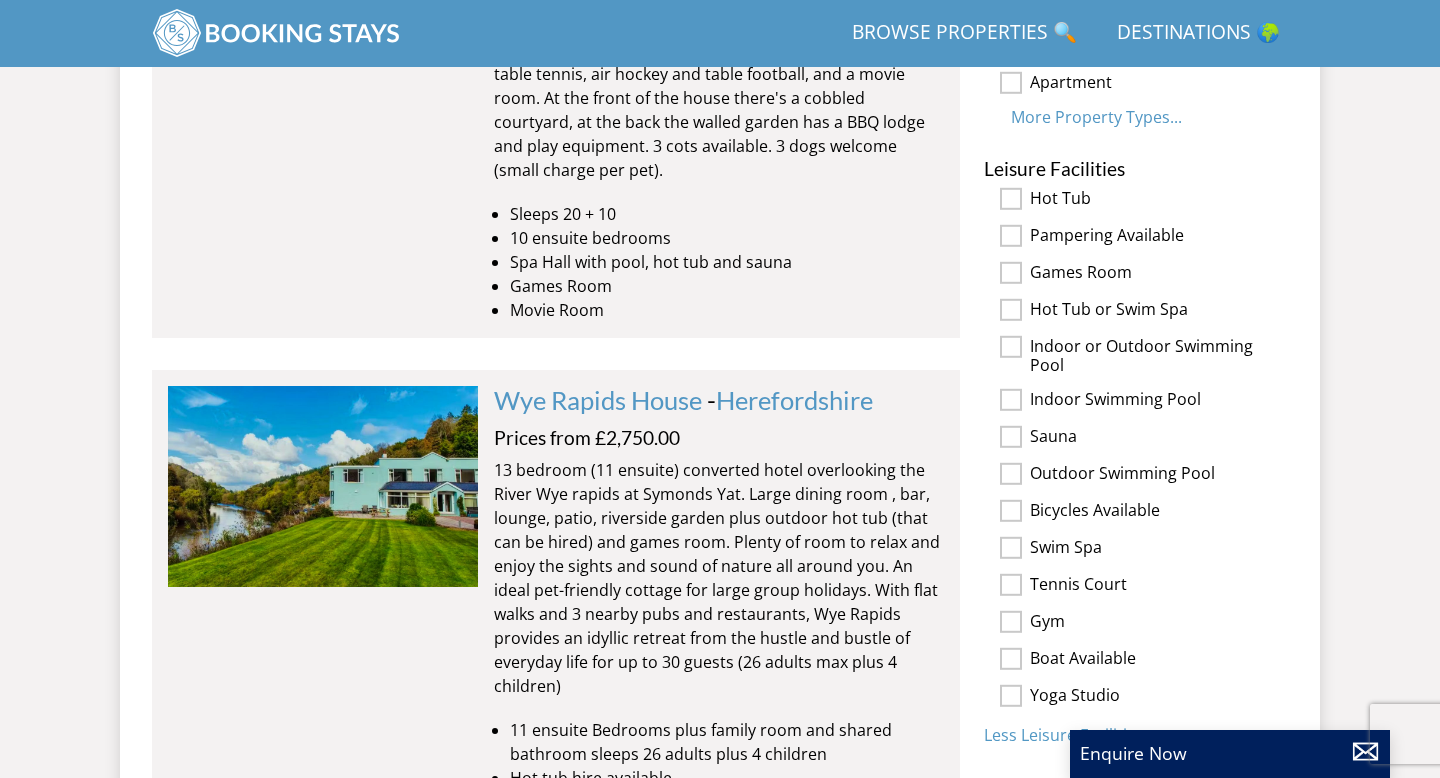 click at bounding box center [1011, 400] 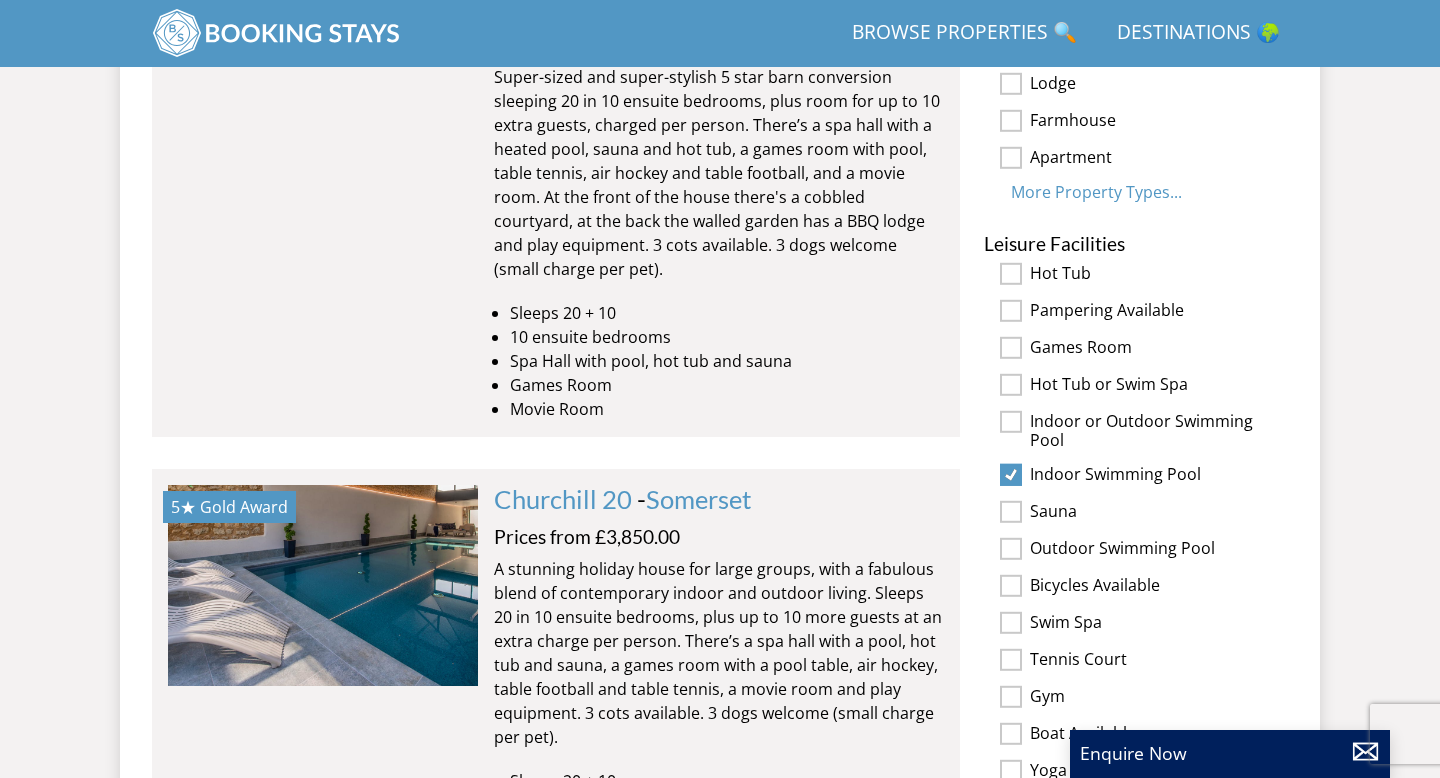 scroll, scrollTop: 1596, scrollLeft: 0, axis: vertical 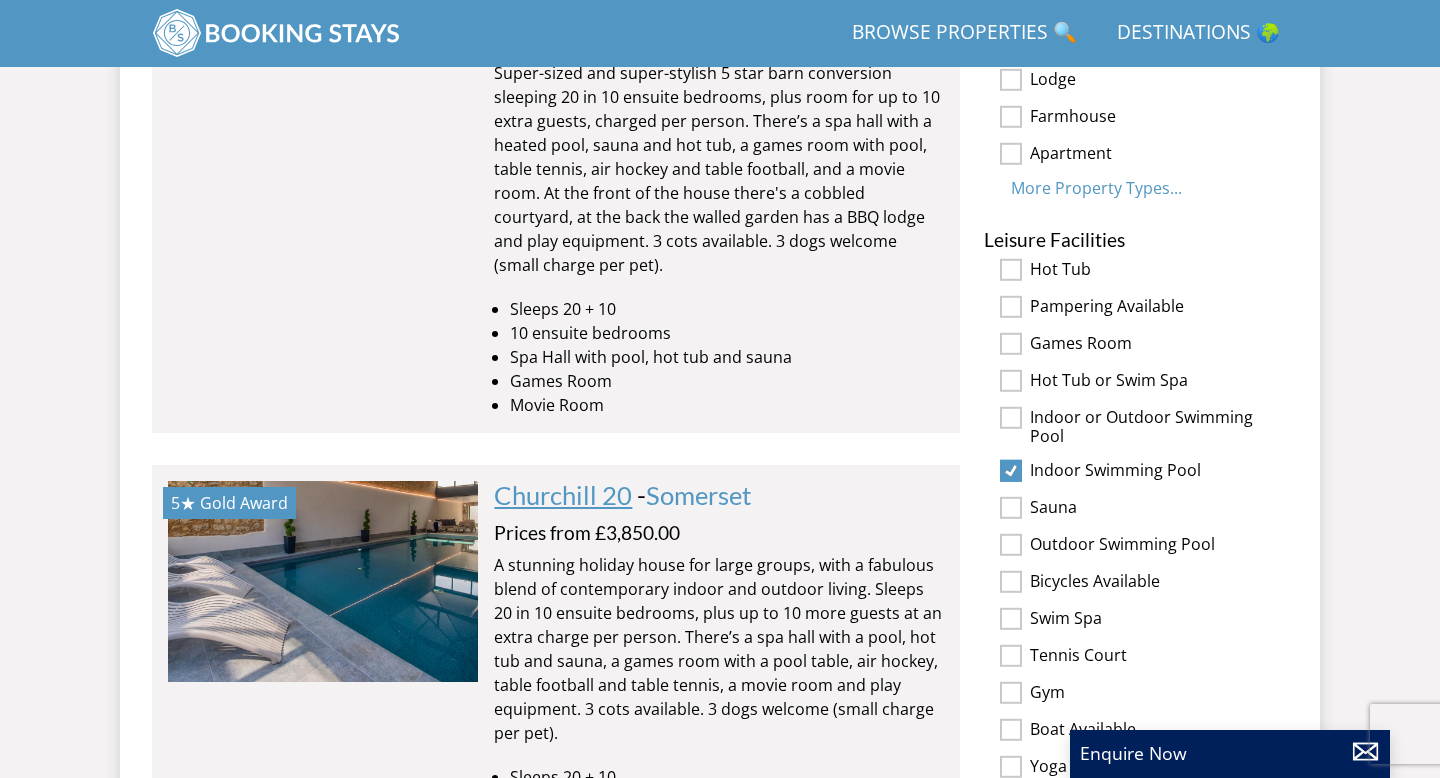 click on "Churchill 20" at bounding box center [563, 495] 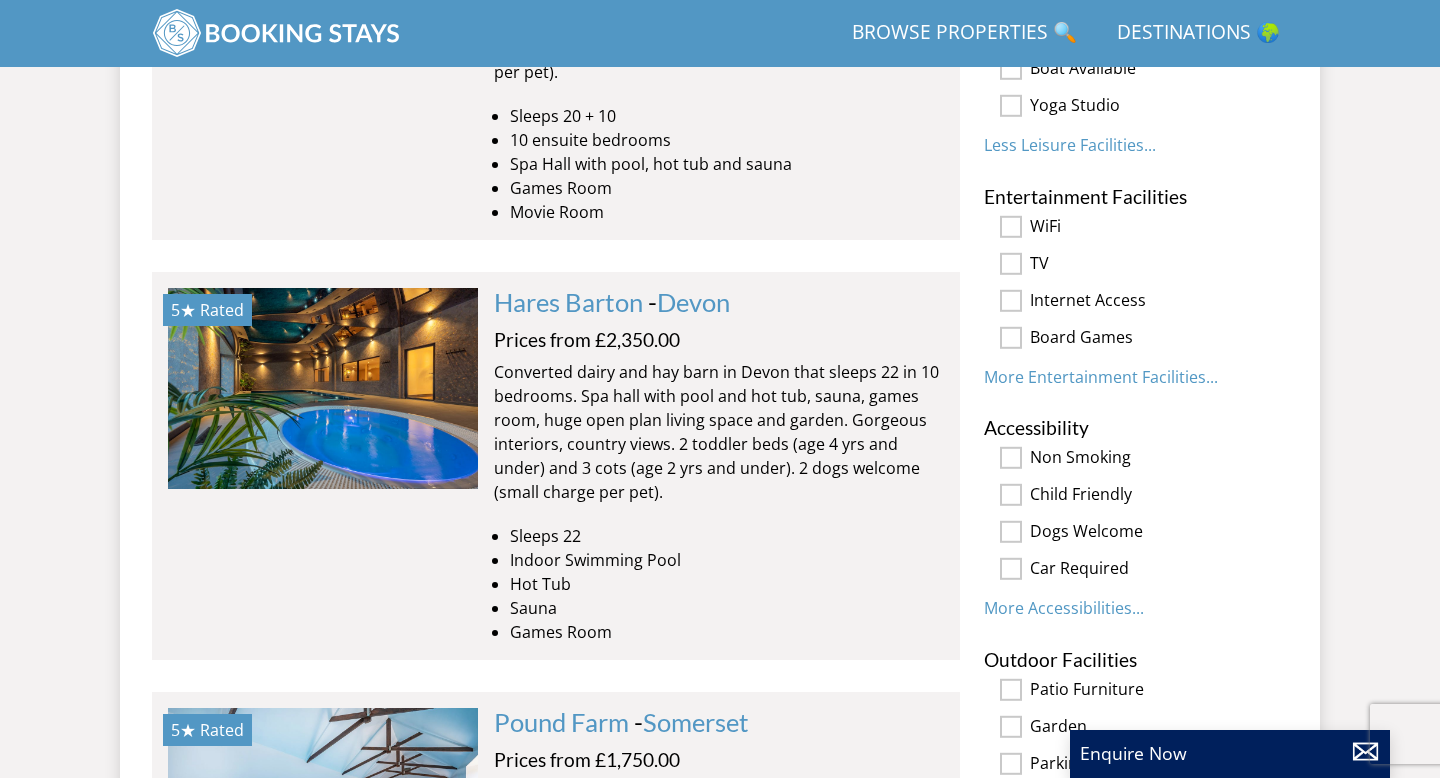 scroll, scrollTop: 2260, scrollLeft: 0, axis: vertical 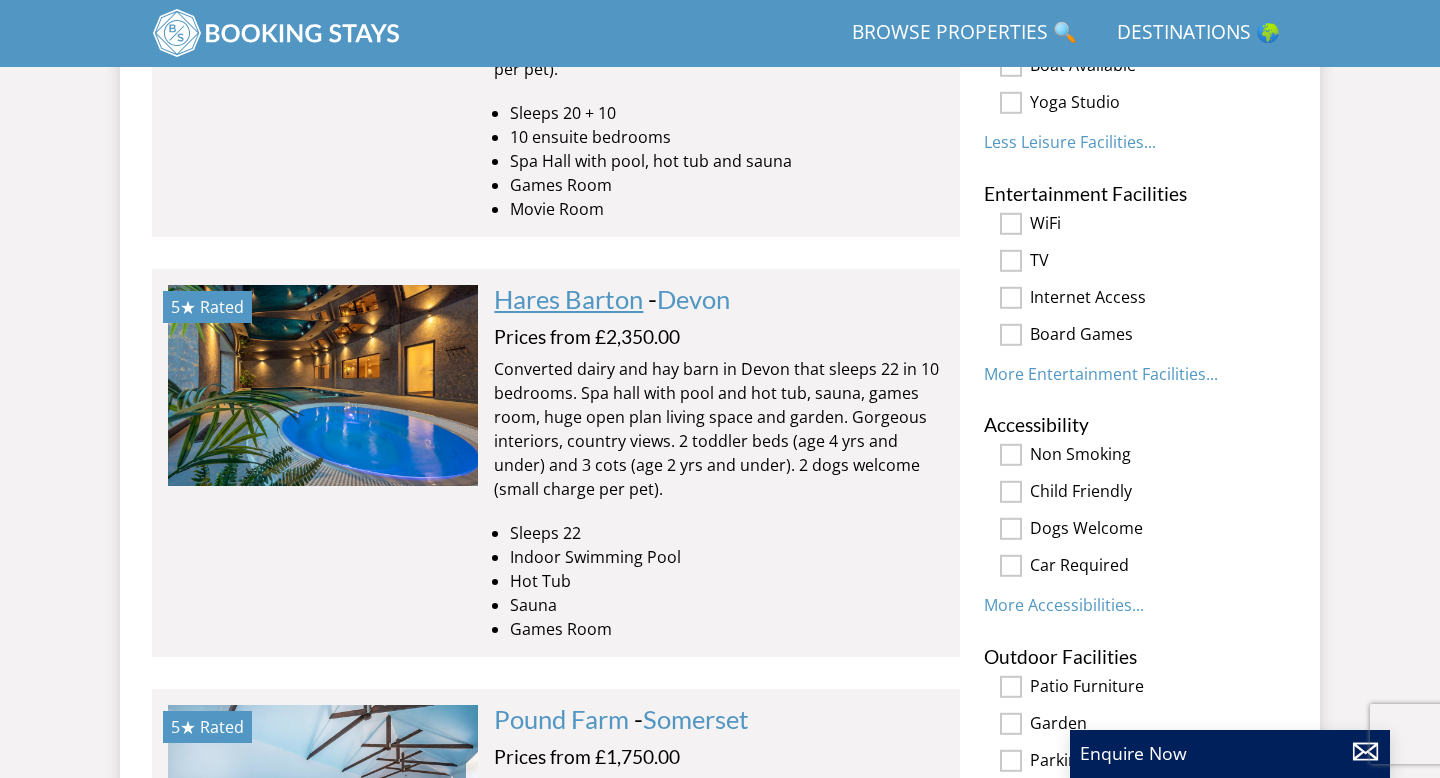 click on "Hares Barton" at bounding box center (568, 299) 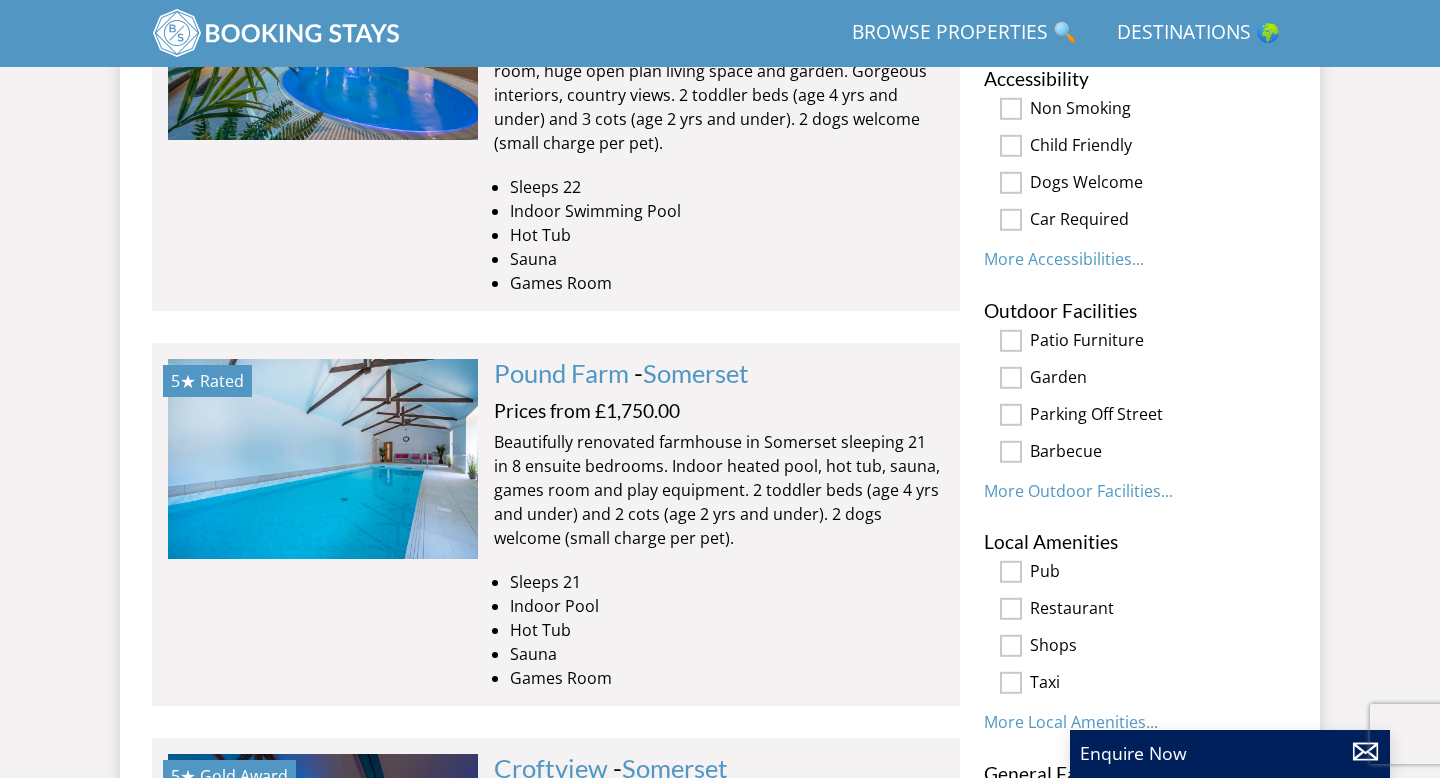 scroll, scrollTop: 2632, scrollLeft: 0, axis: vertical 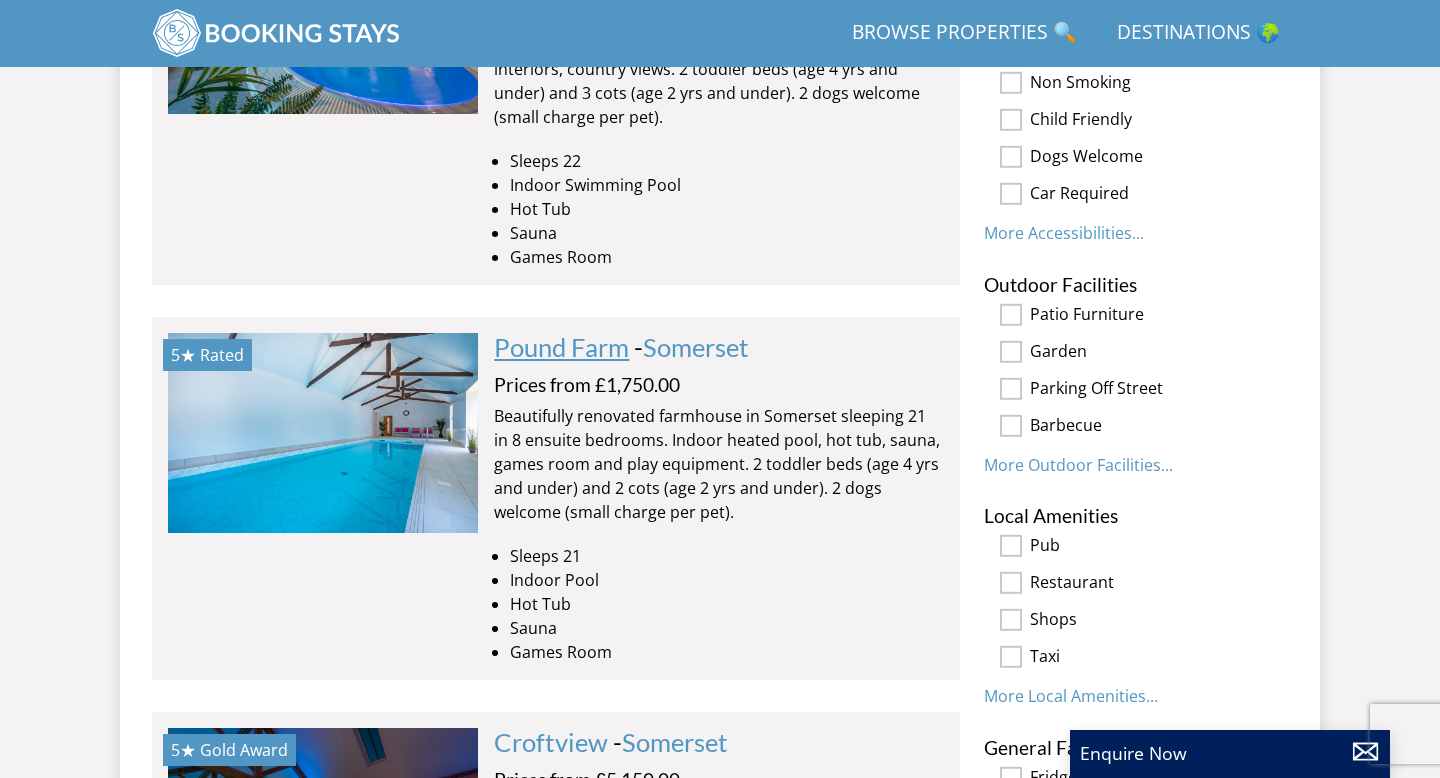 click on "Pound Farm" at bounding box center [561, 347] 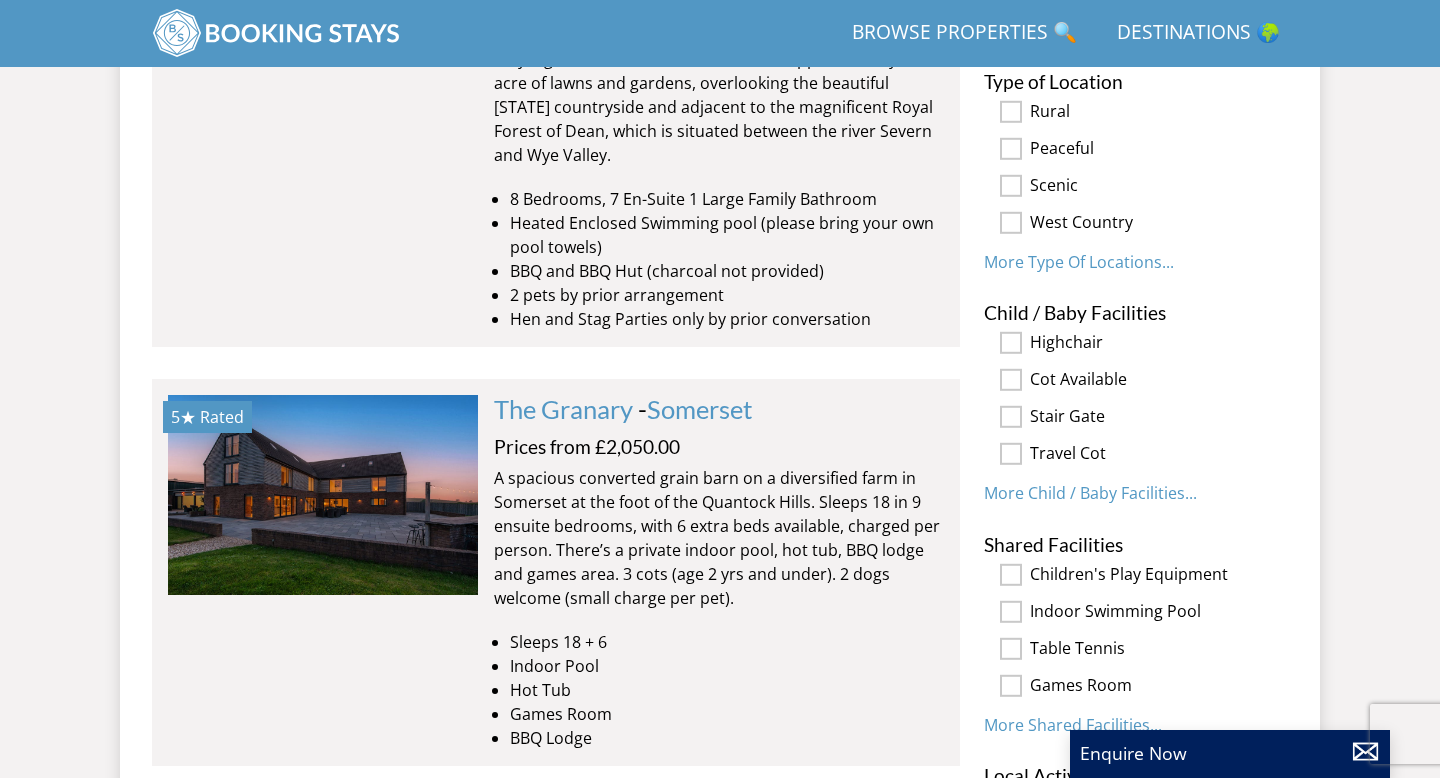 scroll, scrollTop: 3778, scrollLeft: 0, axis: vertical 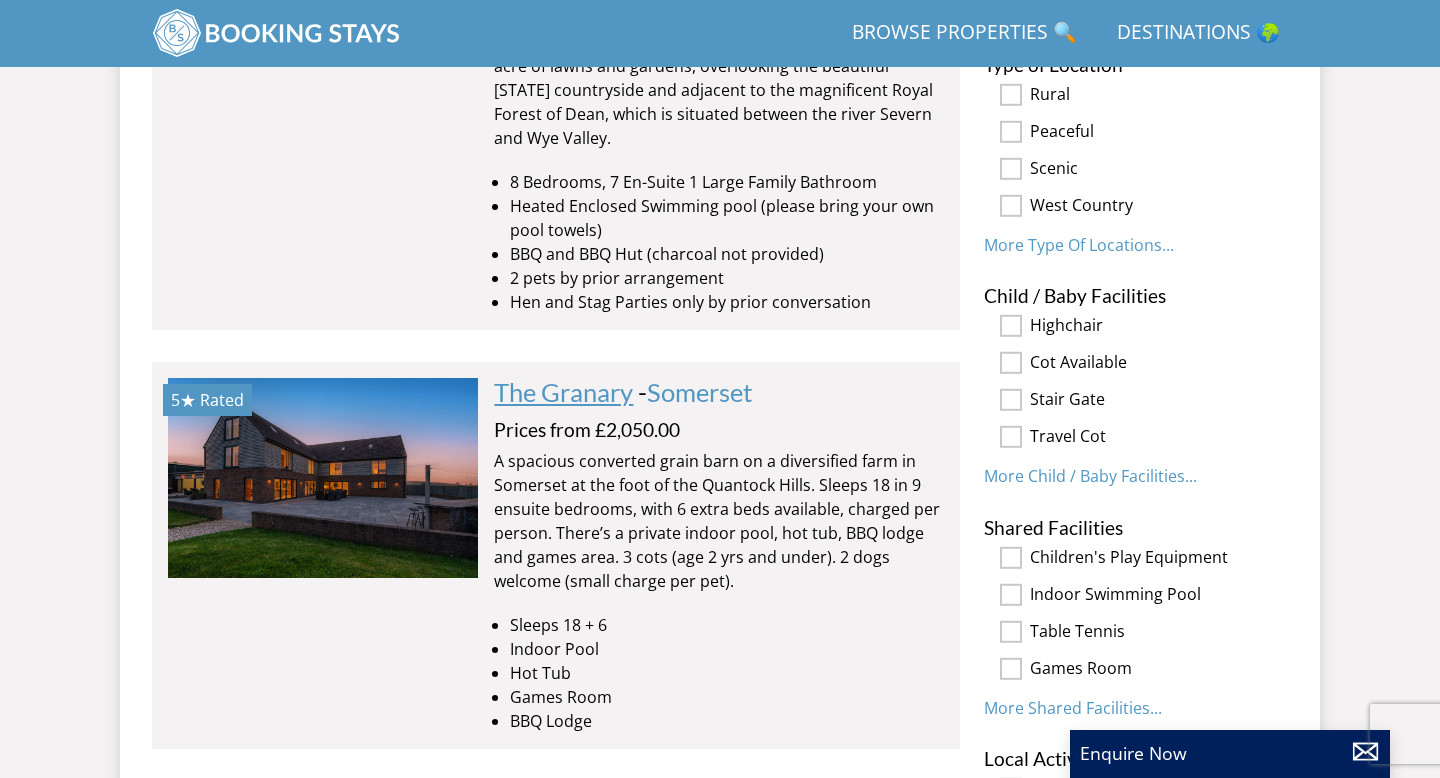 click on "The Granary" at bounding box center [563, 392] 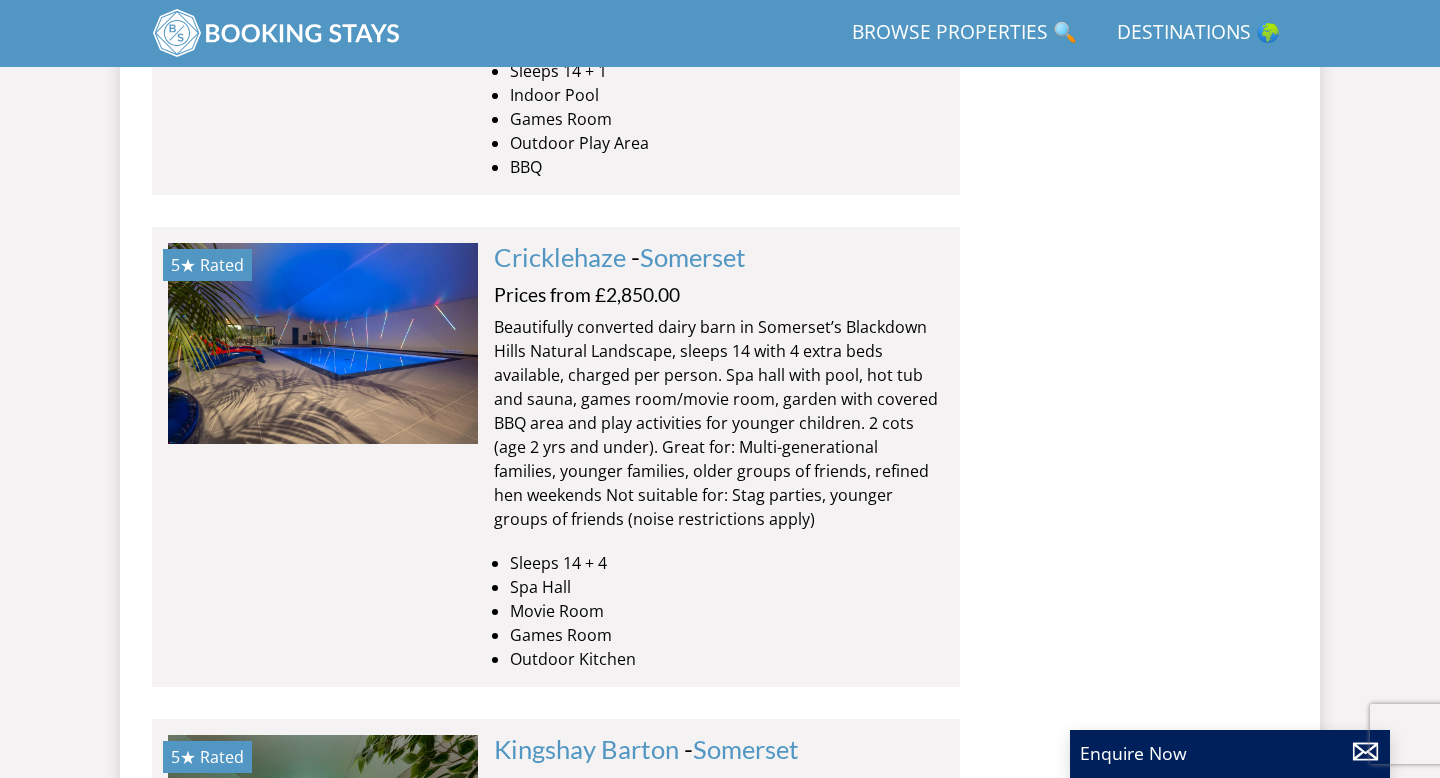 scroll, scrollTop: 5665, scrollLeft: 0, axis: vertical 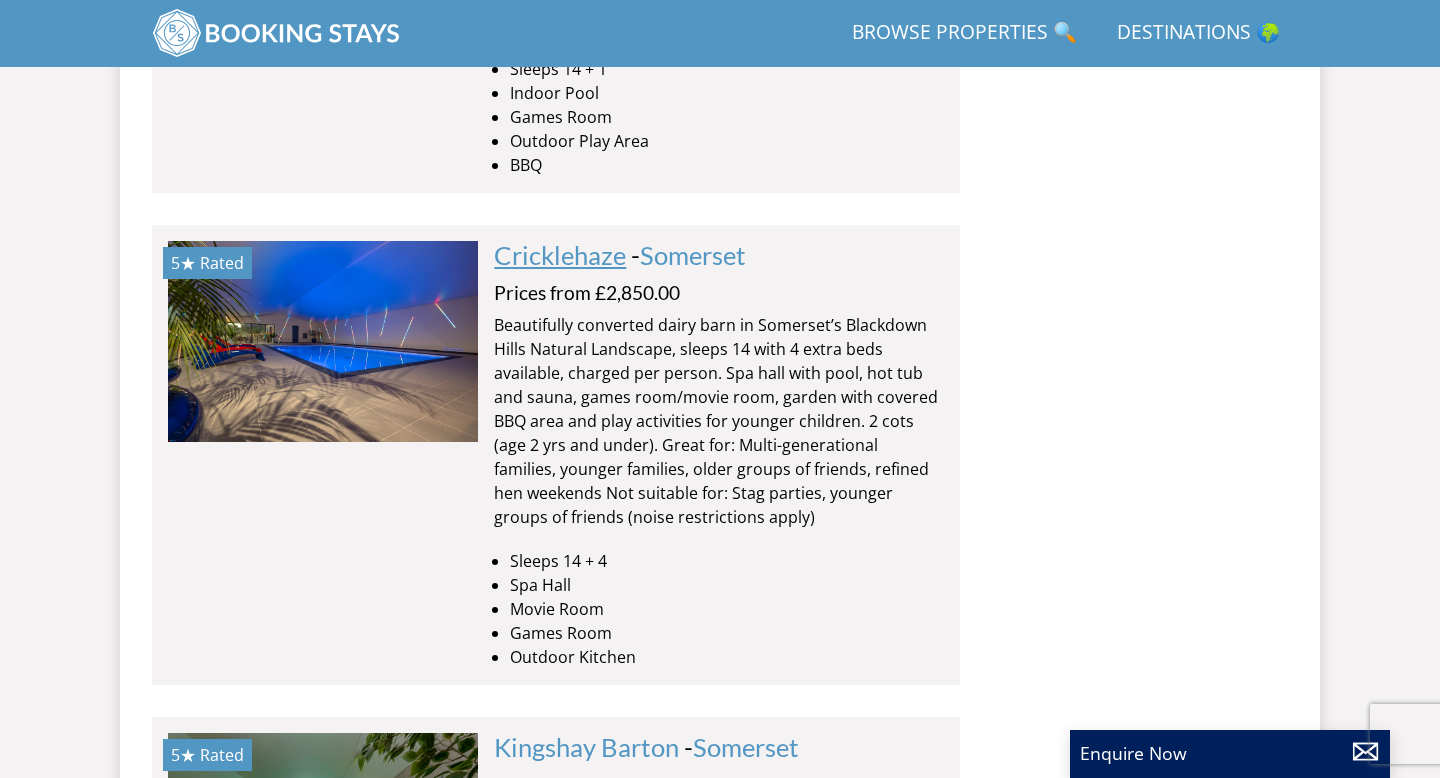 click on "Cricklehaze" at bounding box center [560, 255] 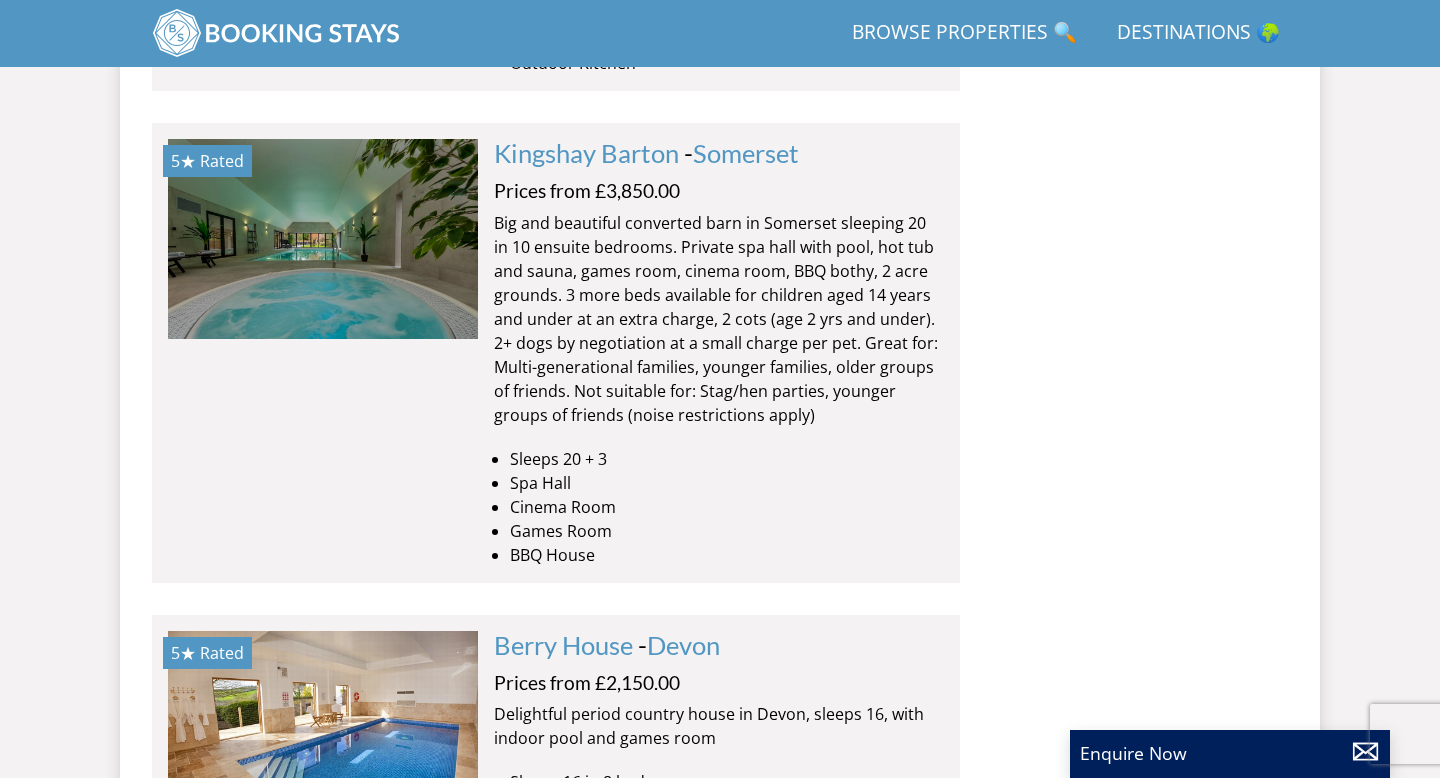 scroll, scrollTop: 6255, scrollLeft: 0, axis: vertical 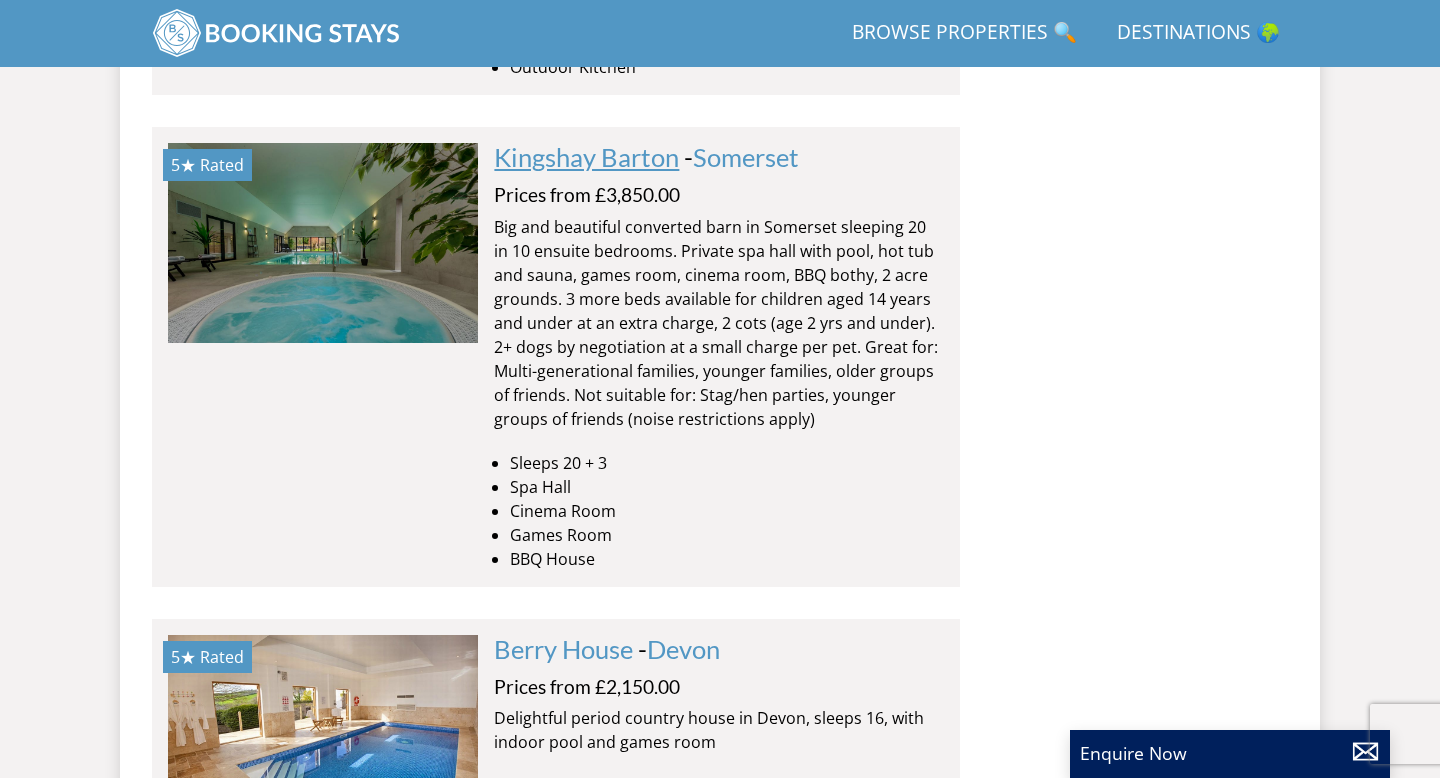 click on "Kingshay Barton" at bounding box center [586, 157] 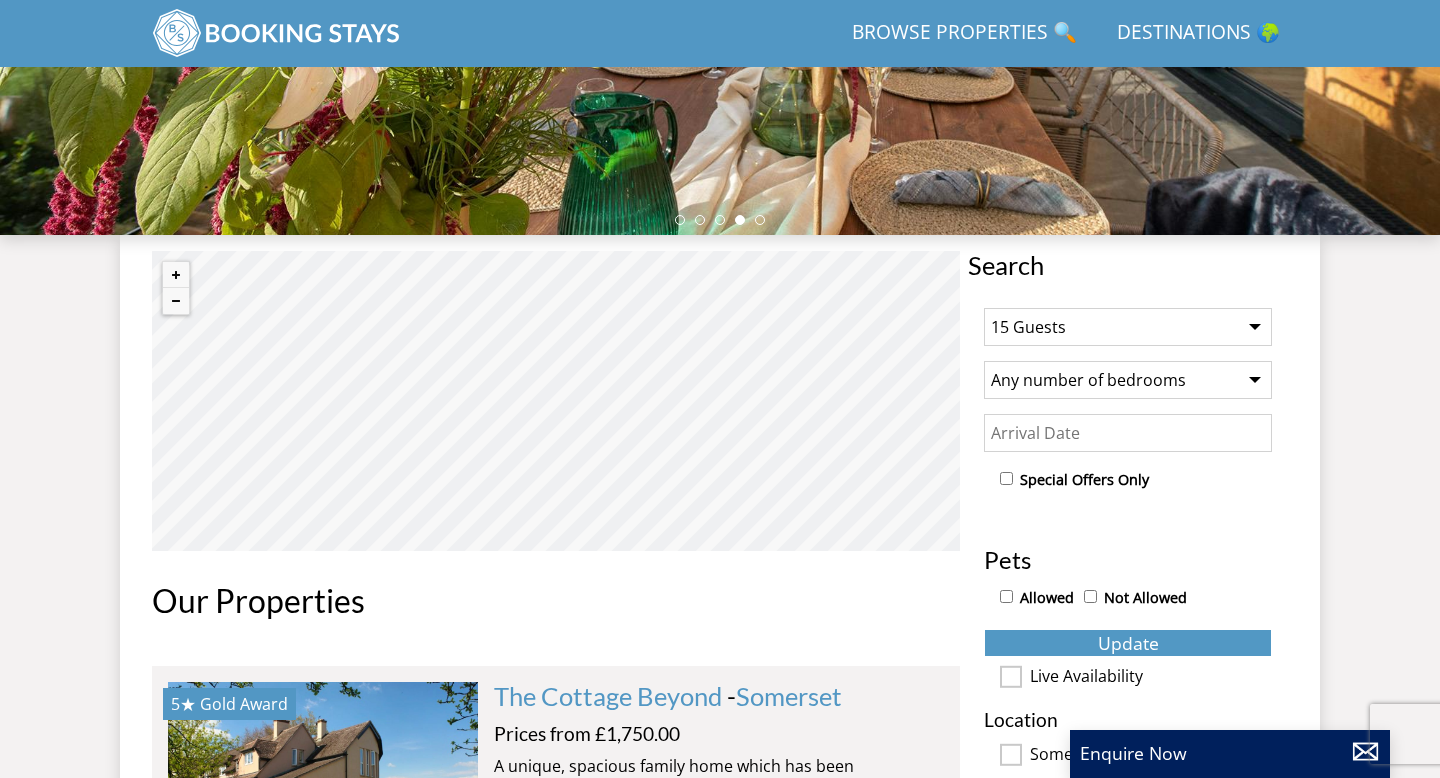 scroll, scrollTop: 537, scrollLeft: 0, axis: vertical 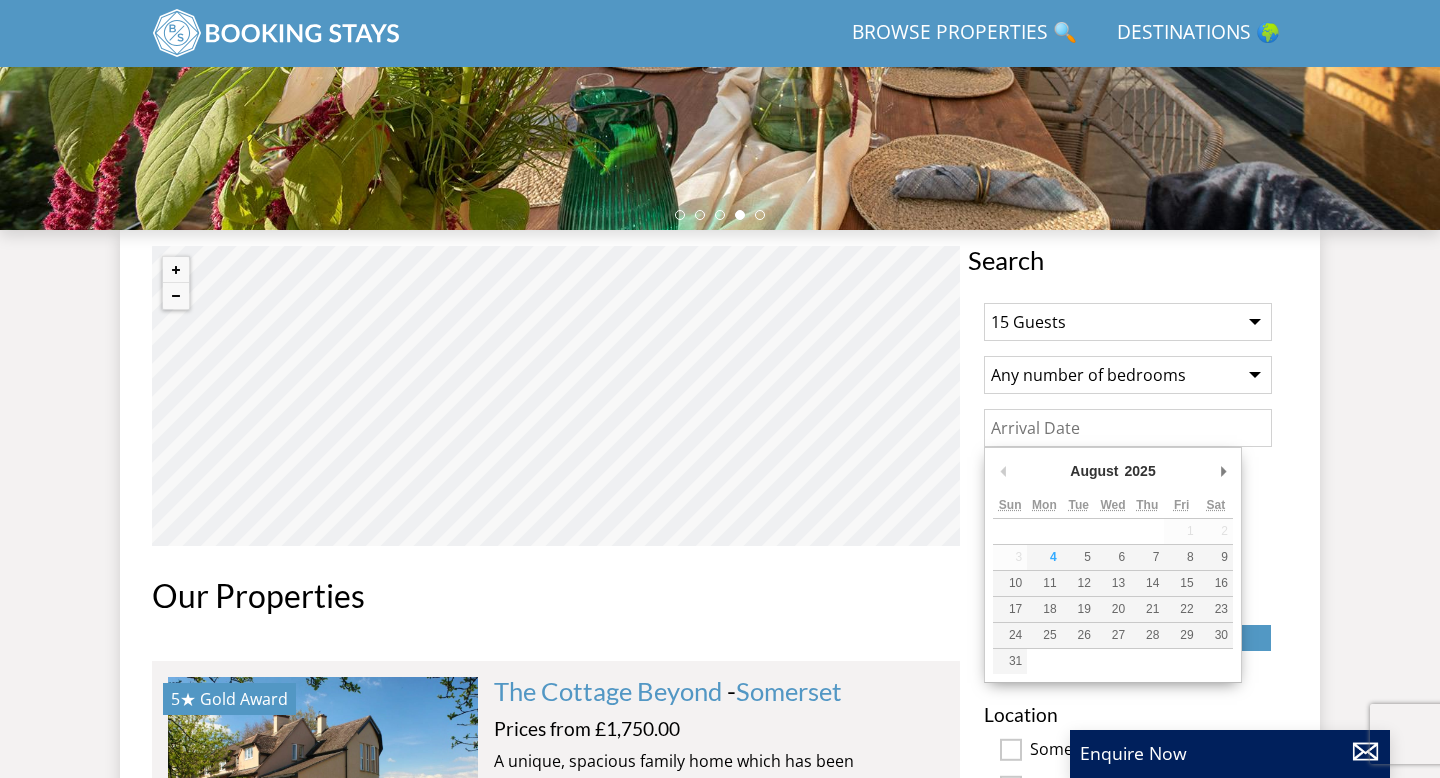 click on "Date" at bounding box center (1128, 428) 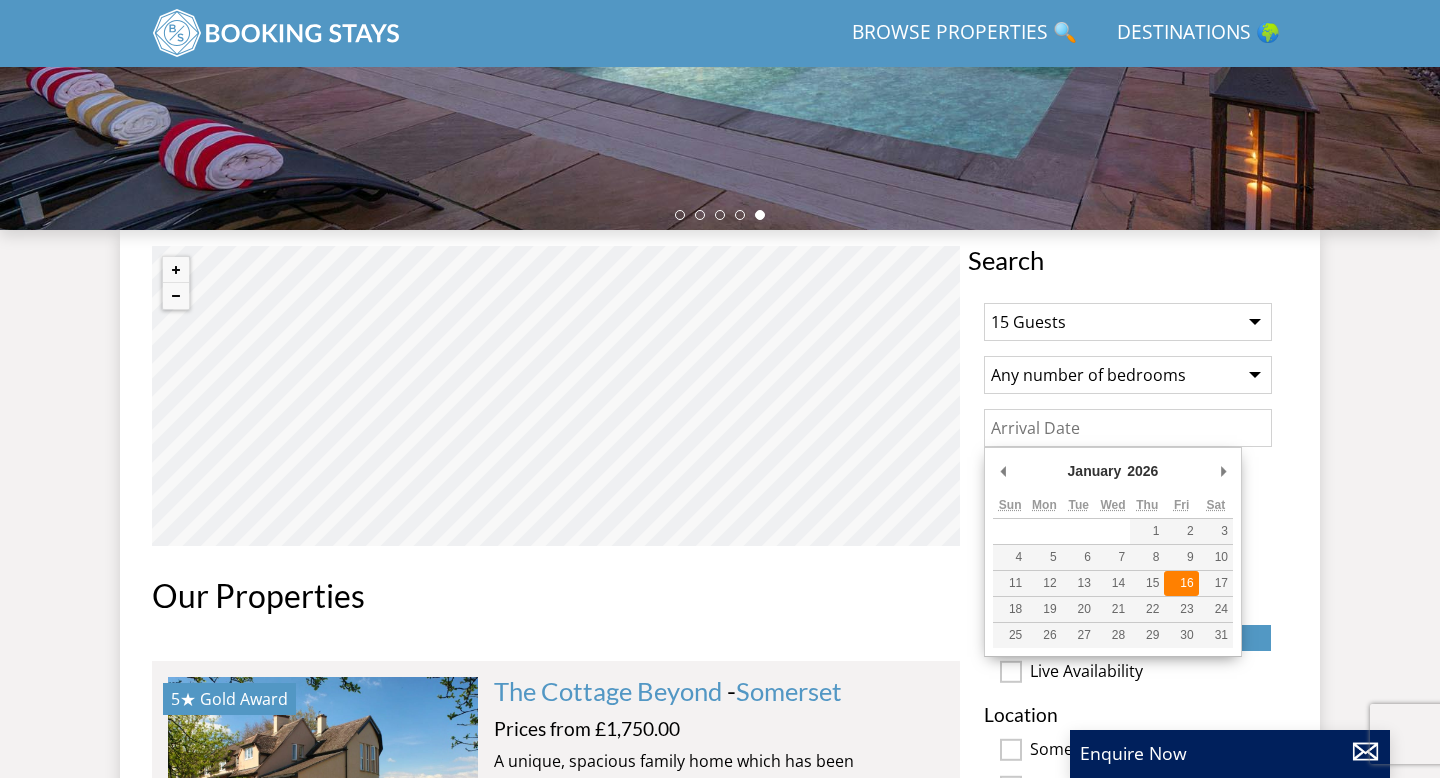 type on "16/01/2026" 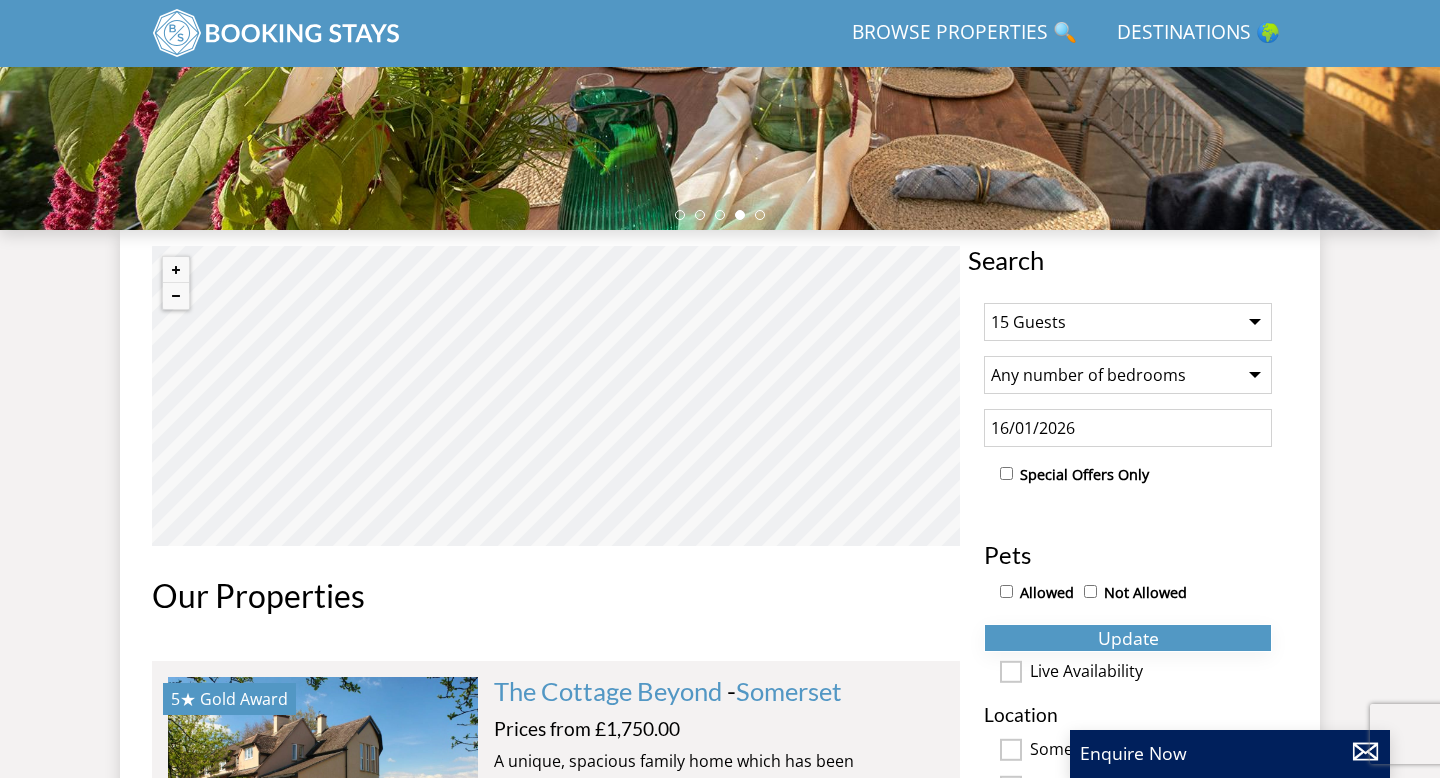 click on "Update" at bounding box center [1128, 638] 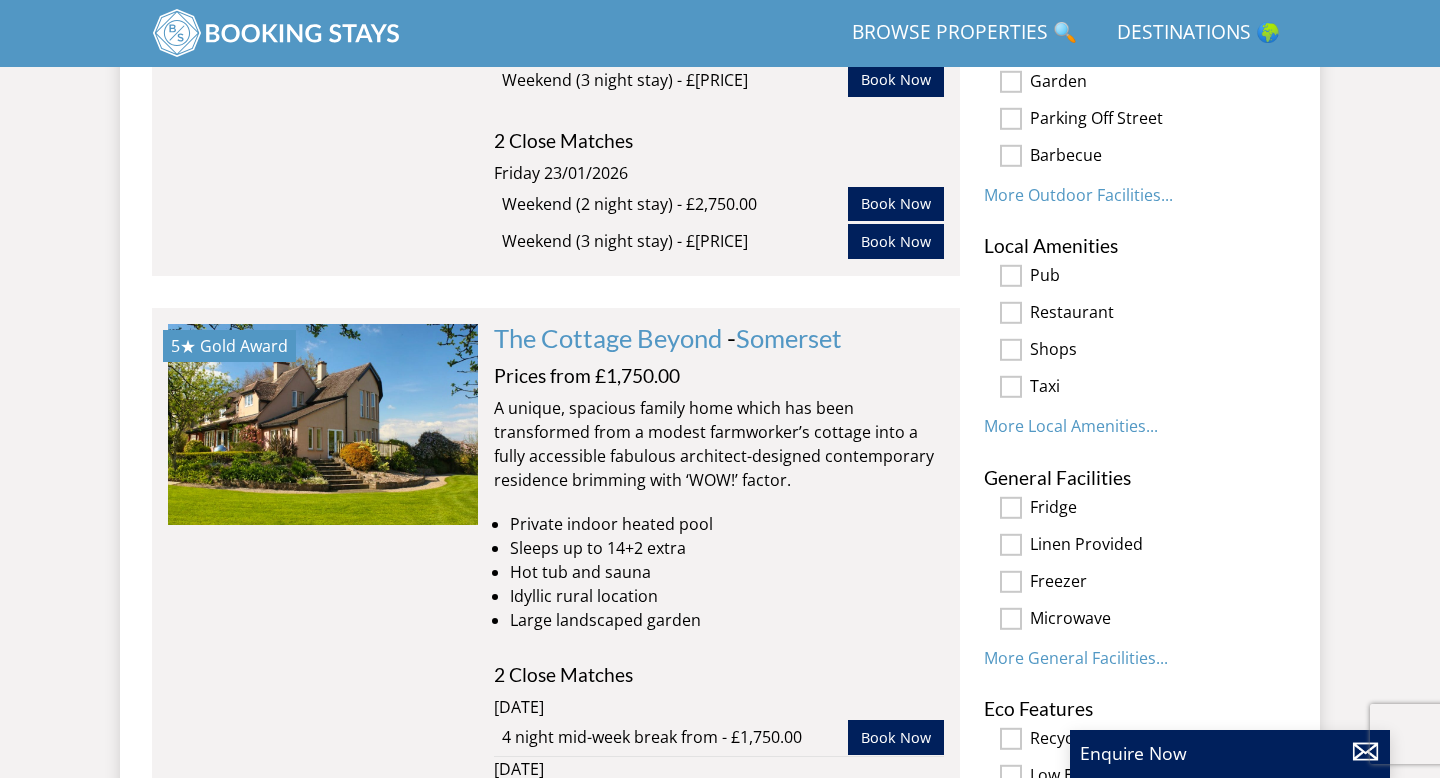 scroll, scrollTop: 2864, scrollLeft: 0, axis: vertical 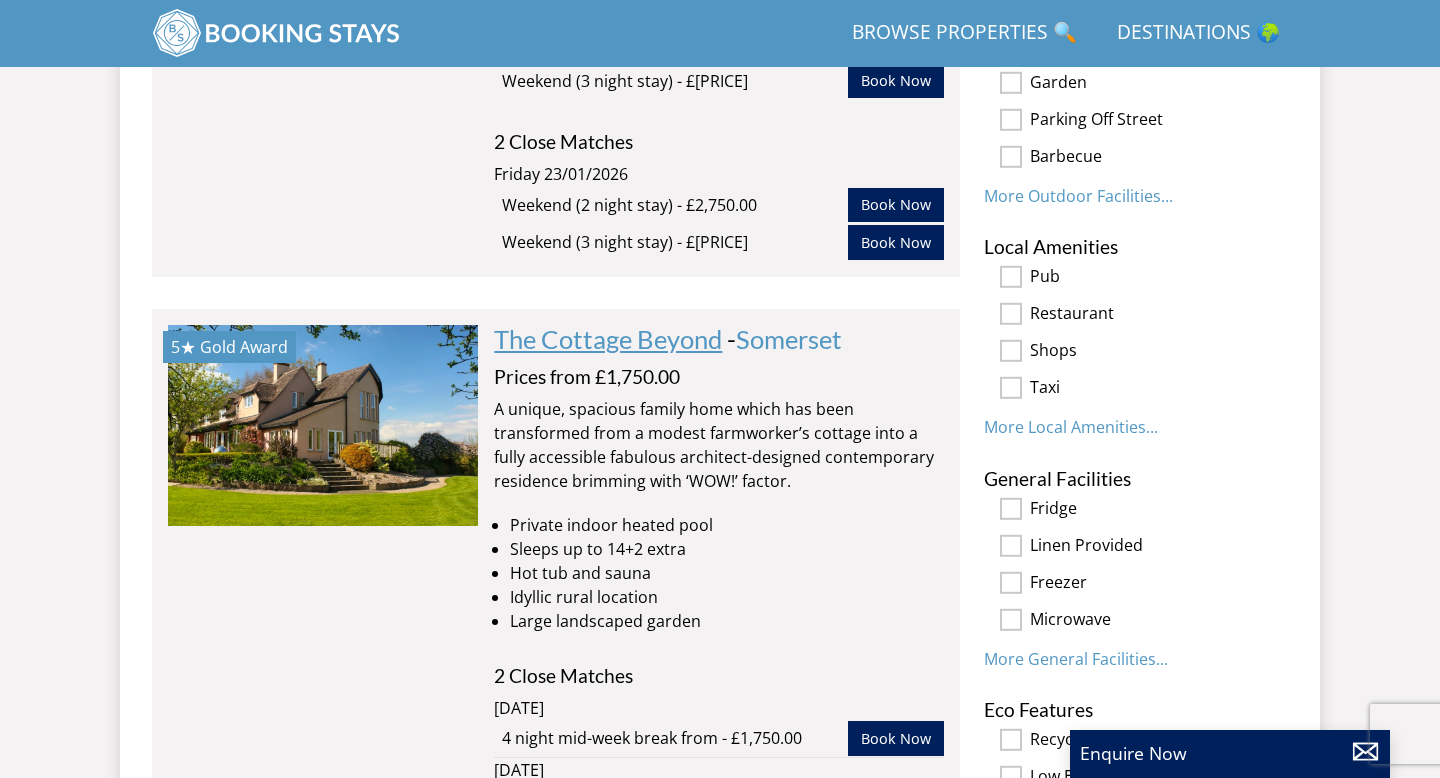 click on "The Cottage Beyond" at bounding box center [608, 339] 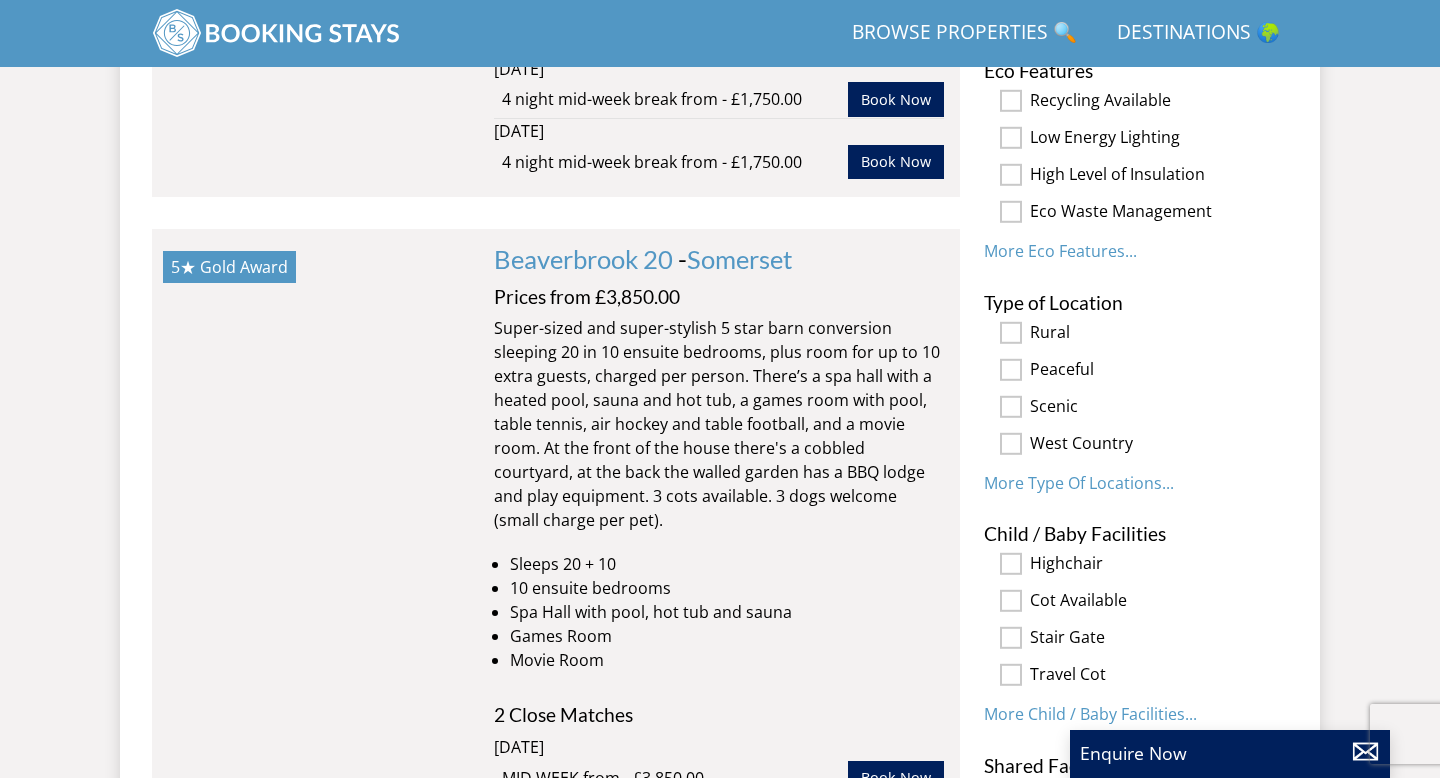 scroll, scrollTop: 3505, scrollLeft: 0, axis: vertical 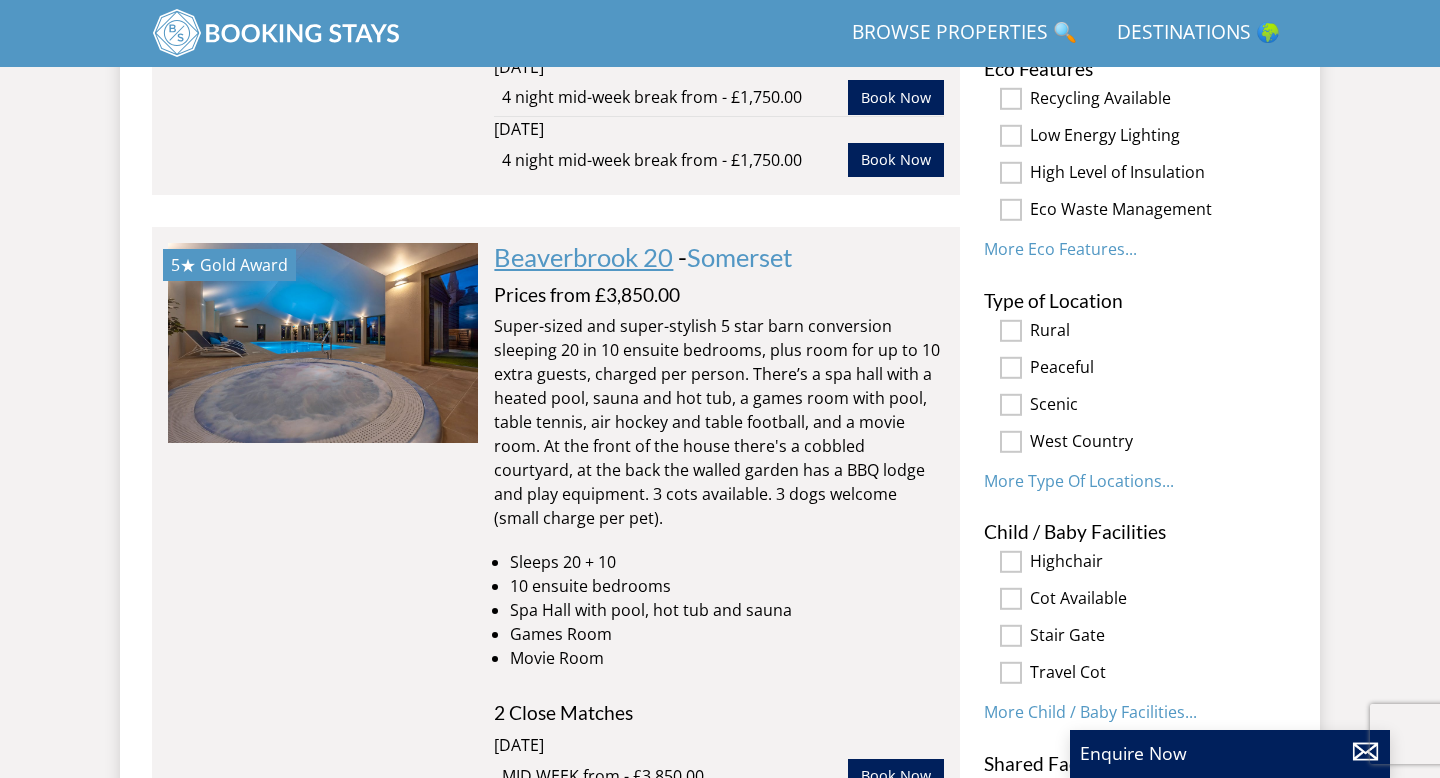 click on "Beaverbrook 20" at bounding box center (583, 257) 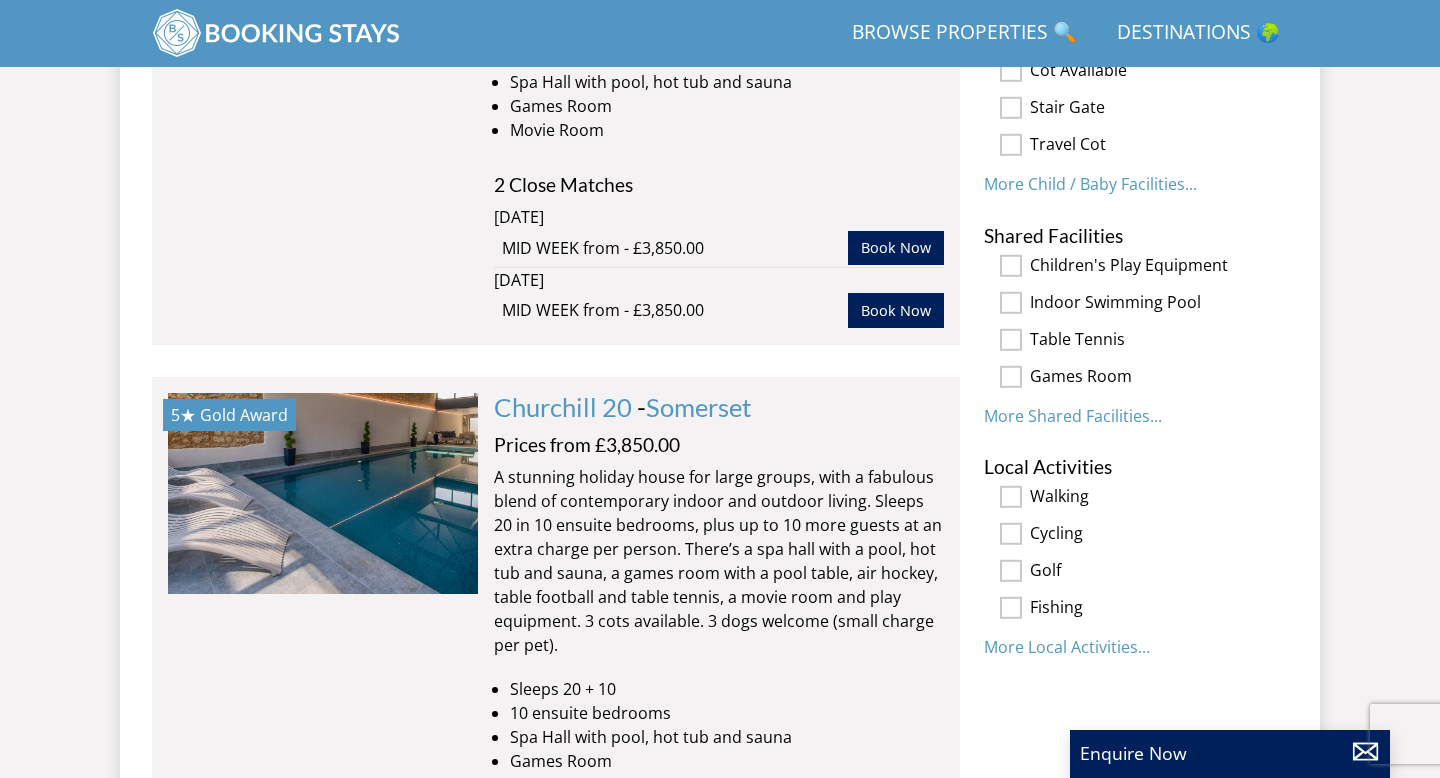 scroll, scrollTop: 4040, scrollLeft: 0, axis: vertical 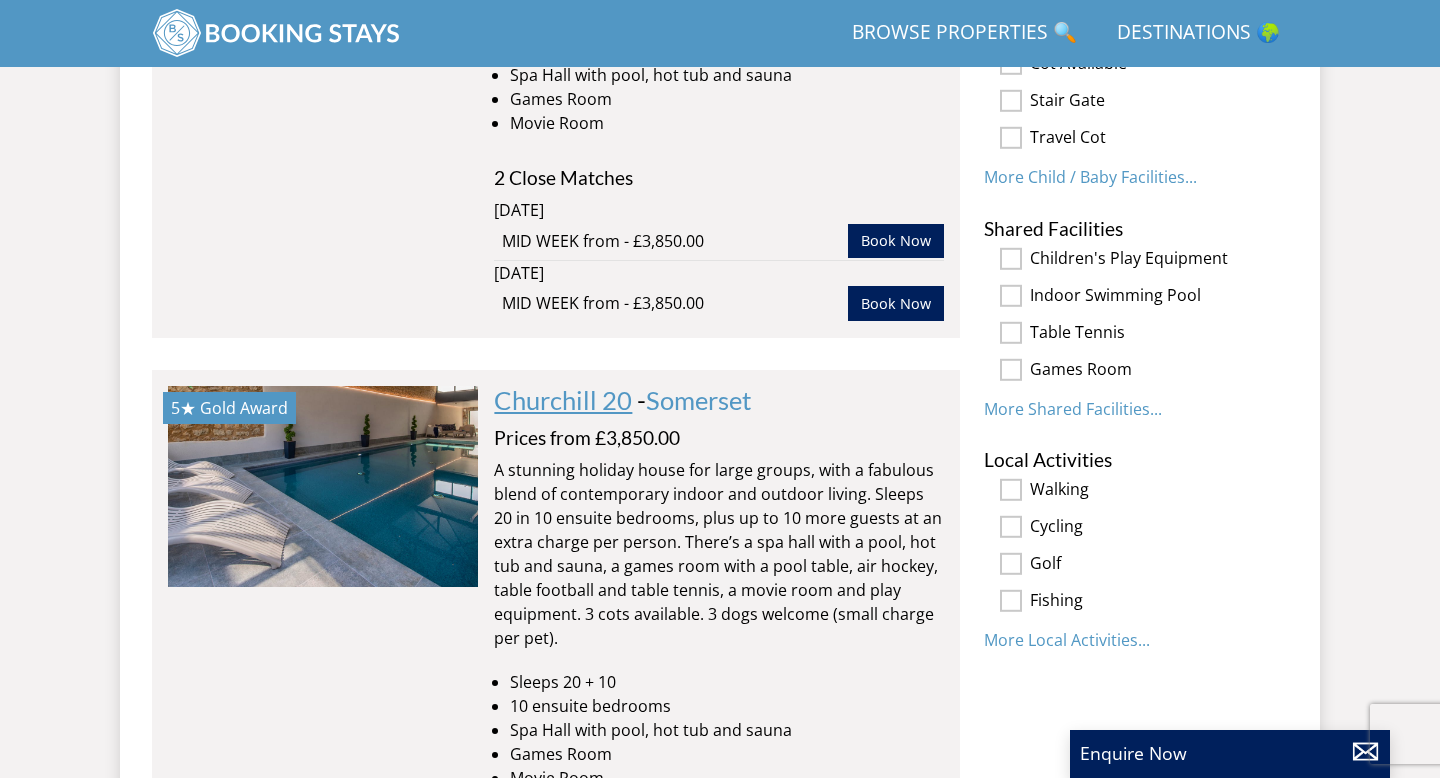 click on "Churchill 20" at bounding box center (563, 400) 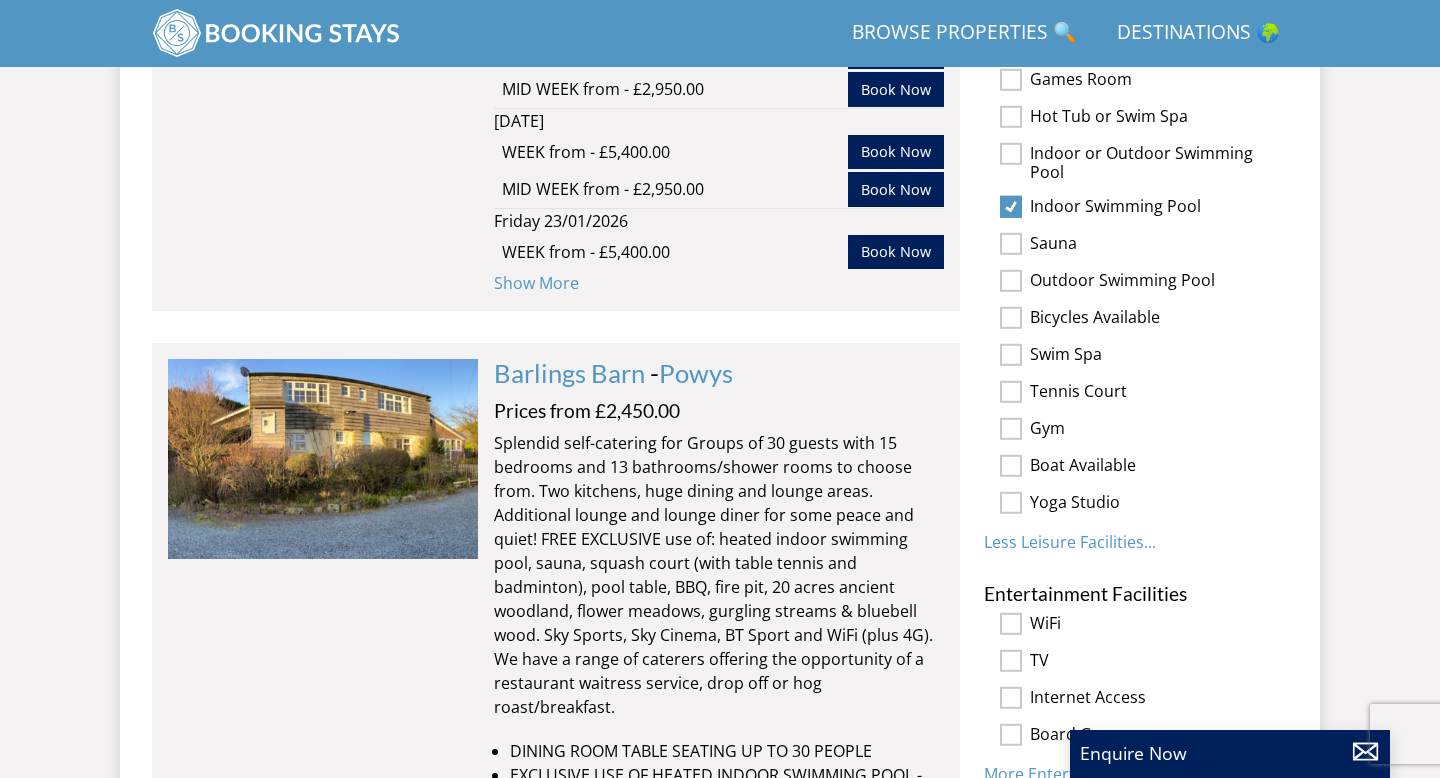 scroll, scrollTop: 1818, scrollLeft: 0, axis: vertical 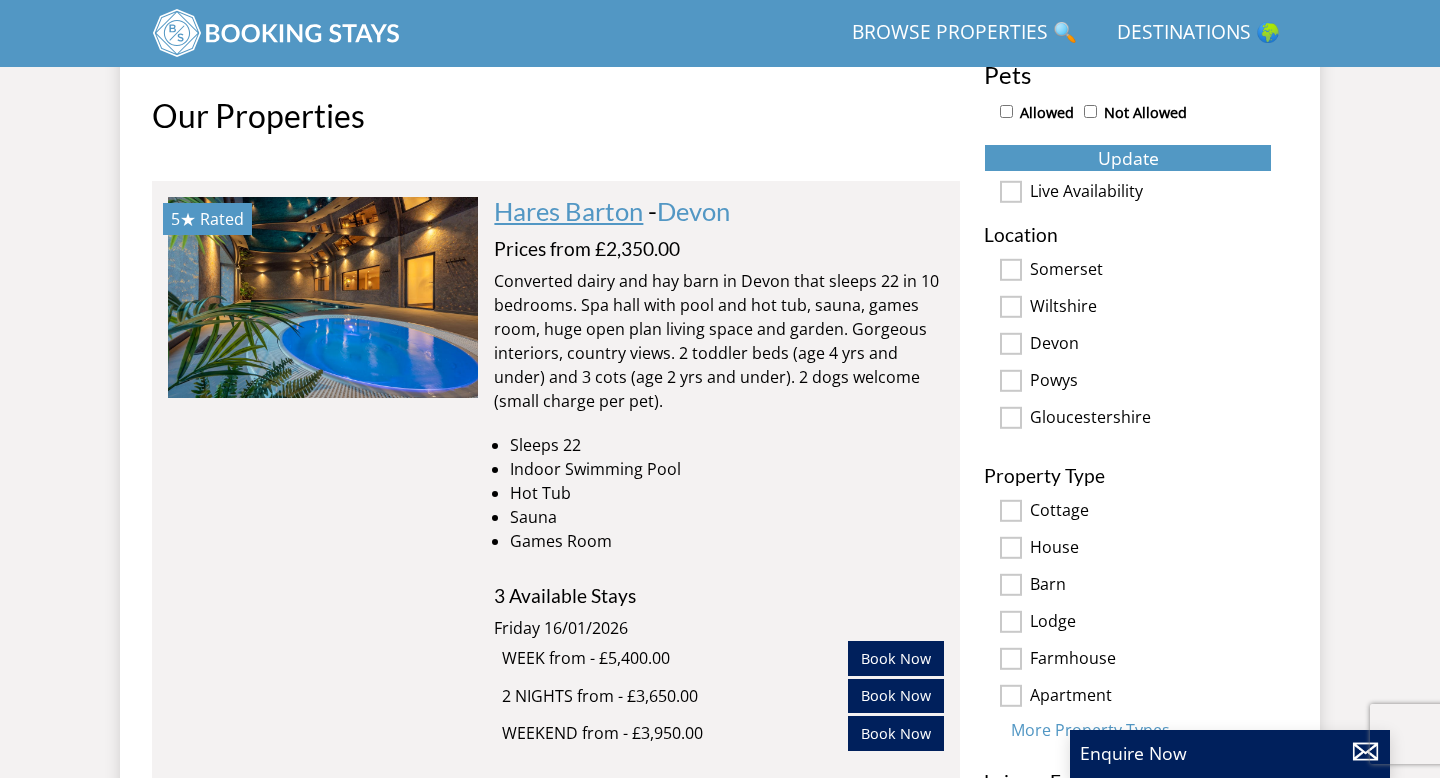 click on "Hares Barton" at bounding box center (568, 211) 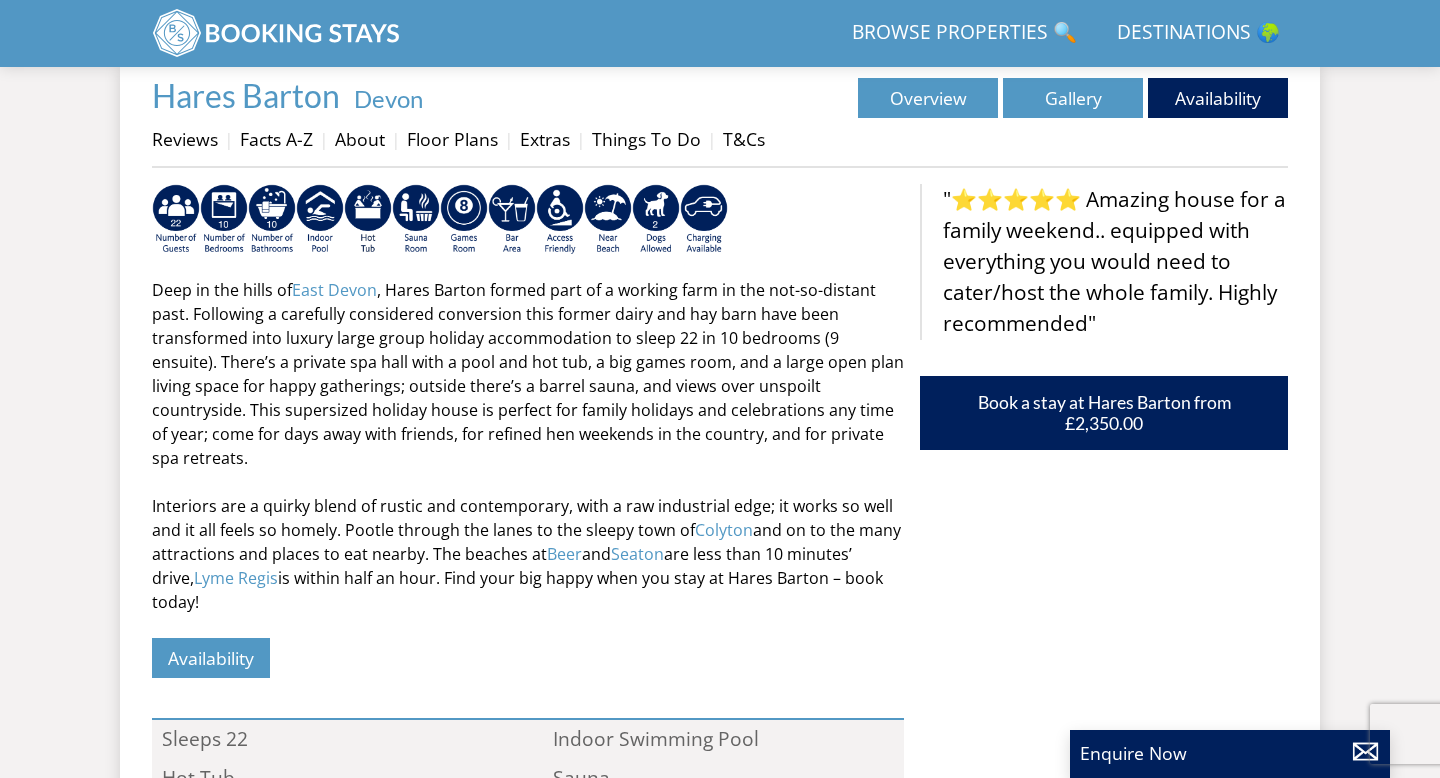 scroll, scrollTop: 657, scrollLeft: 0, axis: vertical 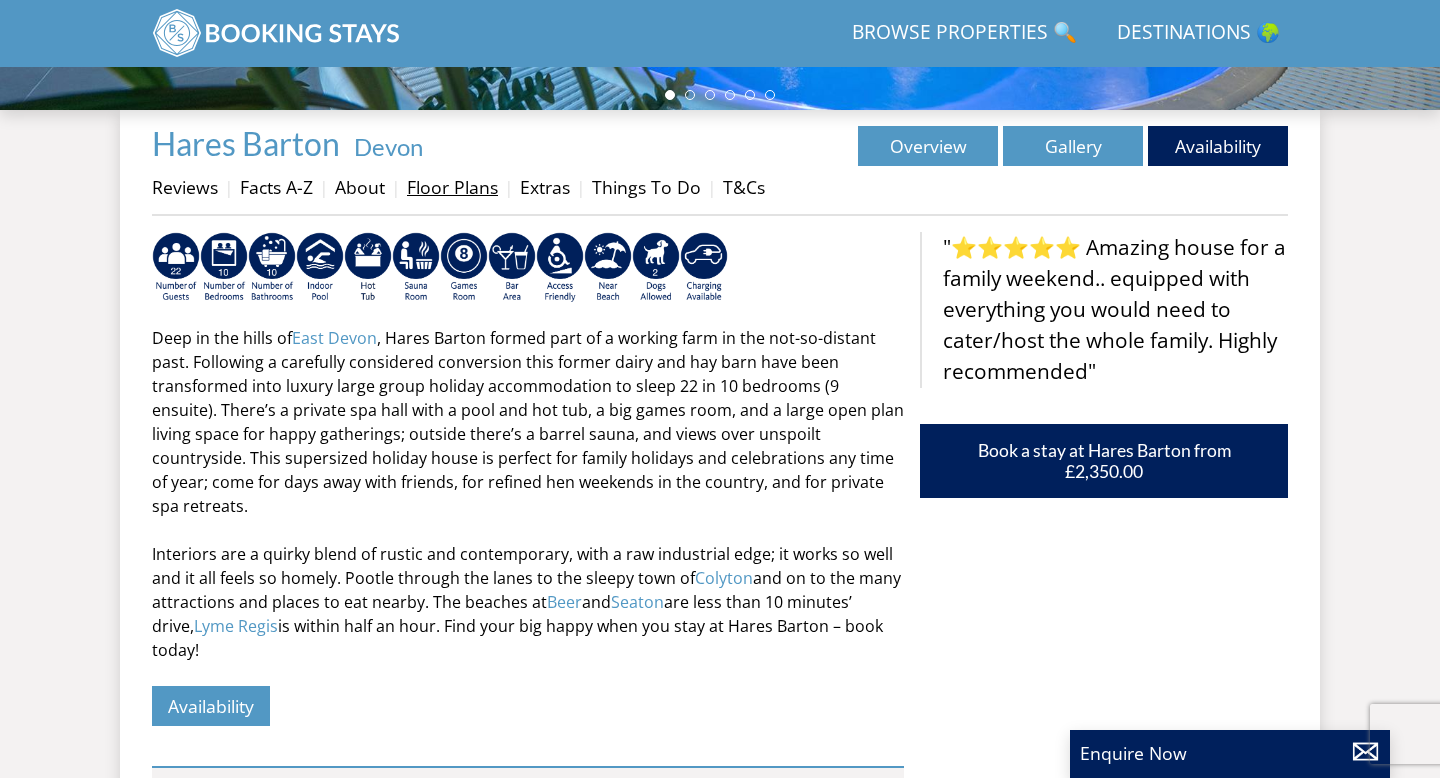 click on "Floor Plans" at bounding box center [452, 187] 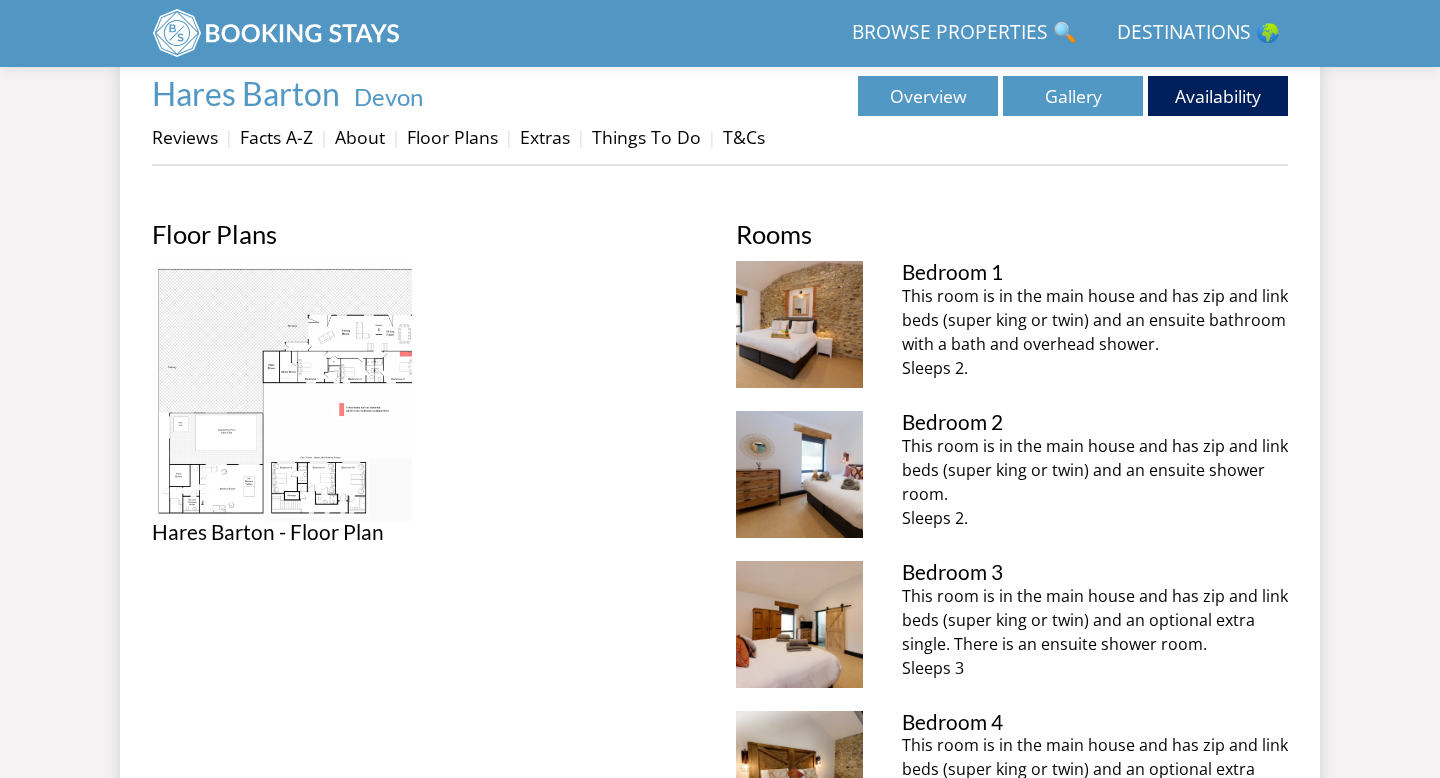 scroll, scrollTop: 714, scrollLeft: 0, axis: vertical 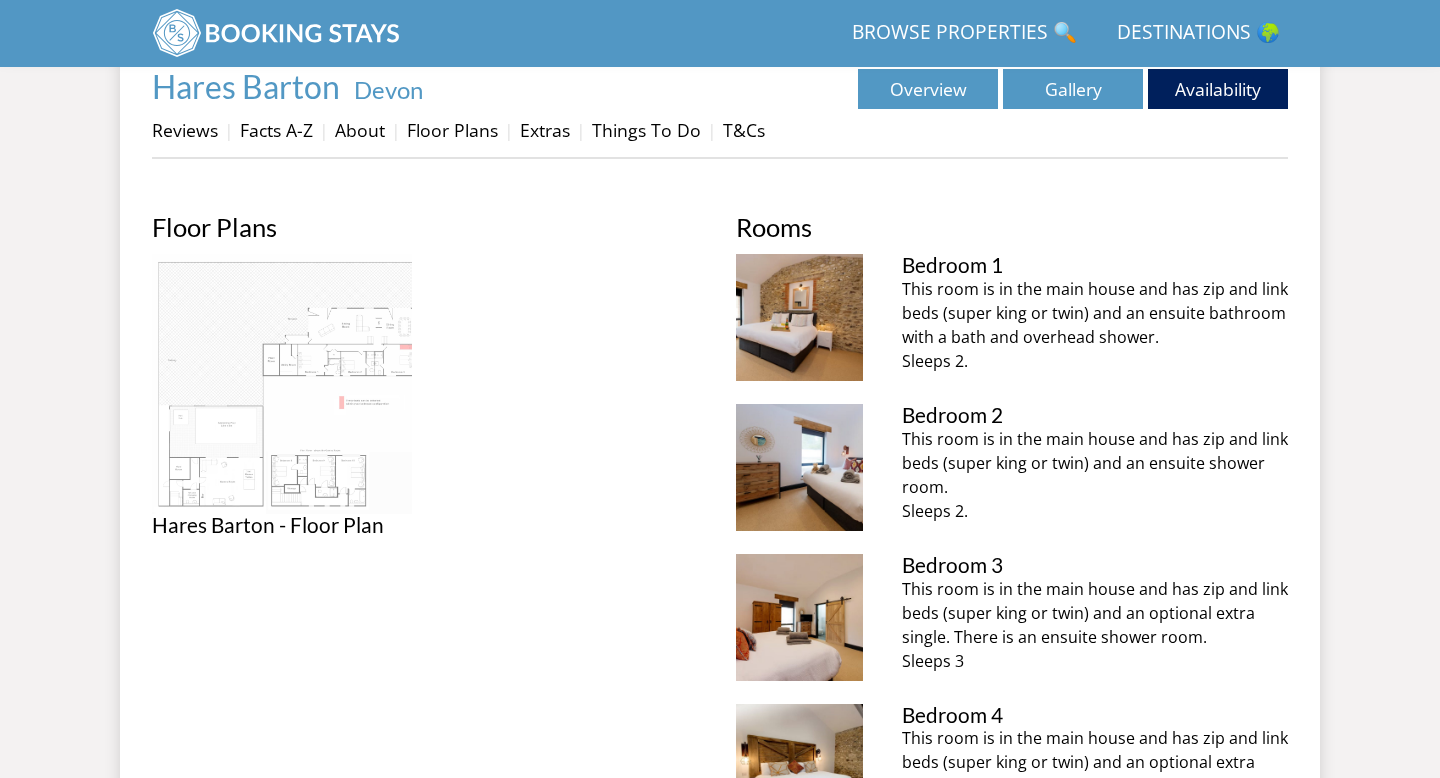 click at bounding box center (282, 384) 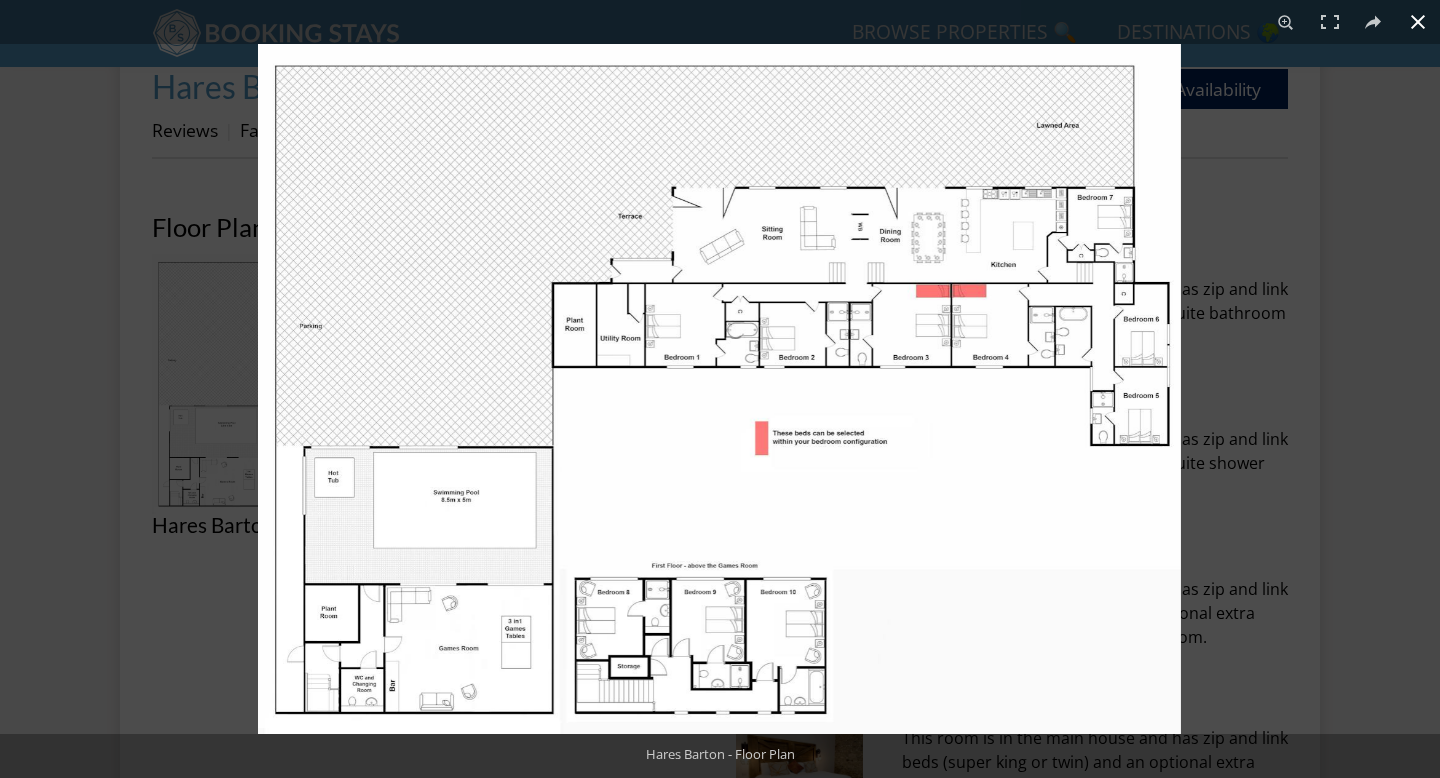 click at bounding box center [978, 433] 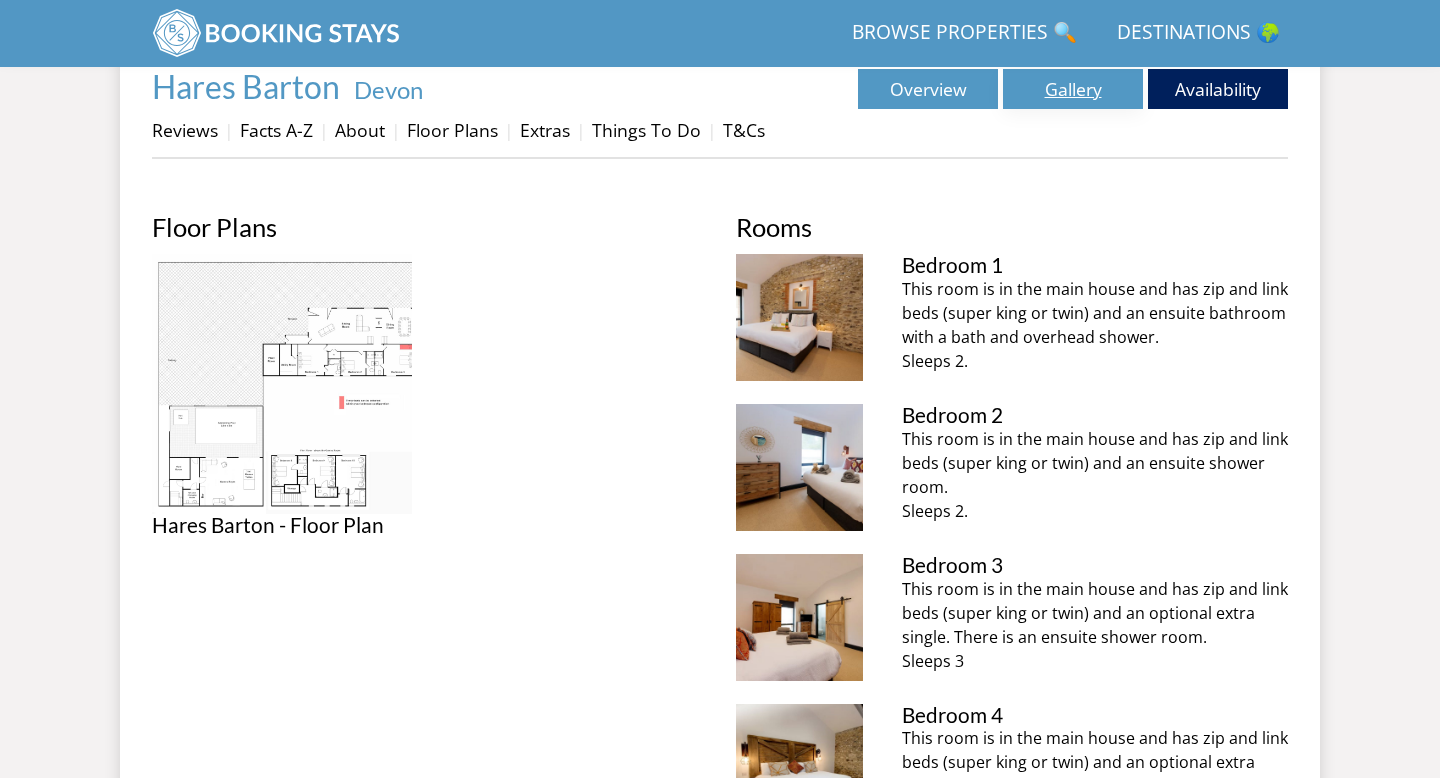 click on "Gallery" at bounding box center [1073, 89] 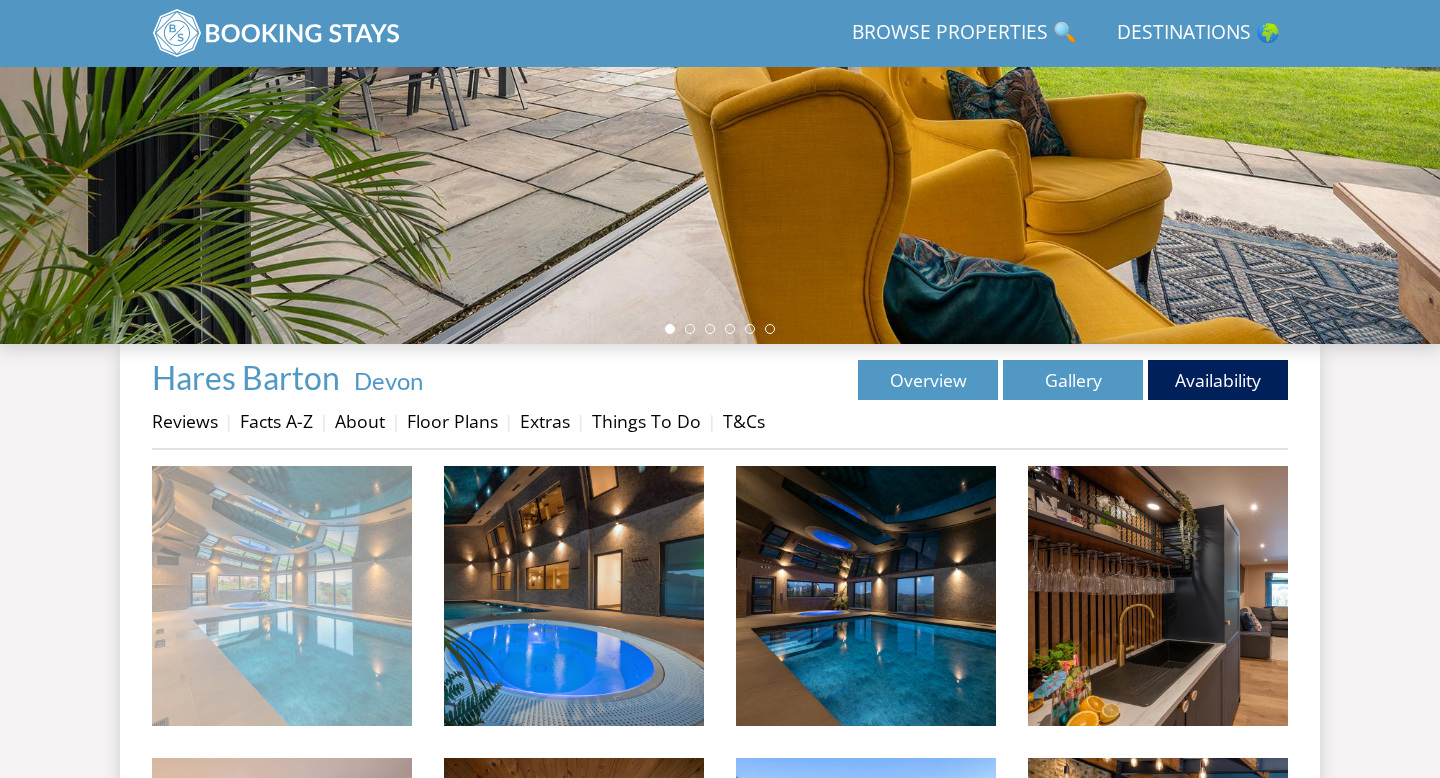 scroll, scrollTop: 437, scrollLeft: 0, axis: vertical 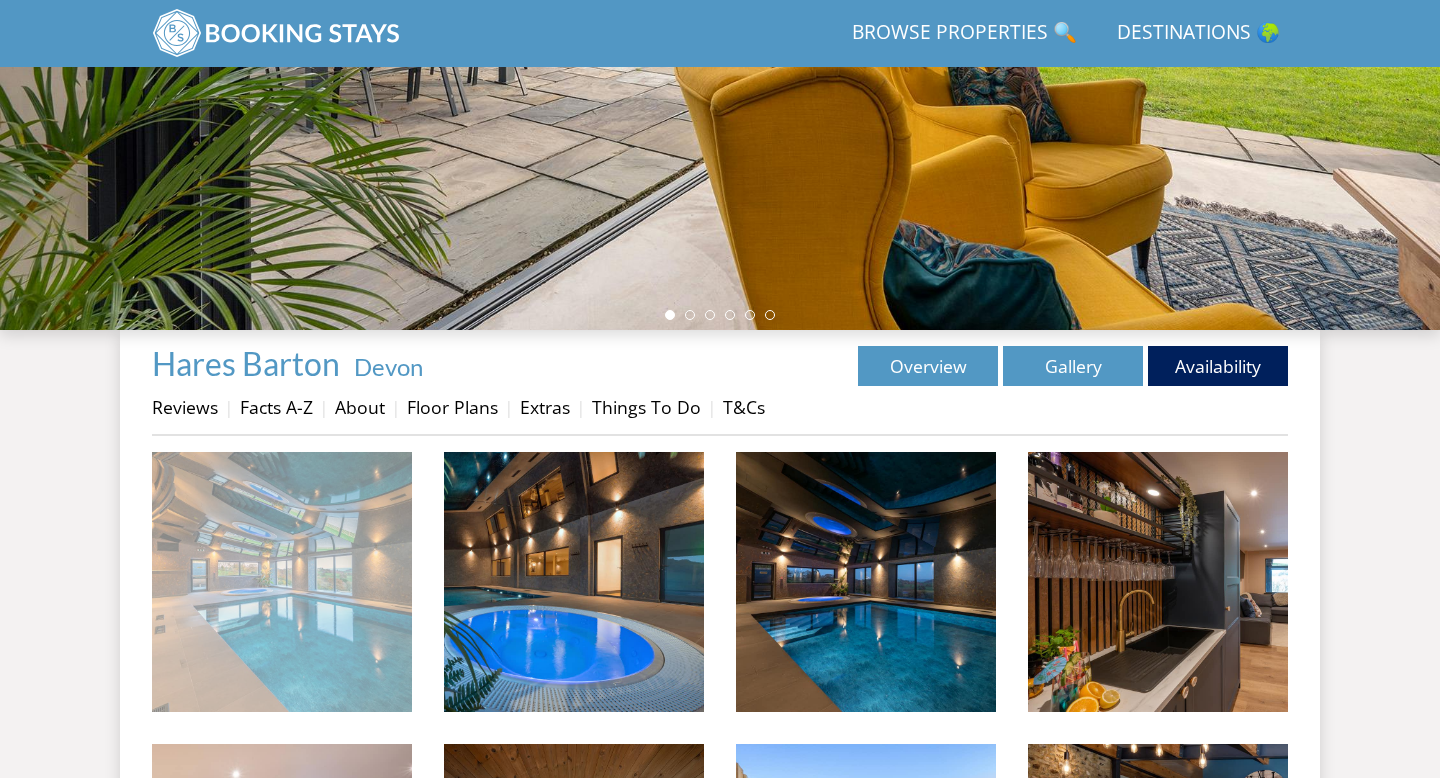 click at bounding box center [282, 582] 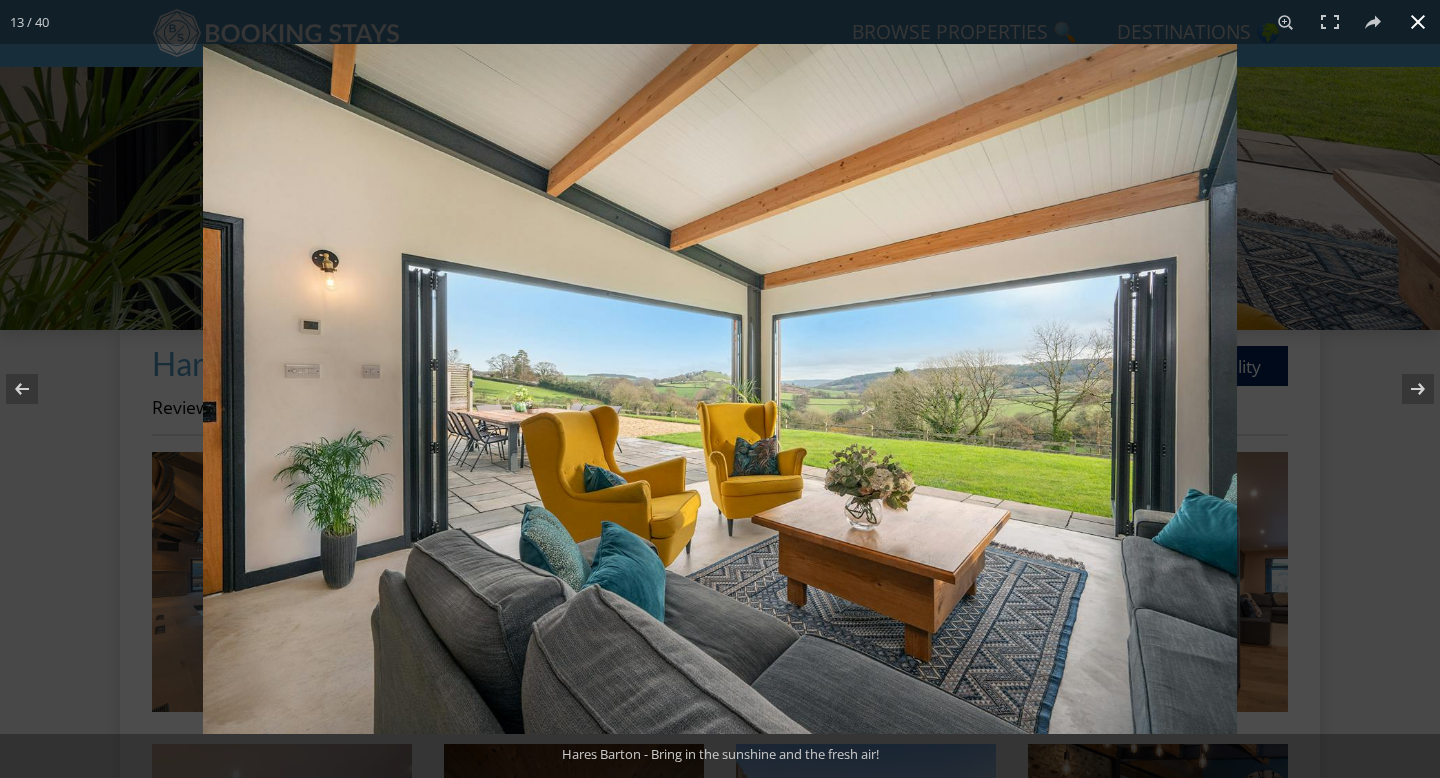 click at bounding box center [923, 433] 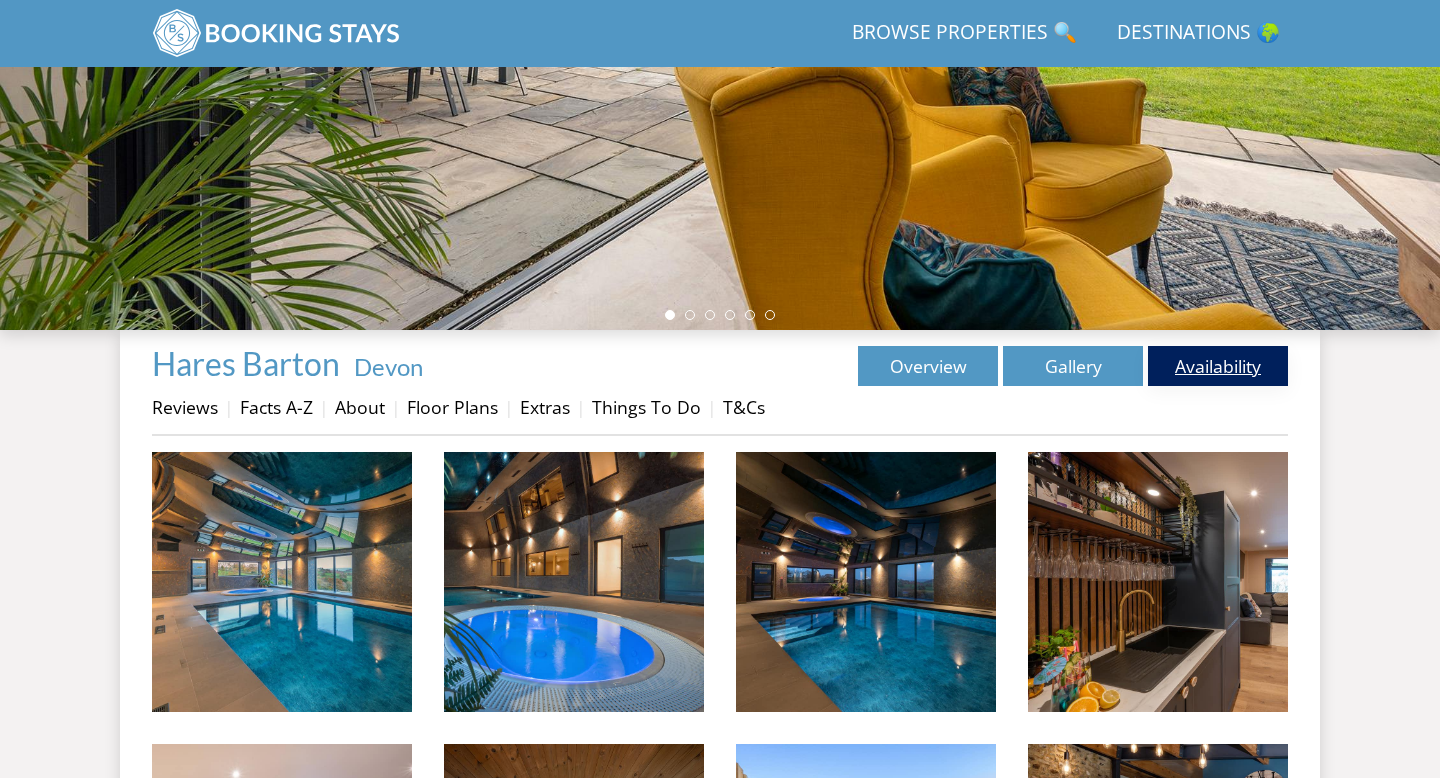 click on "Availability" at bounding box center [1218, 366] 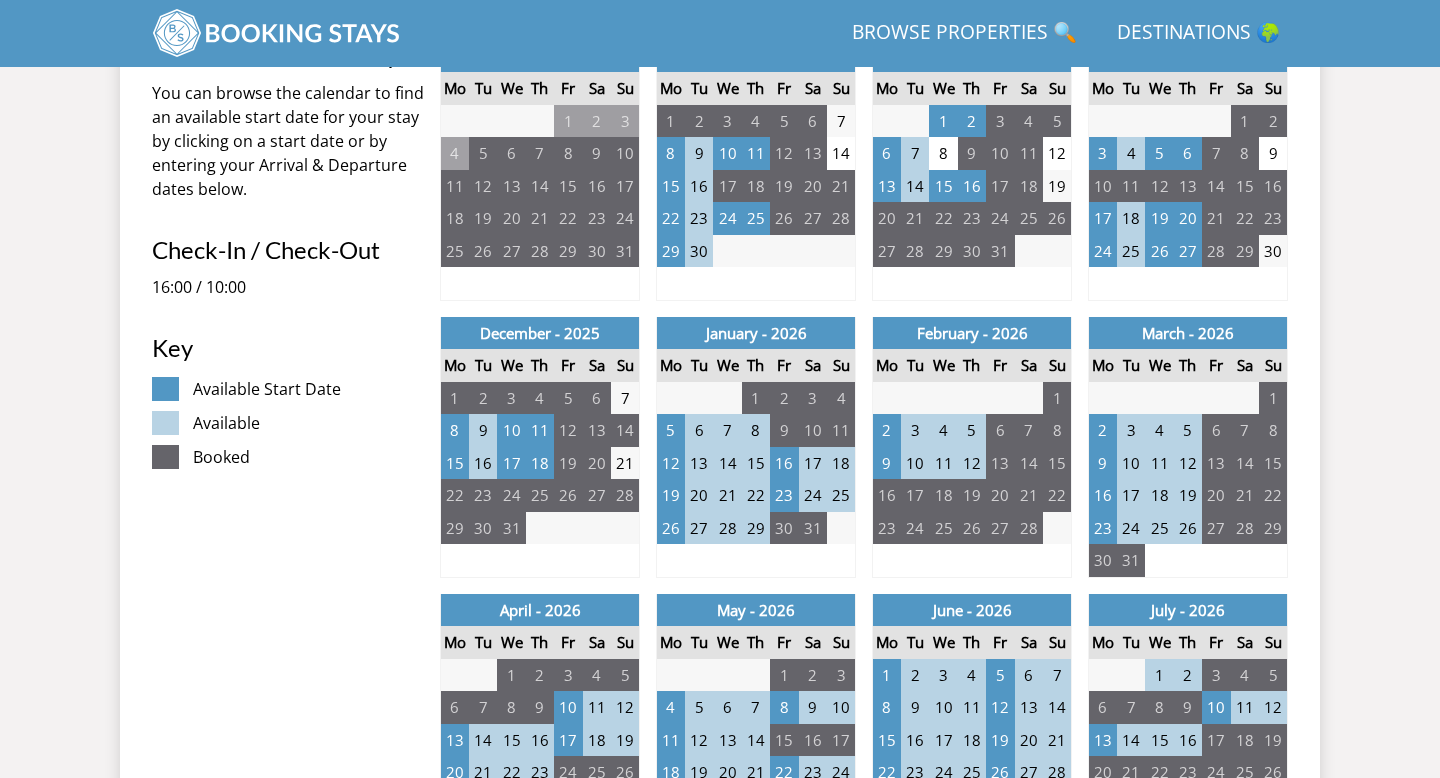 scroll, scrollTop: 850, scrollLeft: 0, axis: vertical 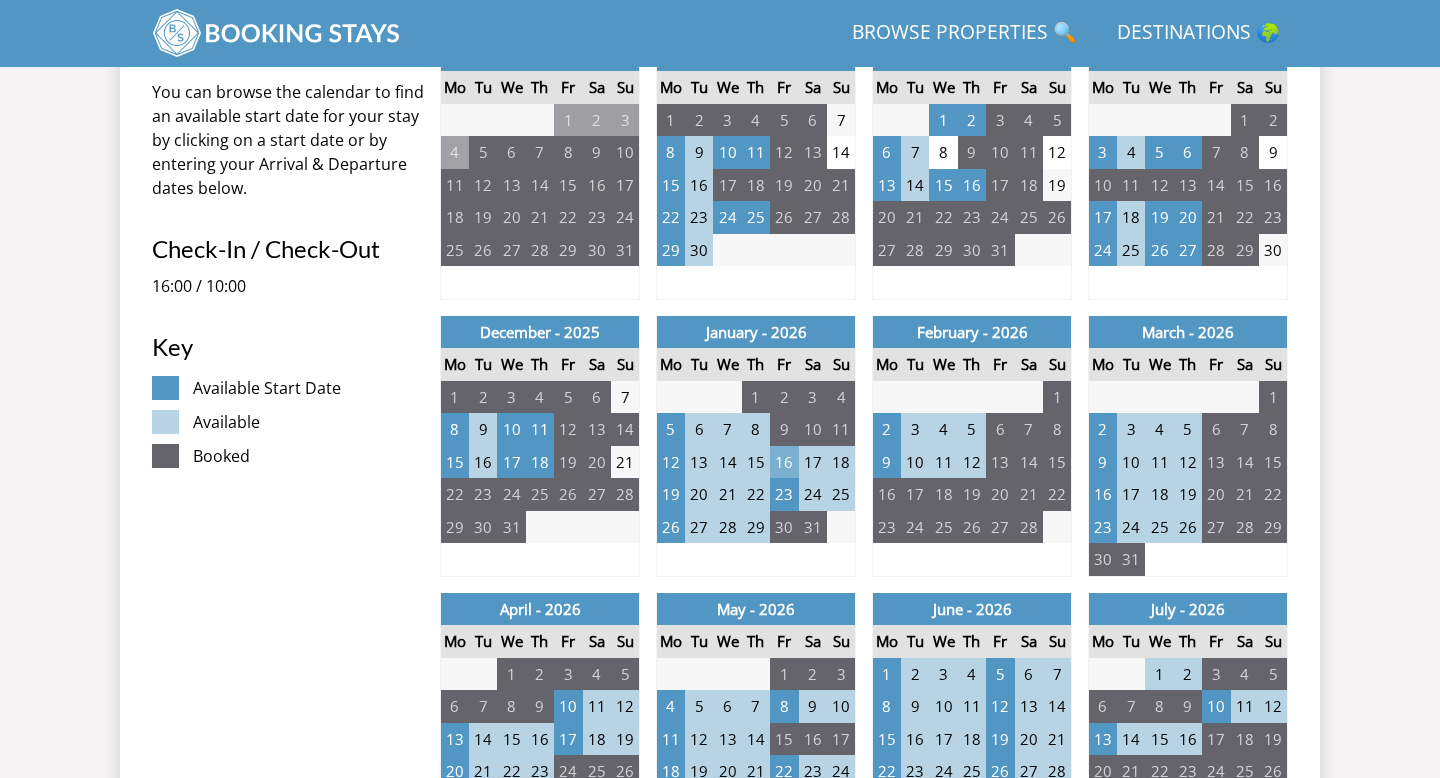 click on "16" at bounding box center (784, 462) 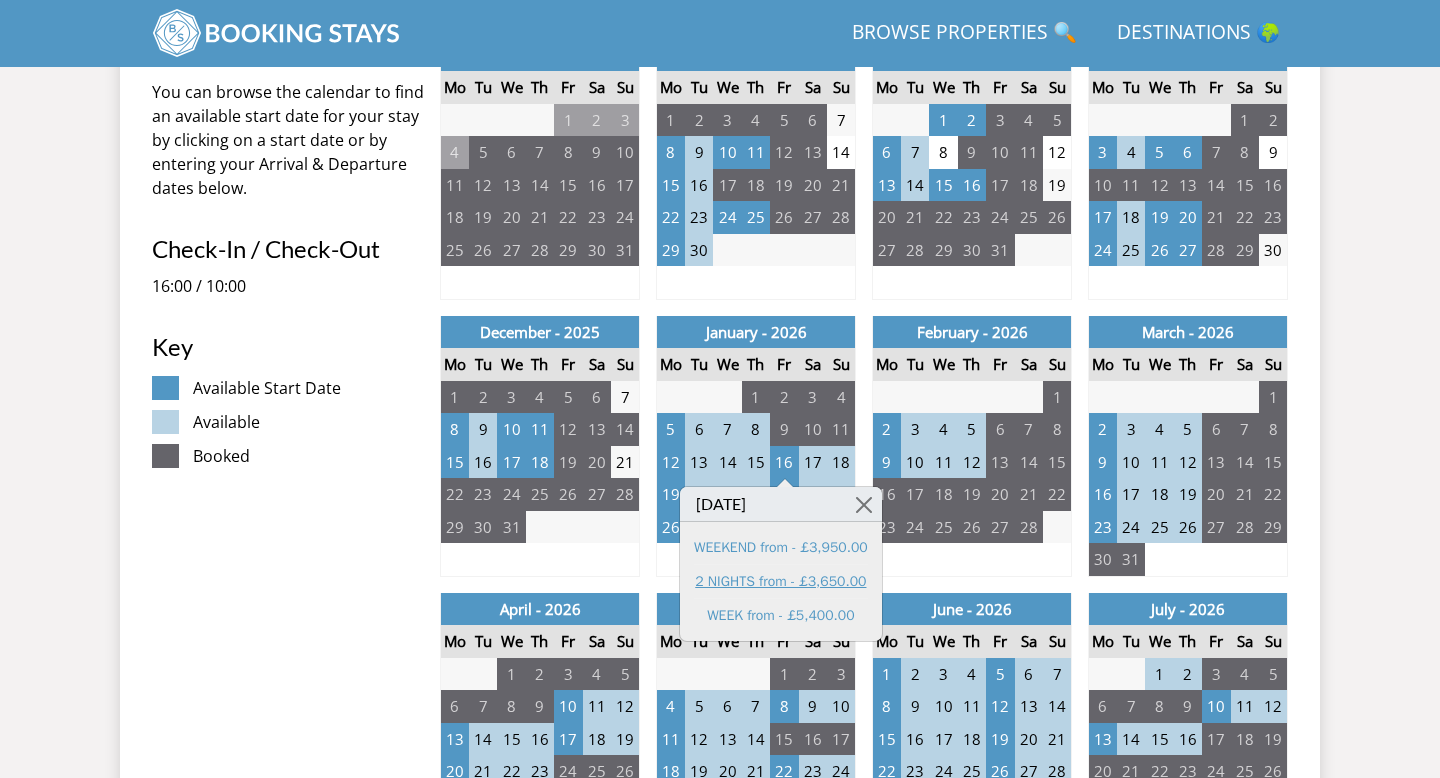 click on "2 NIGHTS from  - £3,650.00" at bounding box center (781, 581) 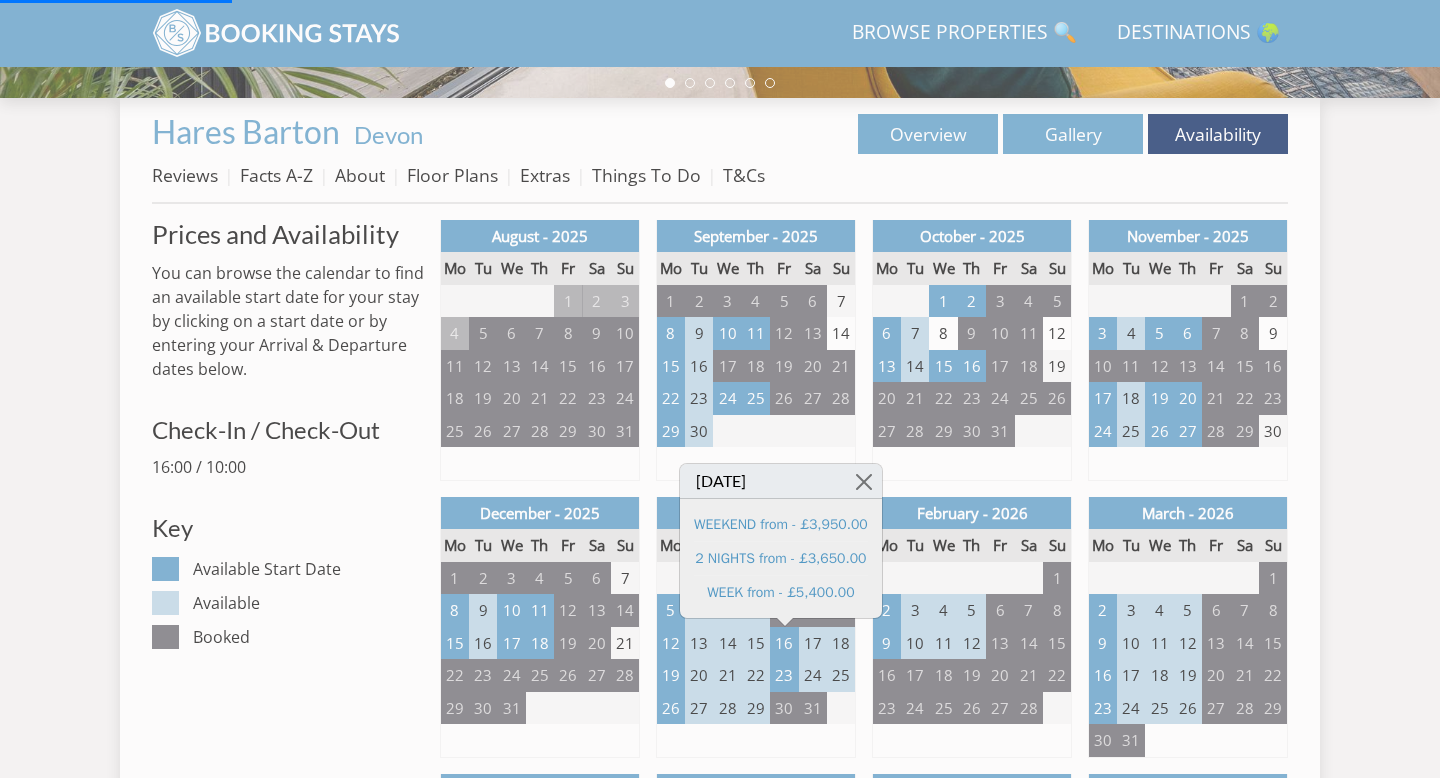 scroll, scrollTop: 678, scrollLeft: 0, axis: vertical 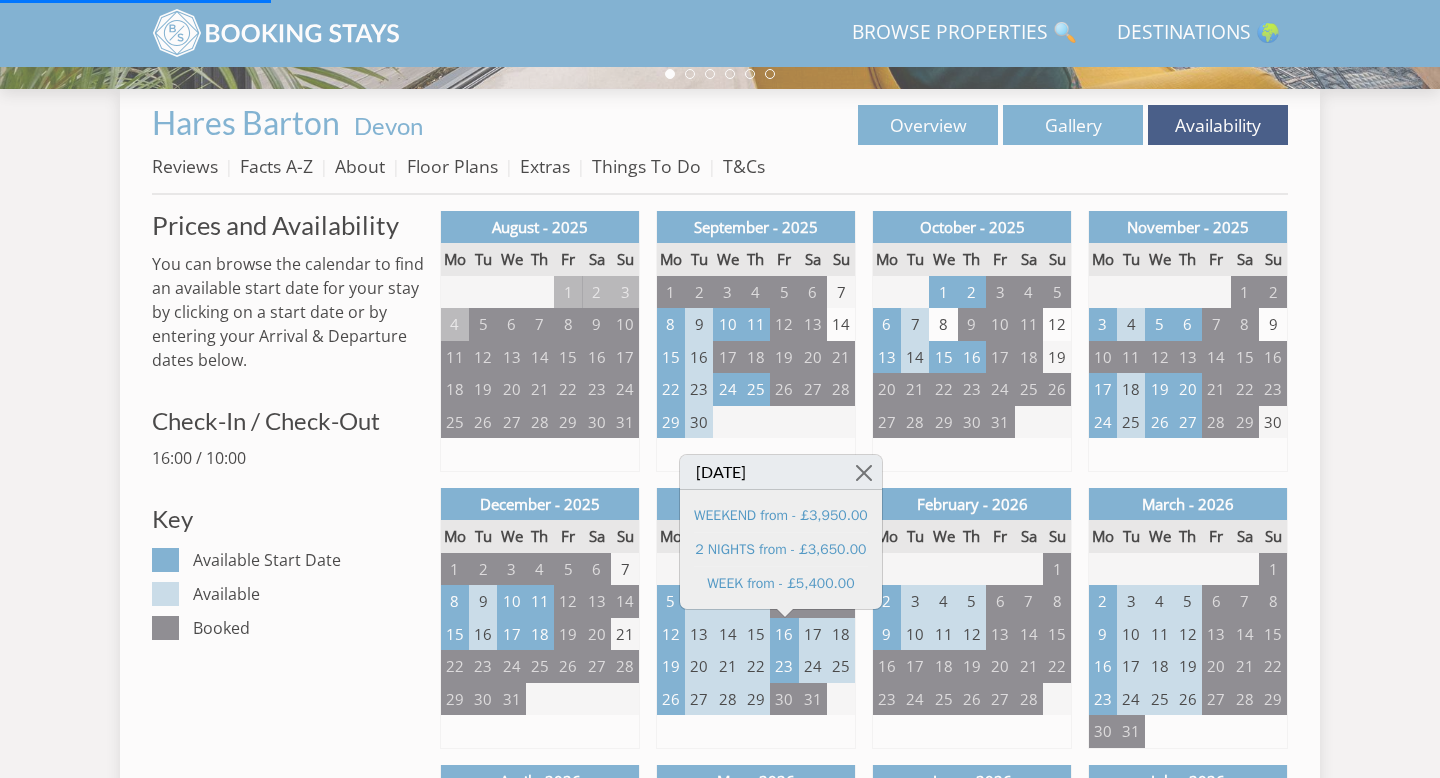 click on "Properties
Hares Barton
-  Devon
Overview
Gallery
Availability
Reviews
Facts A-Z
About
Floor Plans
Extras
Things To Do
T&Cs
Prices and Availability
You can browse the calendar to find an available start date for your stay by clicking on a start date or by entering your Arrival & Departure dates below.
Search for a Stay
16/01/2026
Search
Check-In / Check-Out
16:00 / 10:00
Key
Available Start Date
Available
Booked
Mo" at bounding box center [720, 1388] 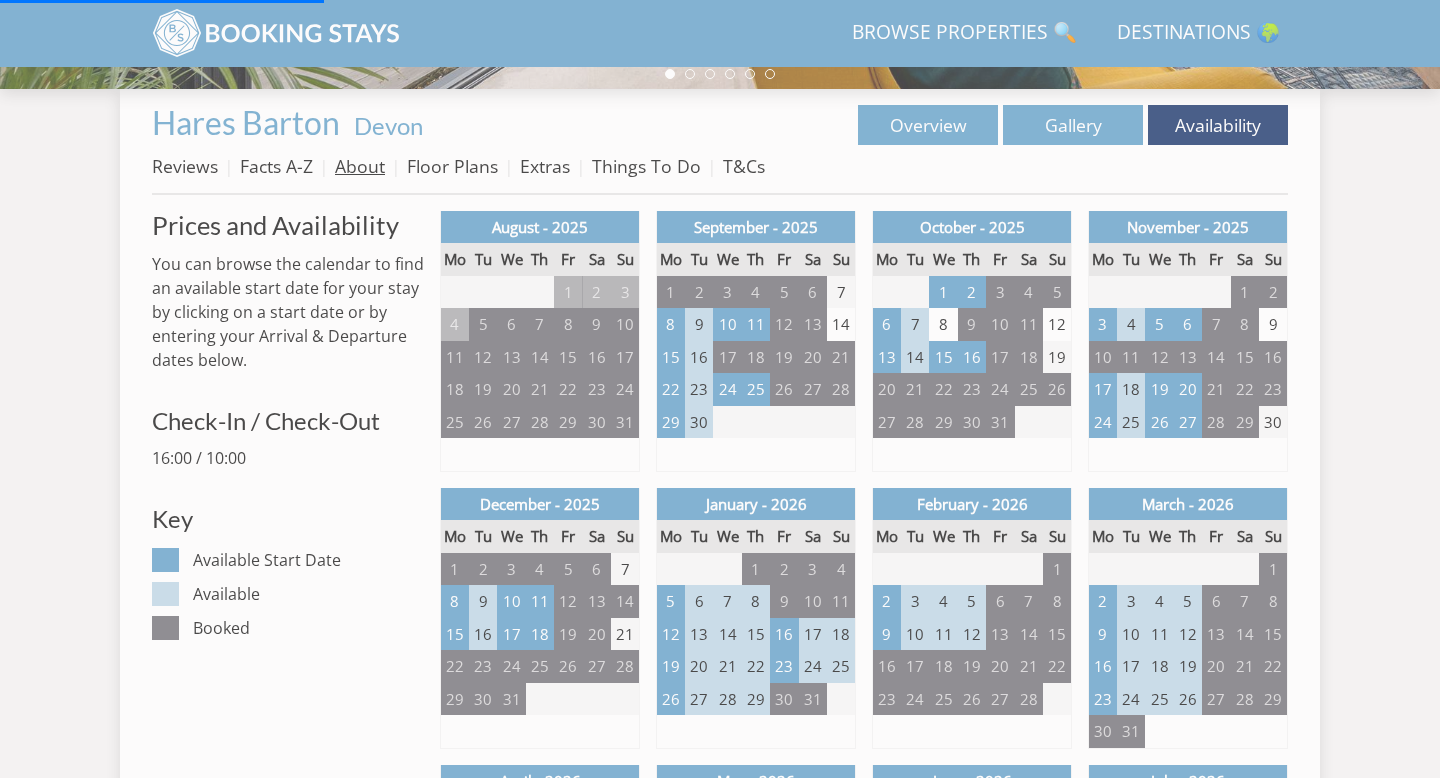 click on "About" at bounding box center [360, 166] 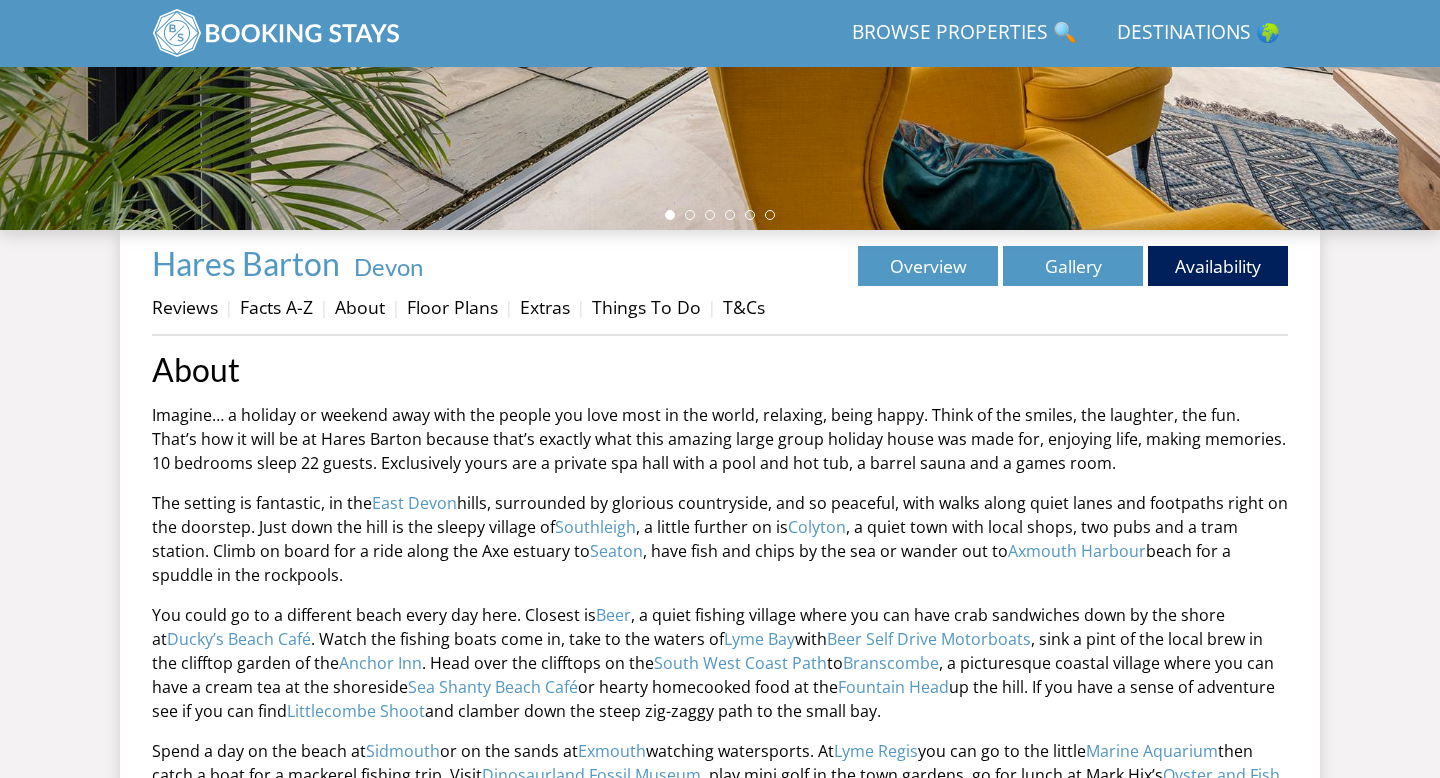 scroll, scrollTop: 522, scrollLeft: 0, axis: vertical 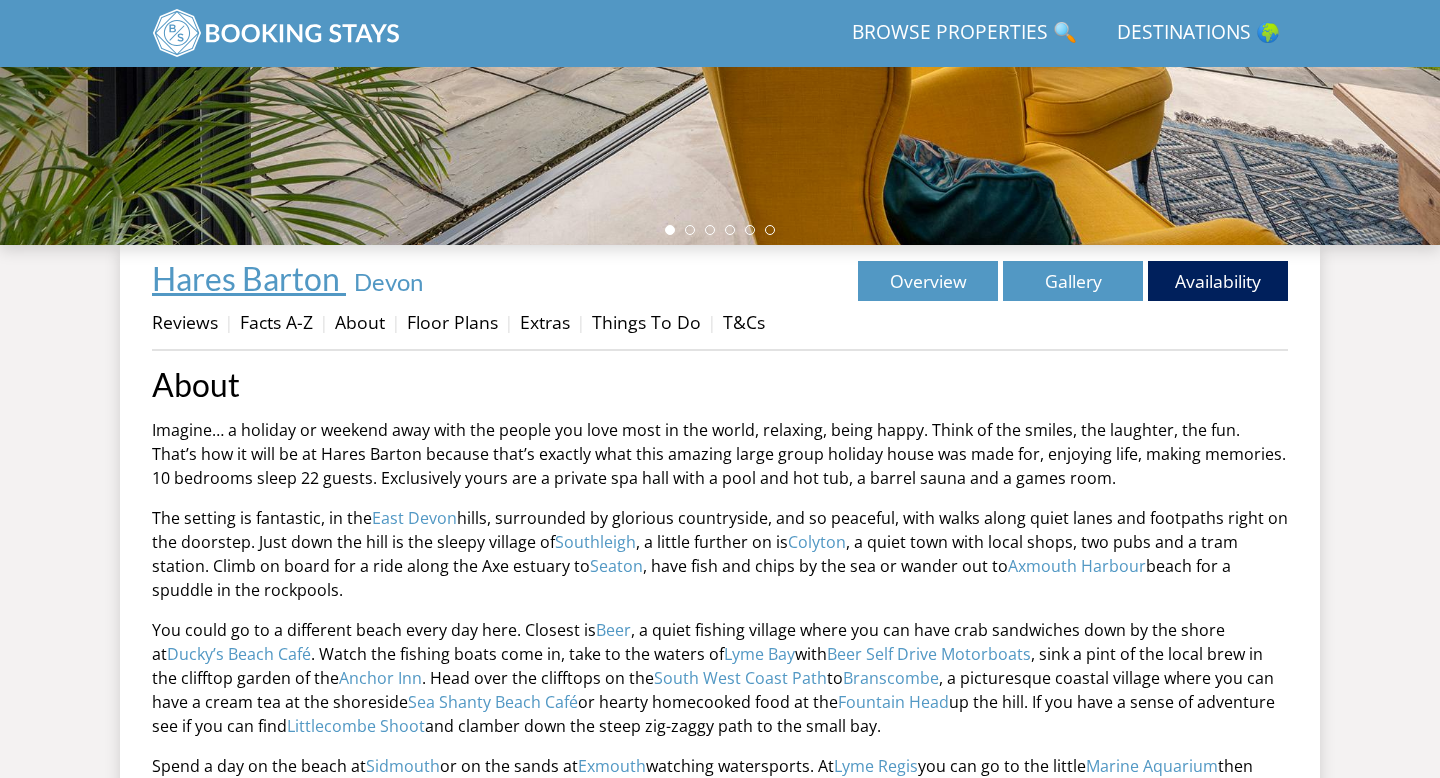 click on "Hares Barton" at bounding box center (246, 278) 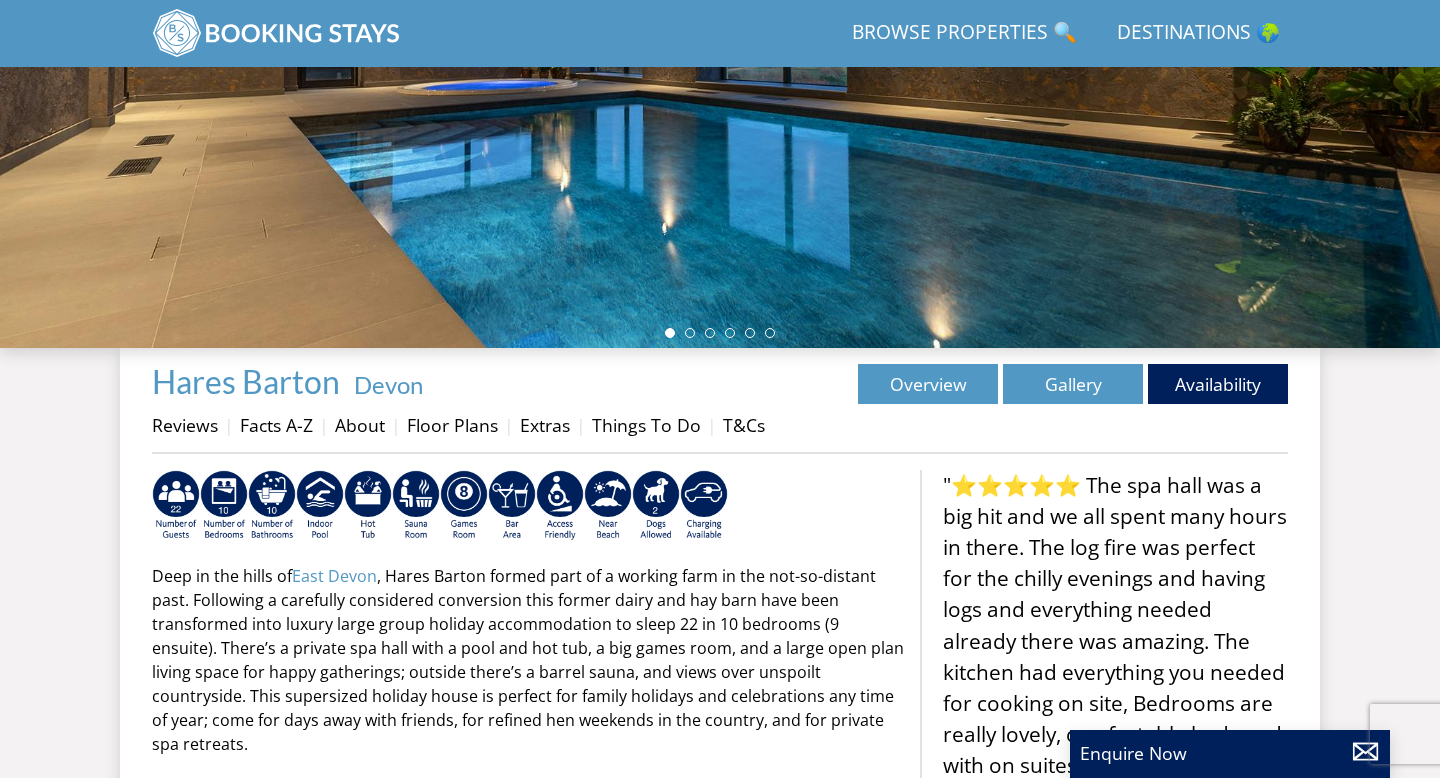 scroll, scrollTop: 451, scrollLeft: 0, axis: vertical 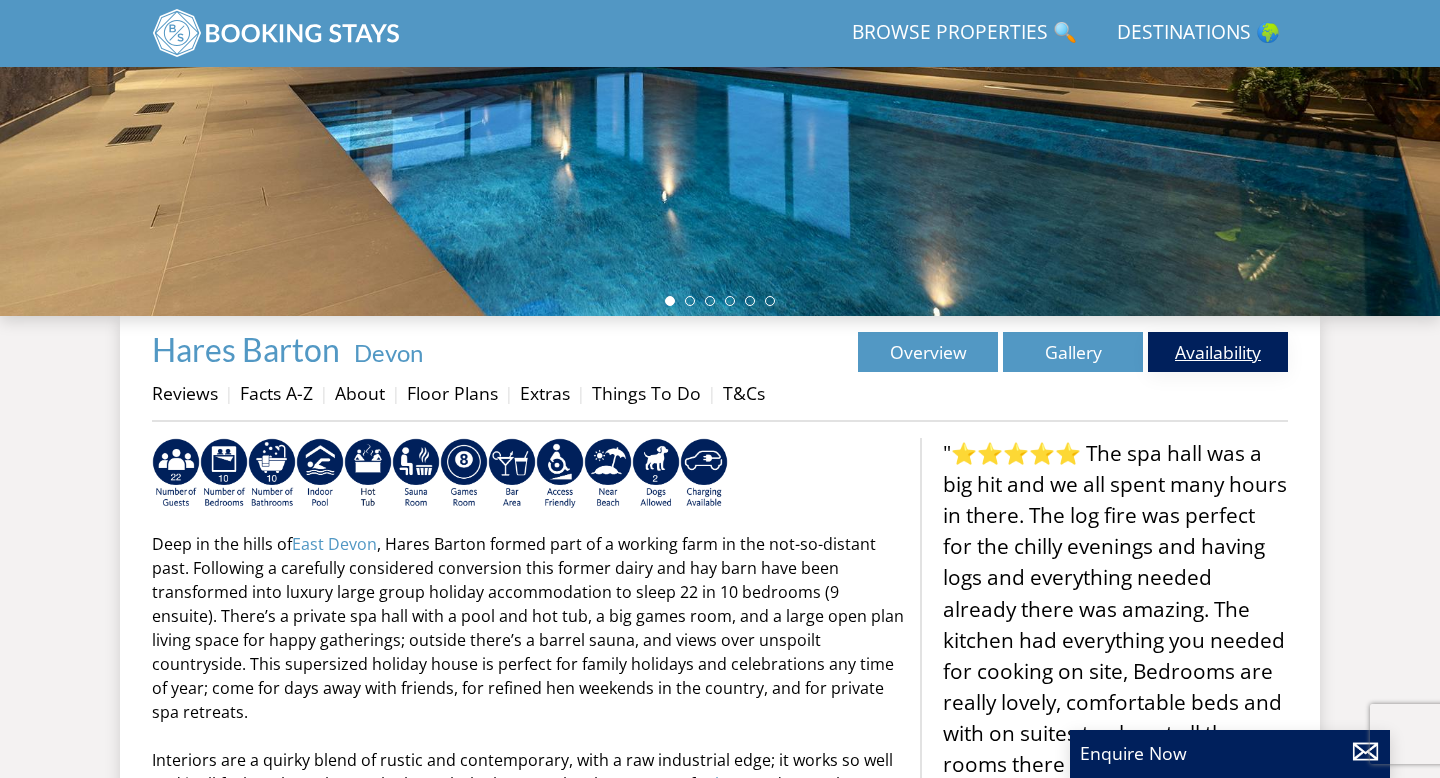 click on "Availability" at bounding box center [1218, 352] 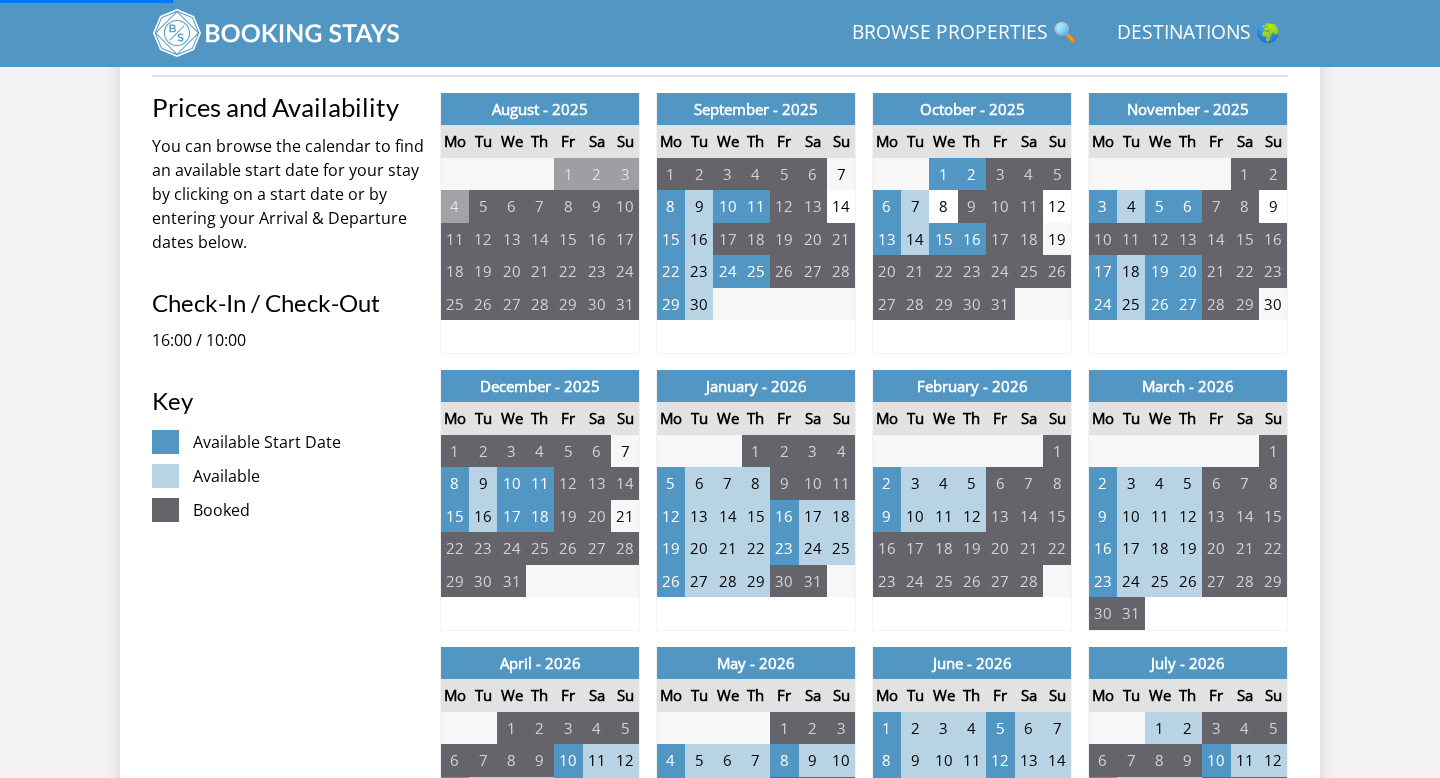 scroll, scrollTop: 941, scrollLeft: 0, axis: vertical 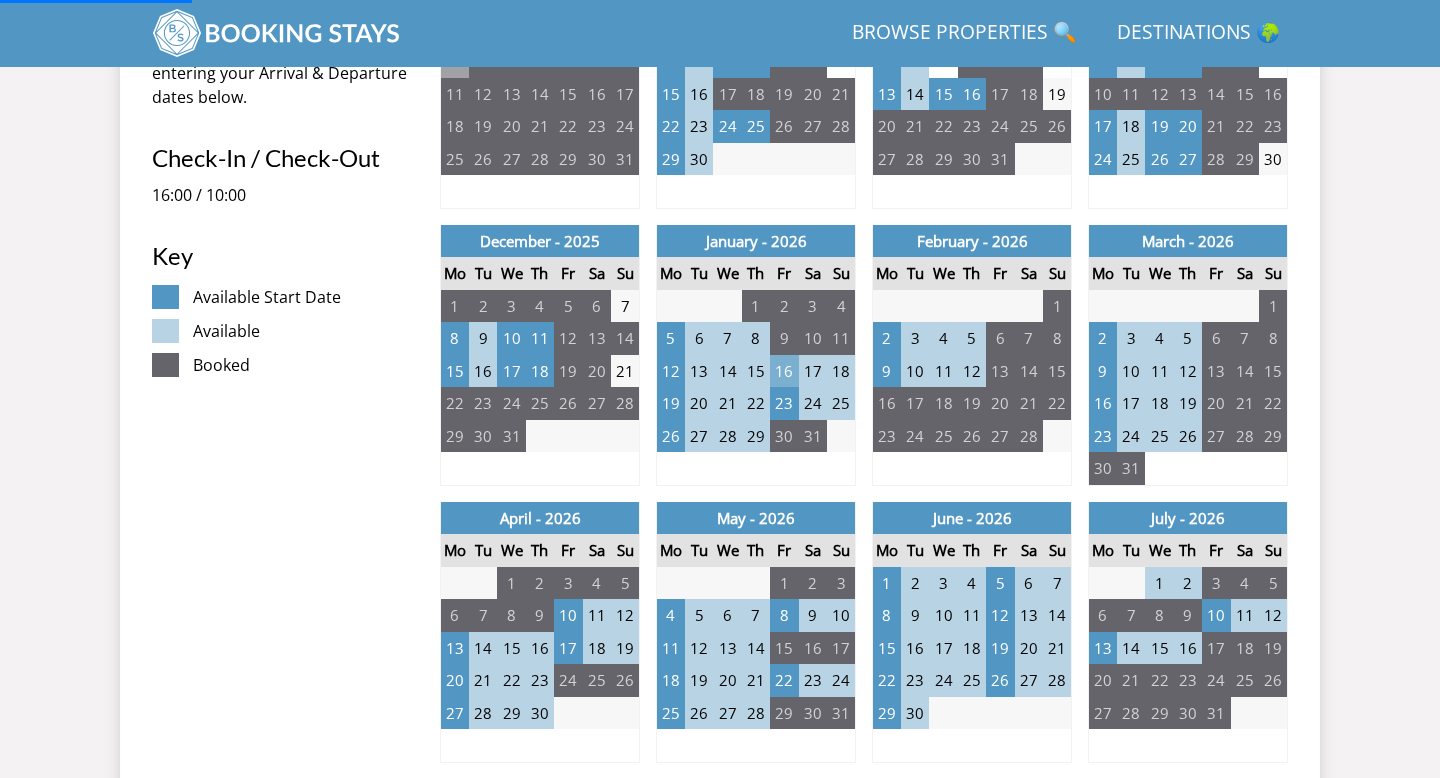 click on "16" at bounding box center (784, 371) 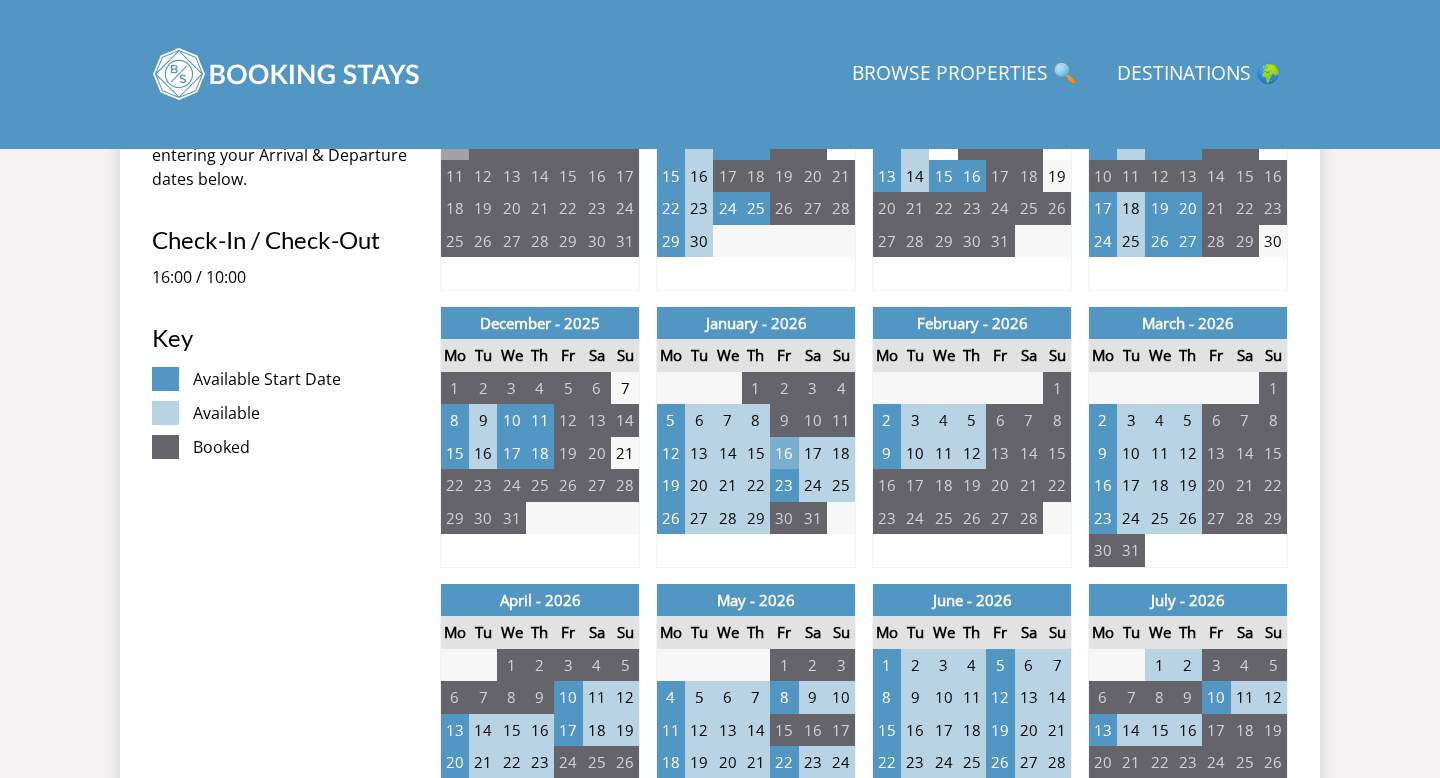 click on "16" at bounding box center (784, 453) 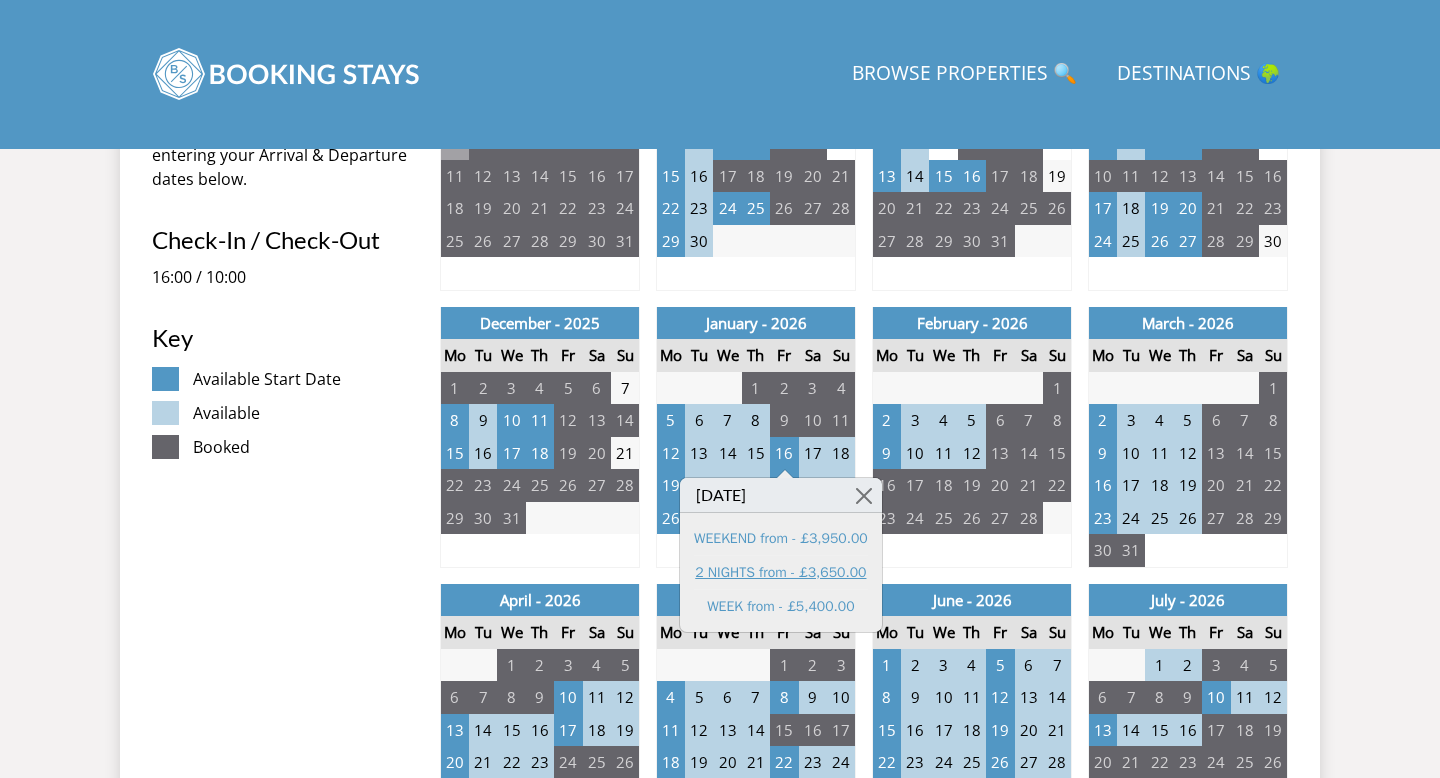 click on "2 NIGHTS from  - £3,650.00" at bounding box center (781, 572) 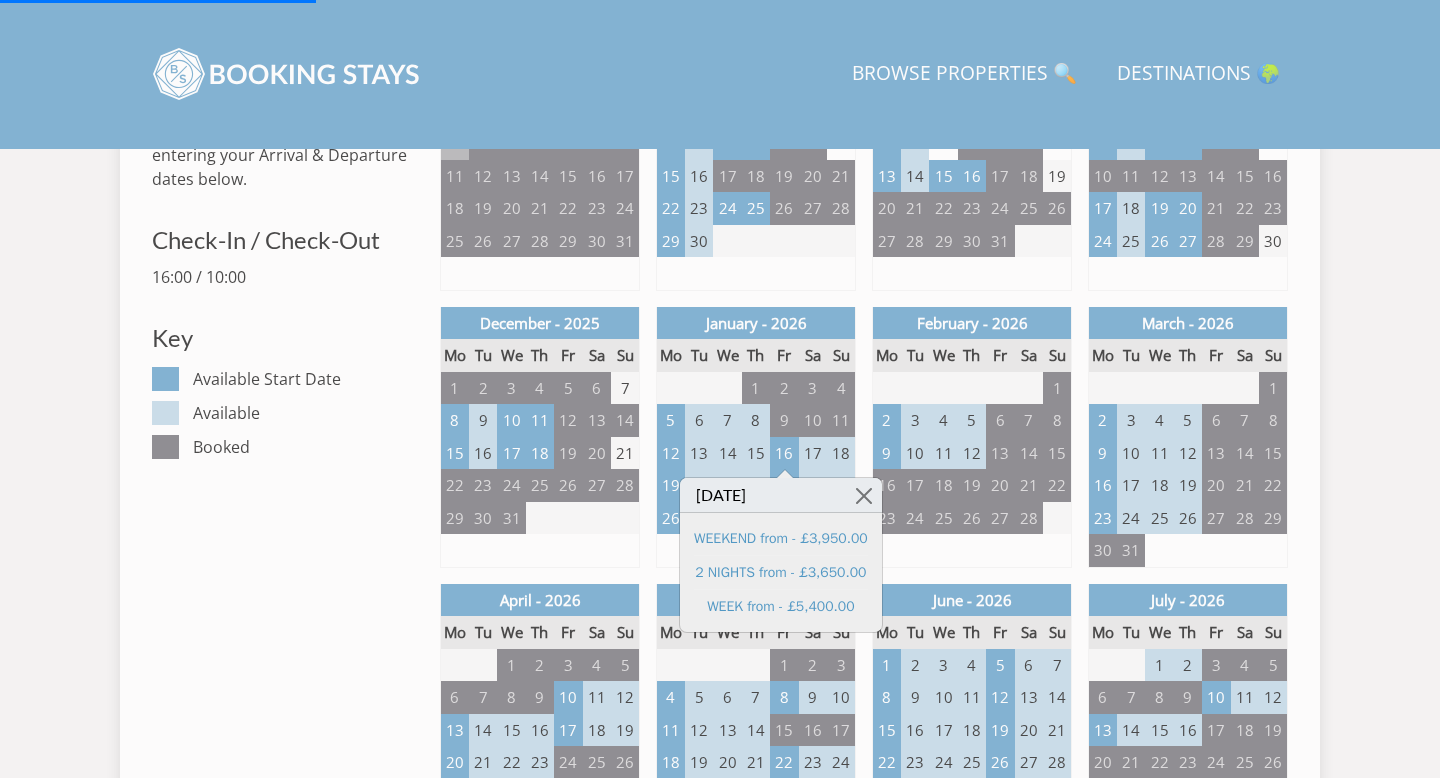 click on "Prices and Availability
You can browse the calendar to find an available start date for your stay by clicking on a start date or by entering your Arrival & Departure dates below.
Search for a Stay
16/01/2026
Search
Check-In / Check-Out
16:00 / 10:00
Key
Available Start Date
Available
Booked" at bounding box center (288, 1268) 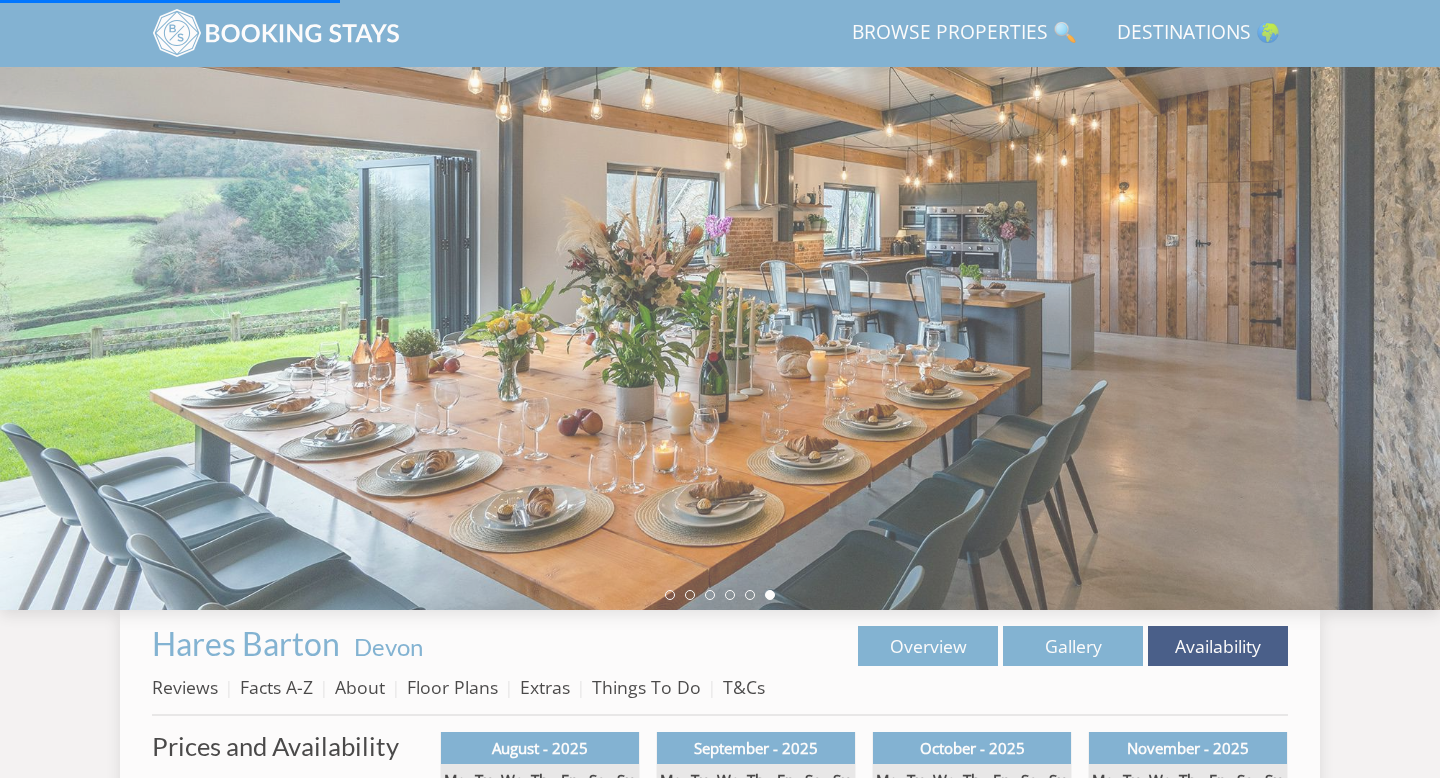 scroll, scrollTop: 230, scrollLeft: 0, axis: vertical 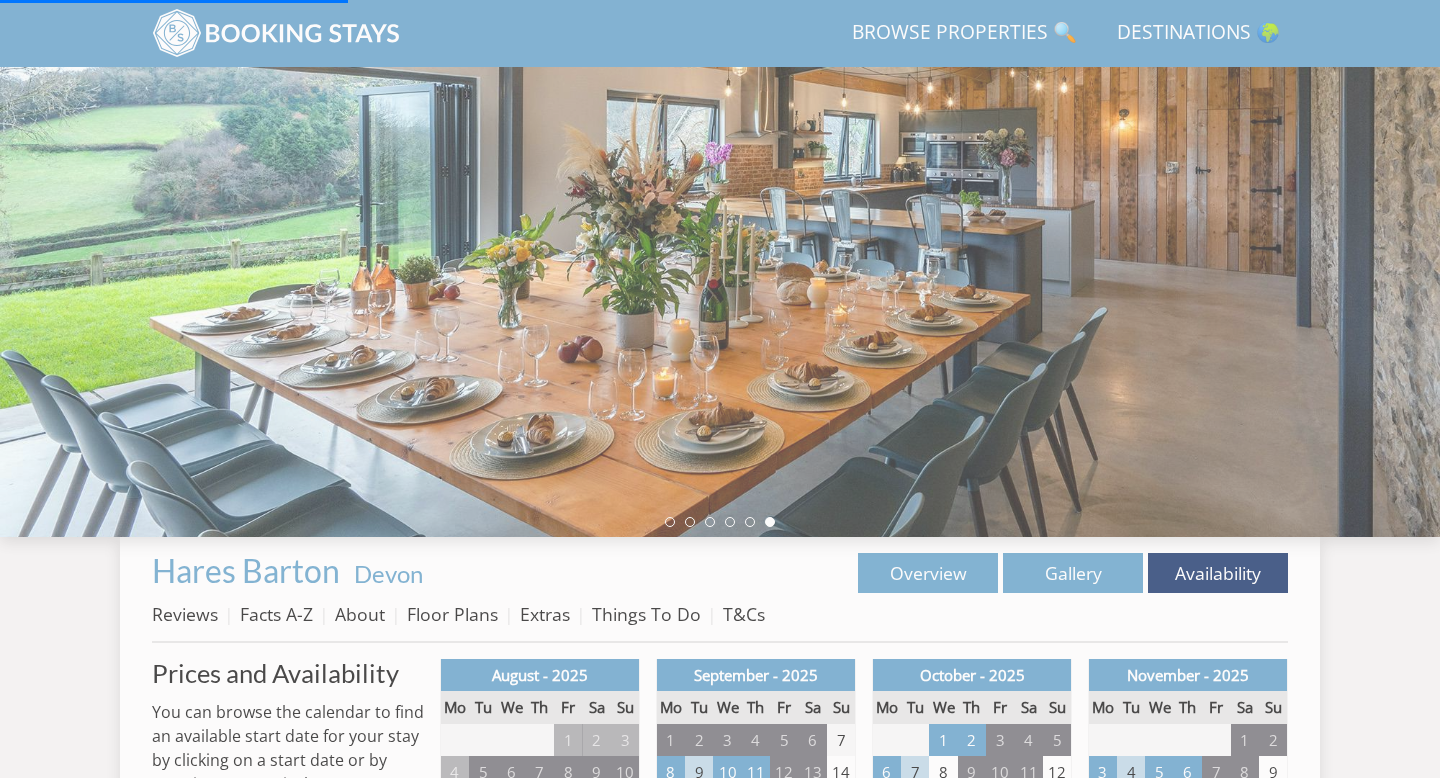 click on "Properties
Hares Barton
-  Devon
Overview
Gallery
Availability
Reviews
Facts A-Z
About
Floor Plans
Extras
Things To Do
T&Cs" at bounding box center (720, 598) 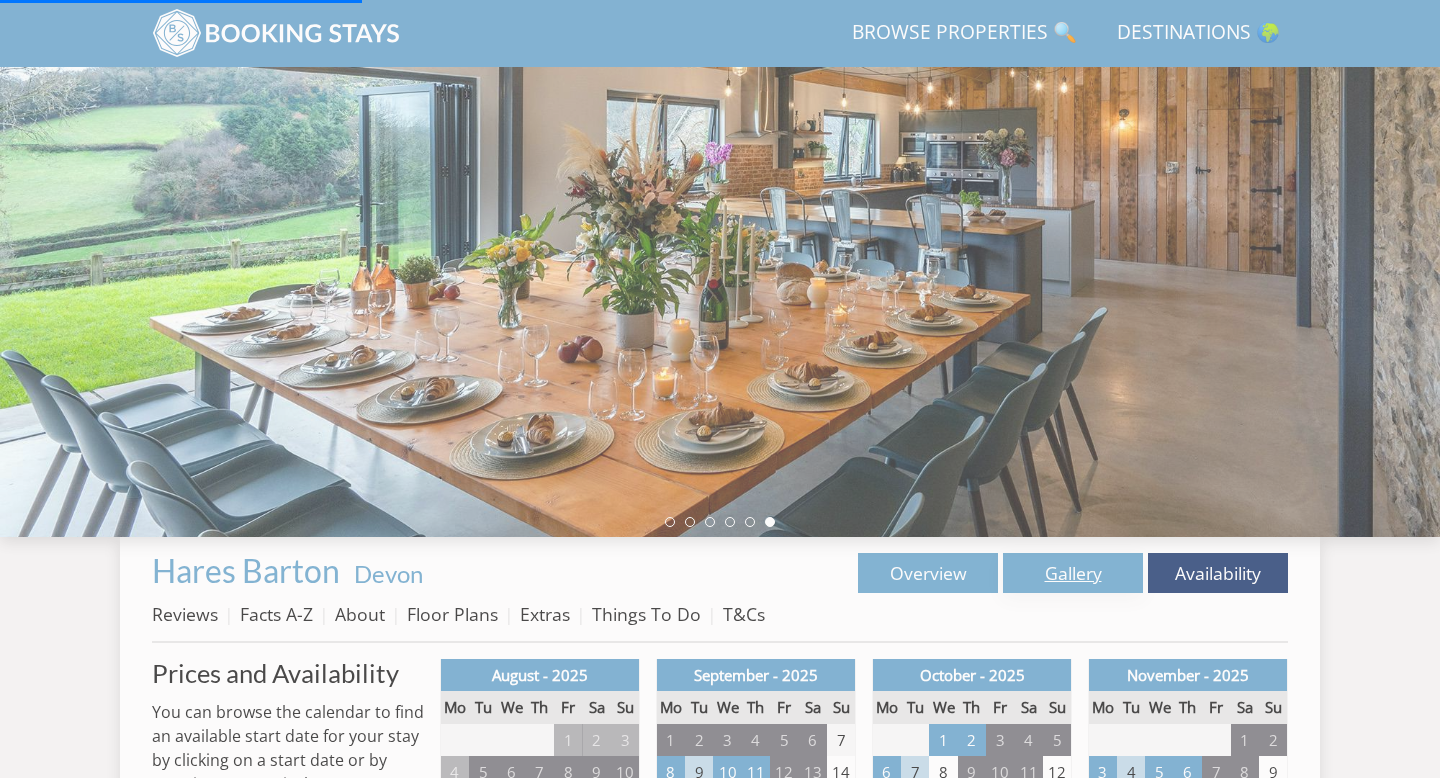click on "Gallery" at bounding box center (1073, 573) 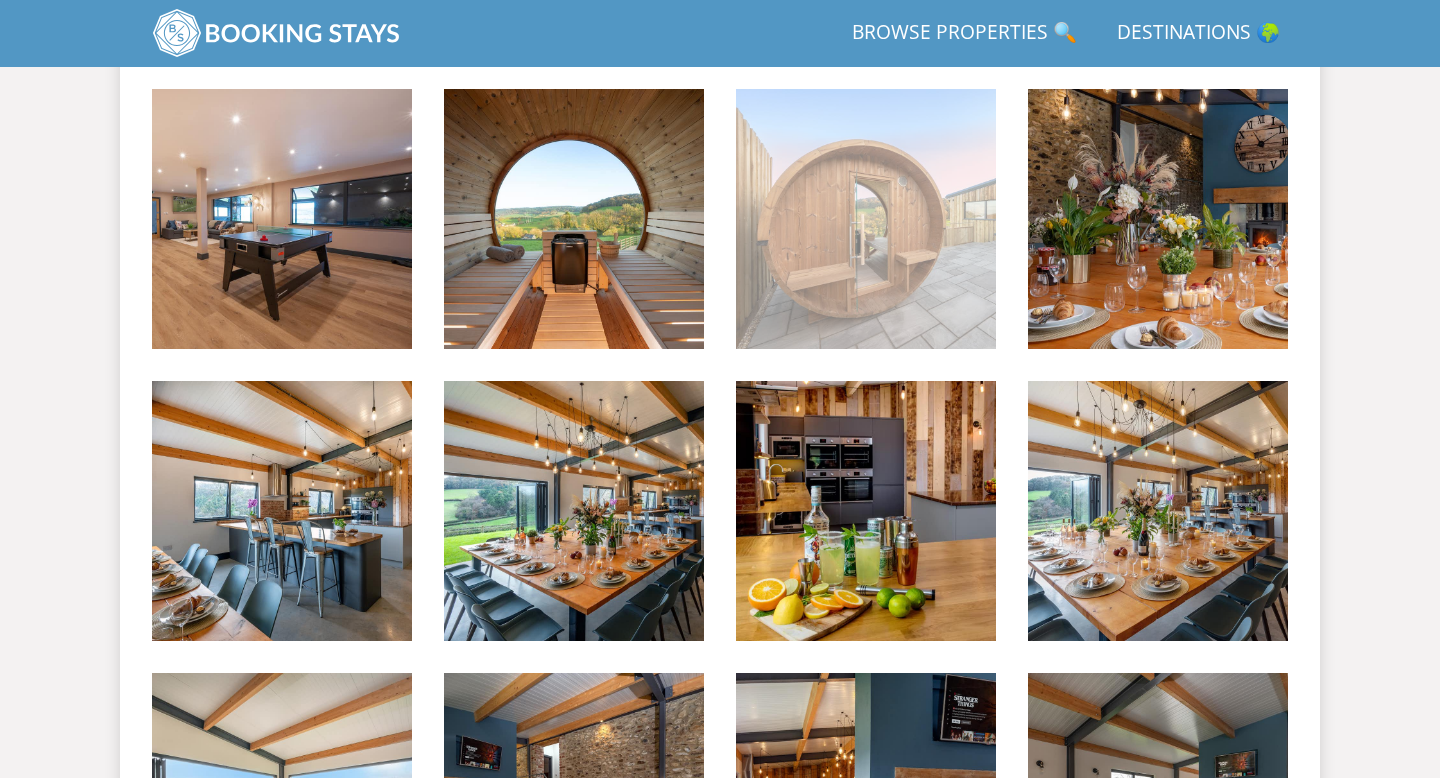 scroll, scrollTop: 1090, scrollLeft: 0, axis: vertical 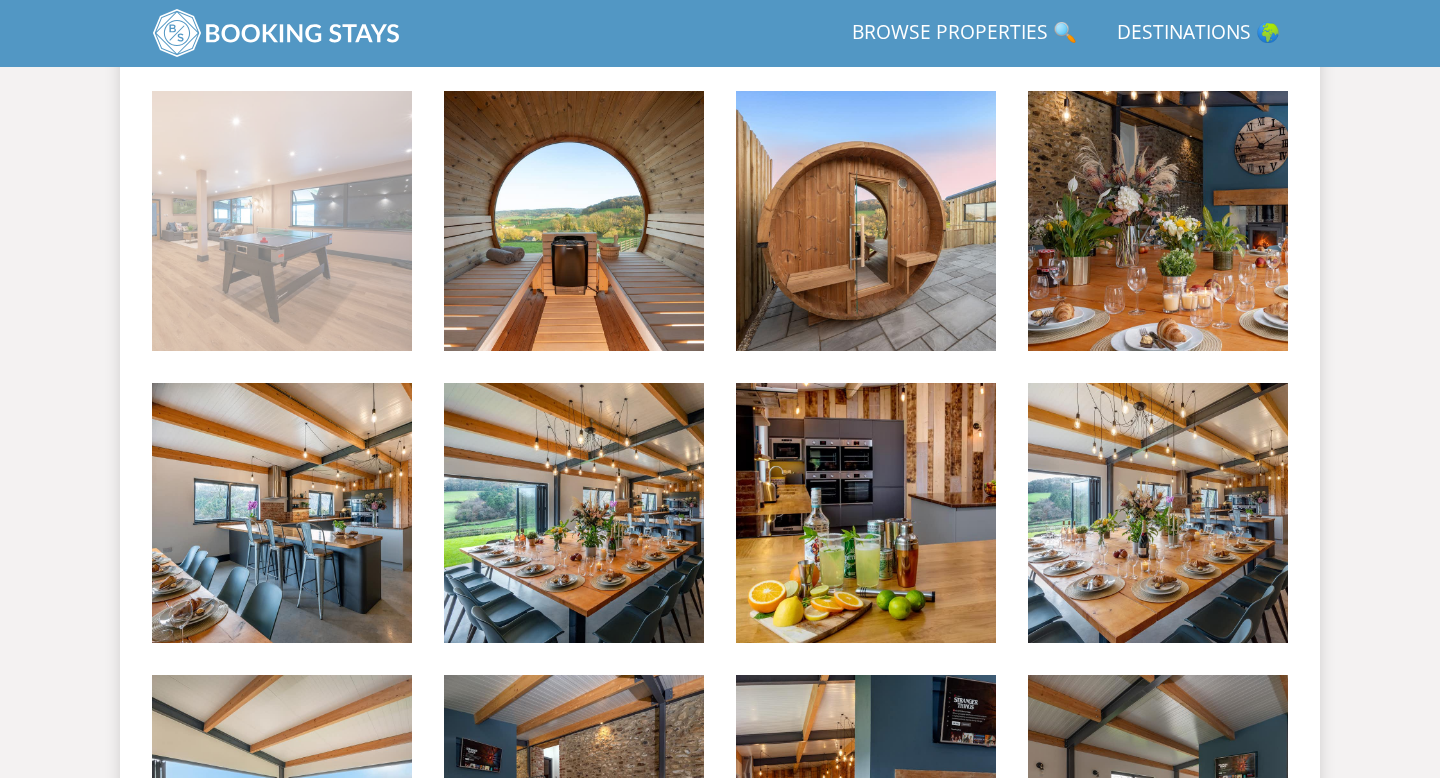 click at bounding box center [282, 221] 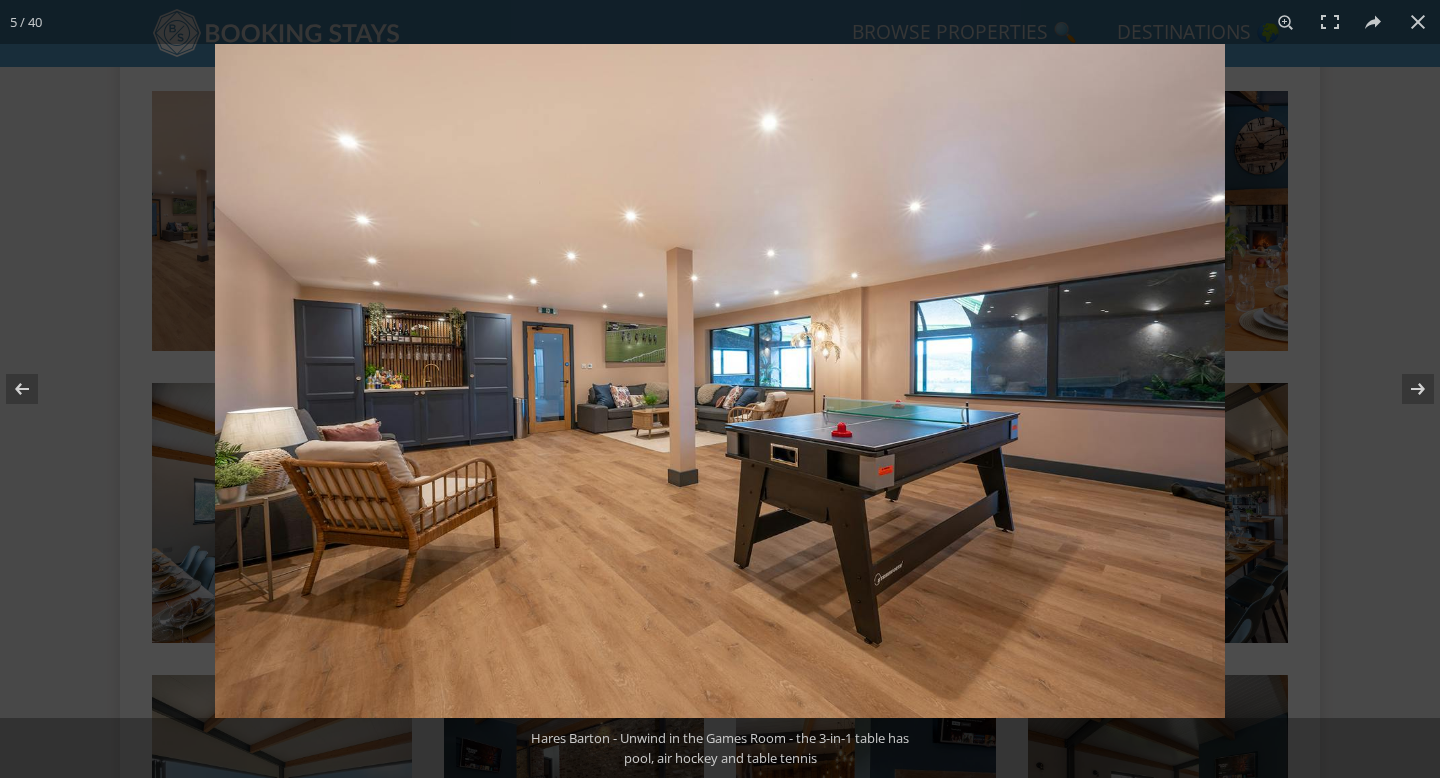 click at bounding box center (720, 381) 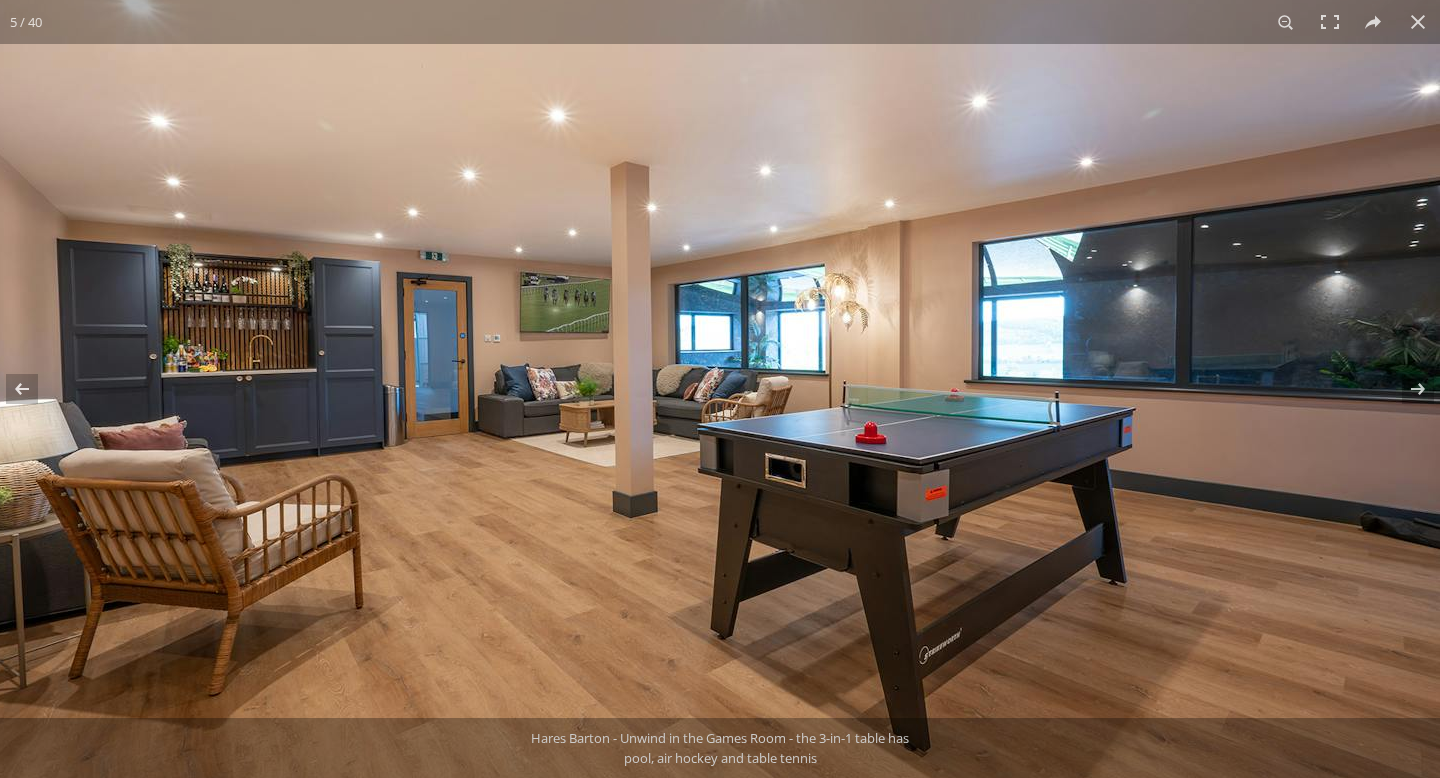 click at bounding box center (690, 360) 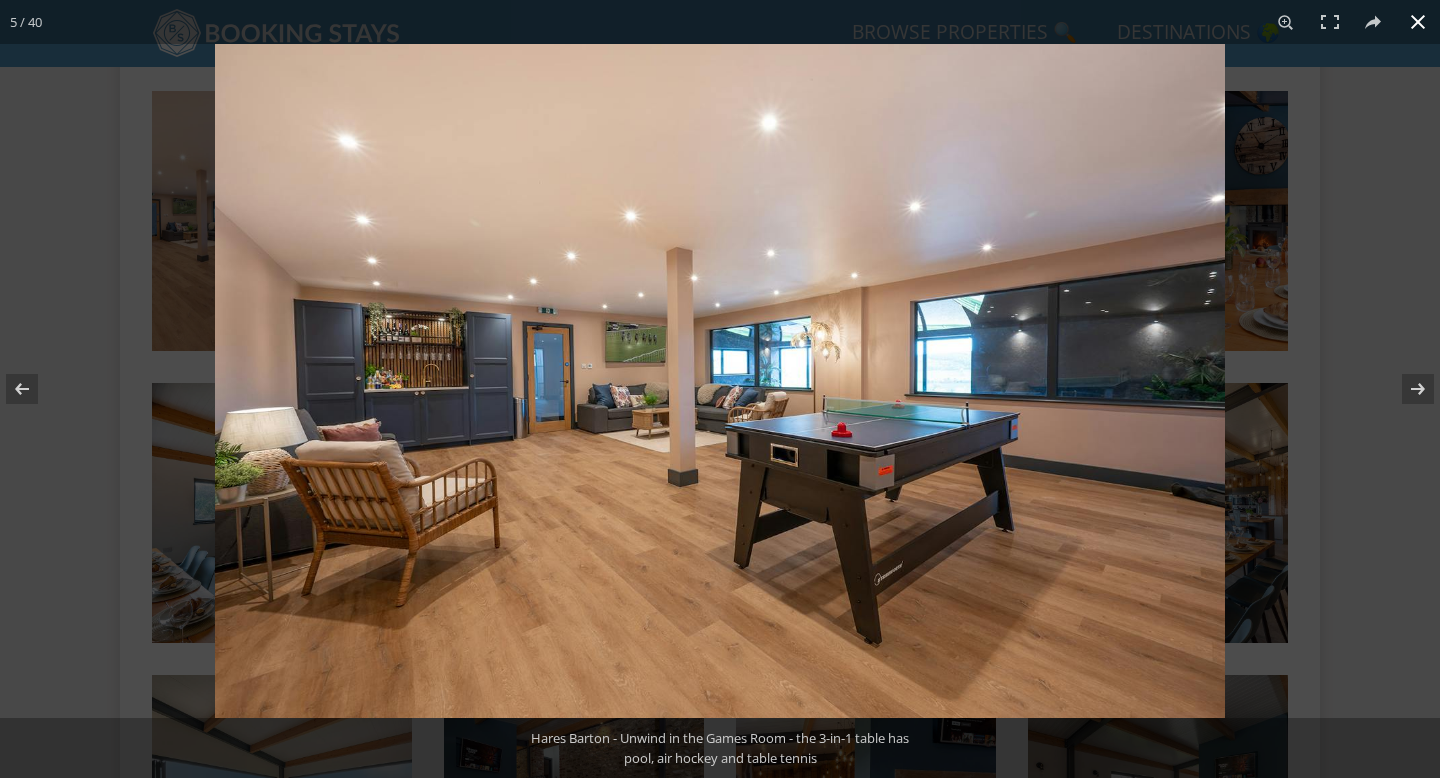 click at bounding box center [1418, 22] 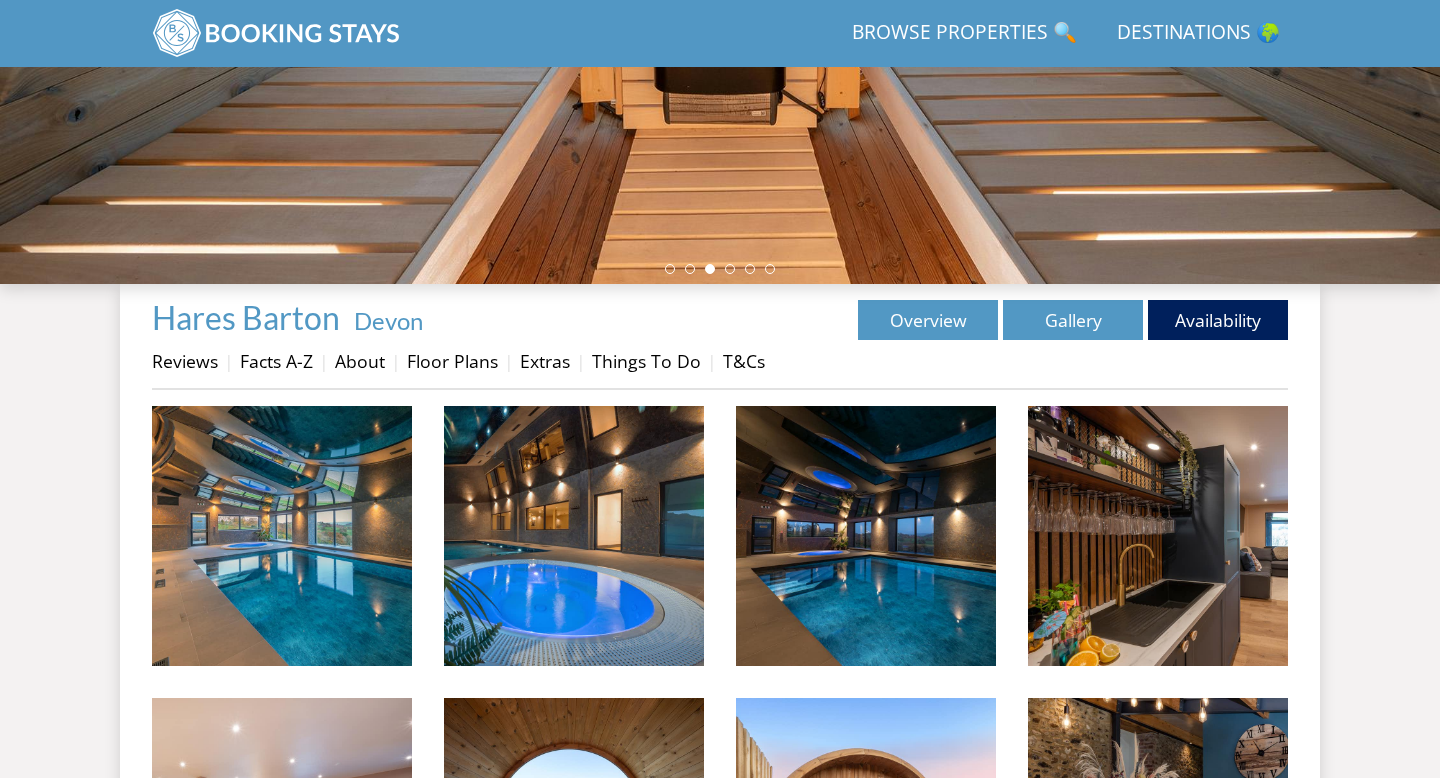 scroll, scrollTop: 343, scrollLeft: 0, axis: vertical 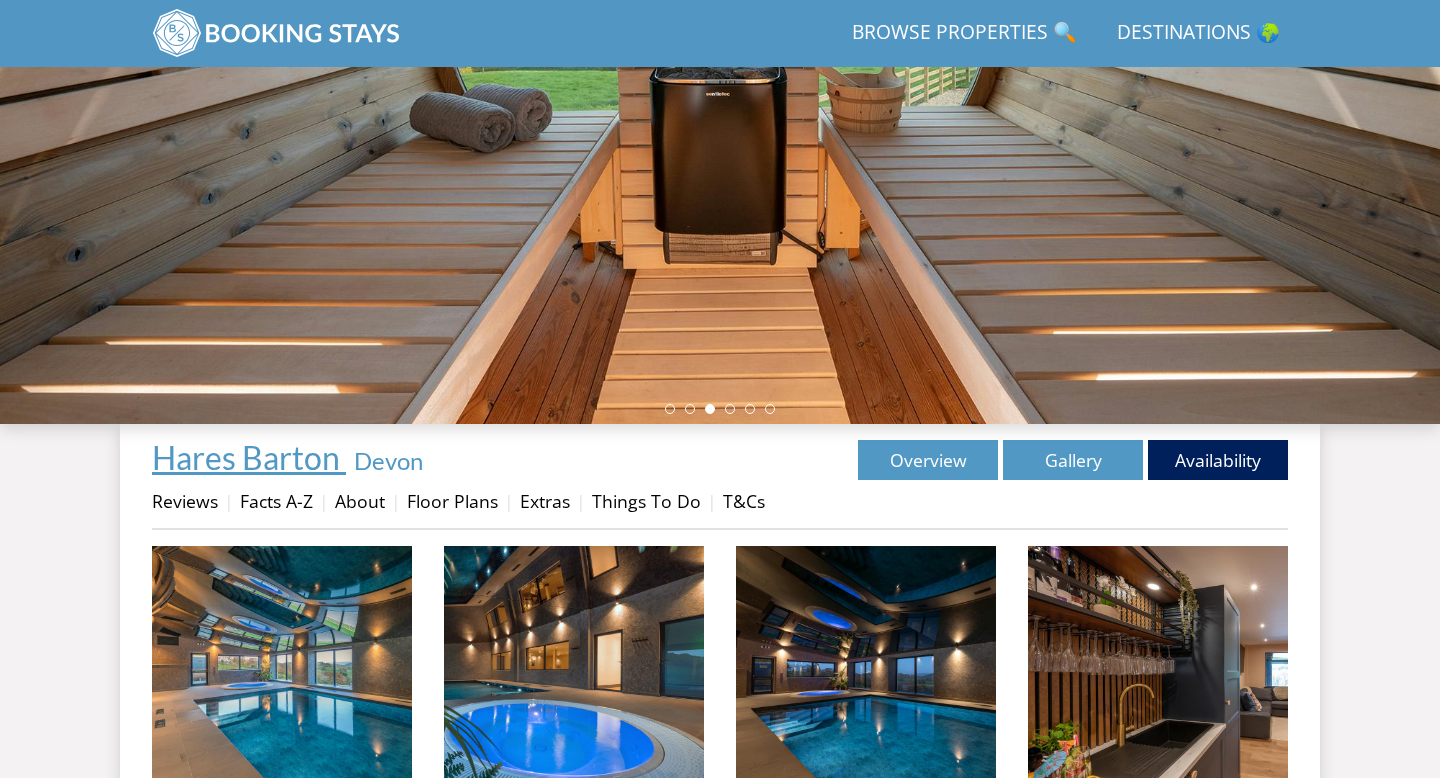 click on "Hares Barton" at bounding box center [246, 457] 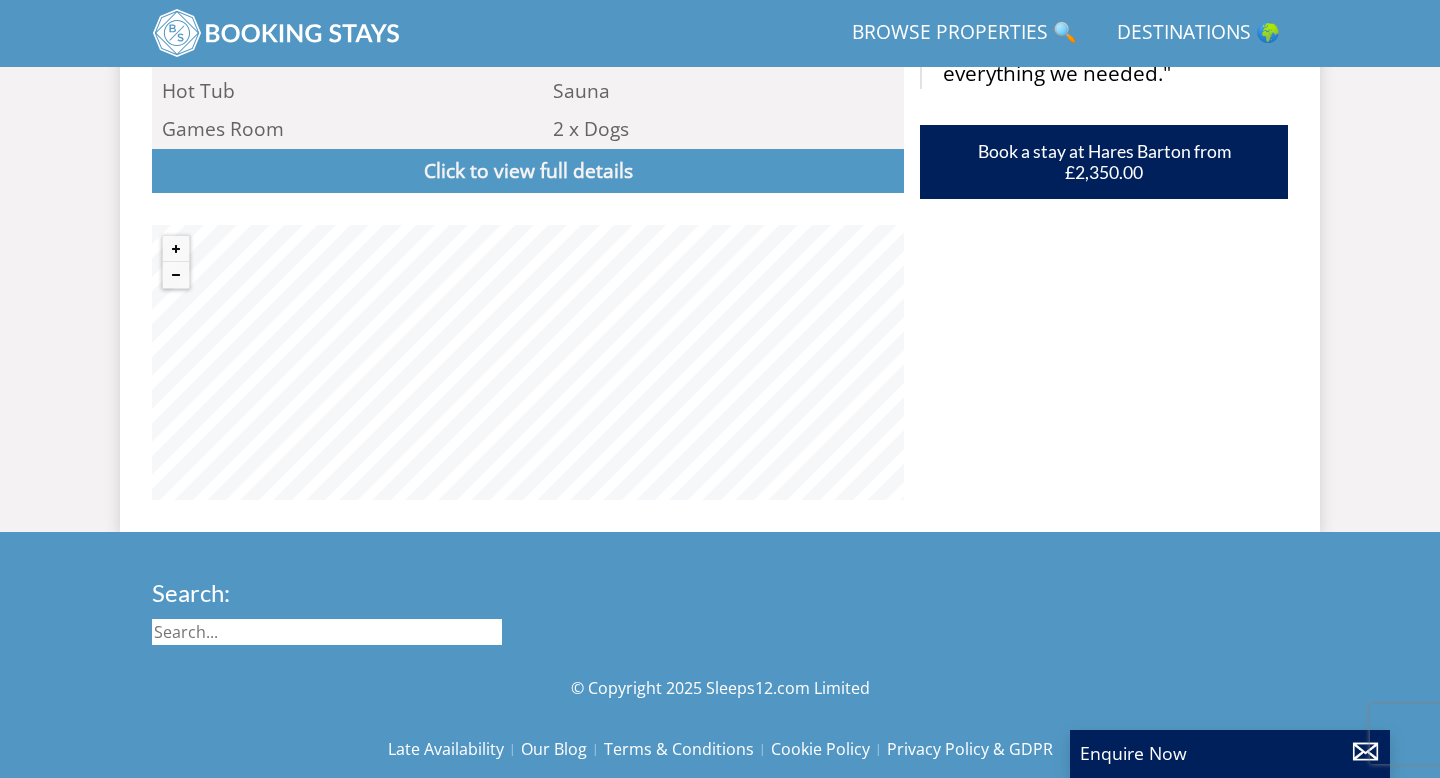 scroll, scrollTop: 1386, scrollLeft: 0, axis: vertical 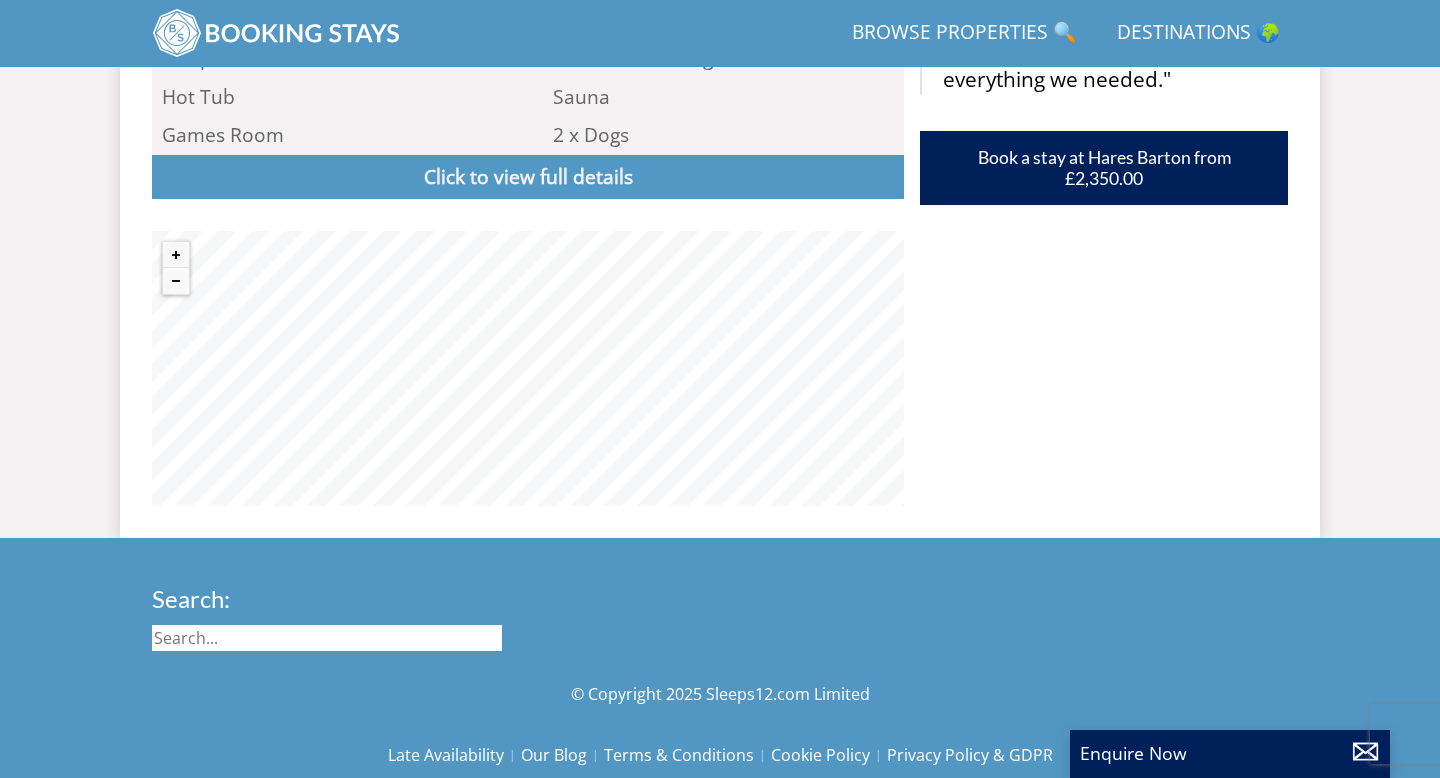 drag, startPoint x: 999, startPoint y: 344, endPoint x: 1001, endPoint y: 327, distance: 17.117243 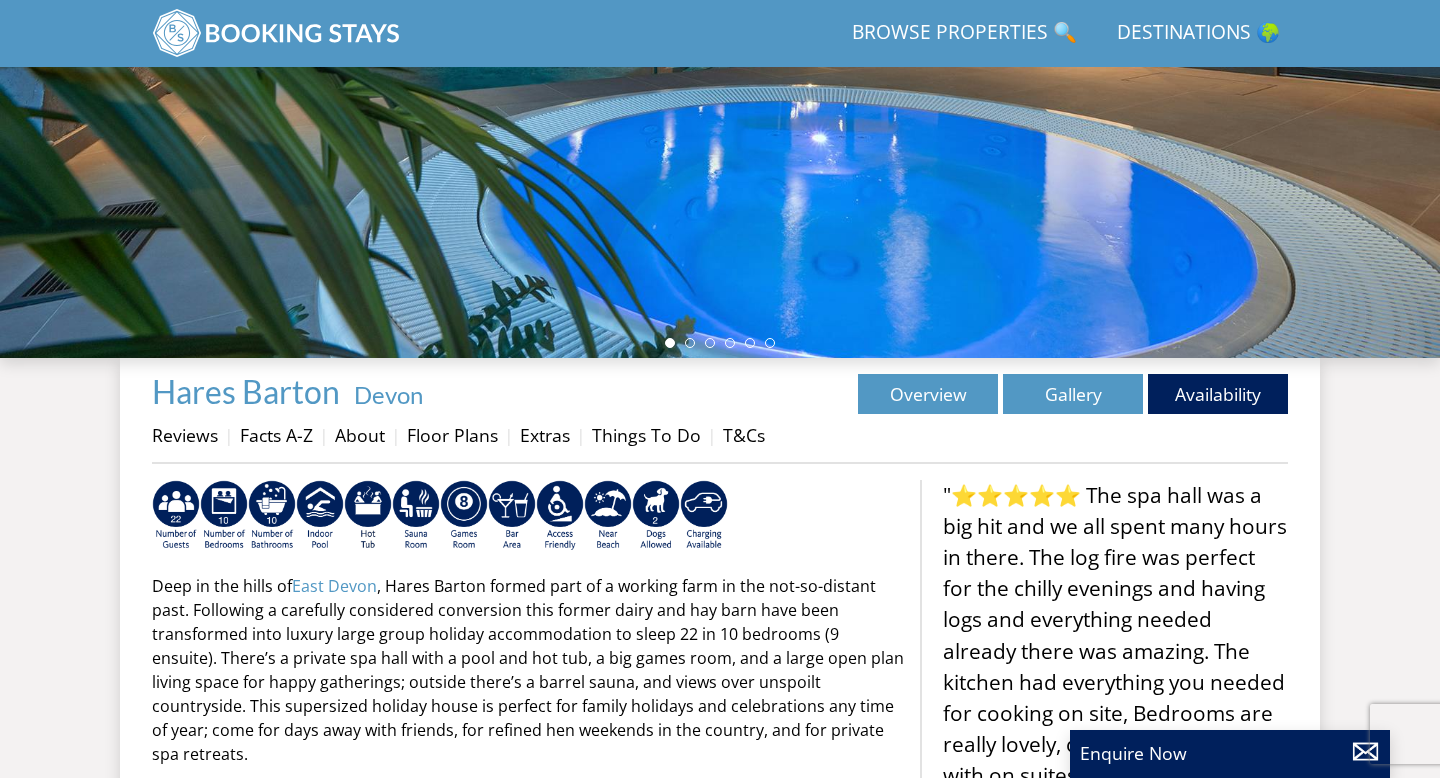 scroll, scrollTop: 414, scrollLeft: 0, axis: vertical 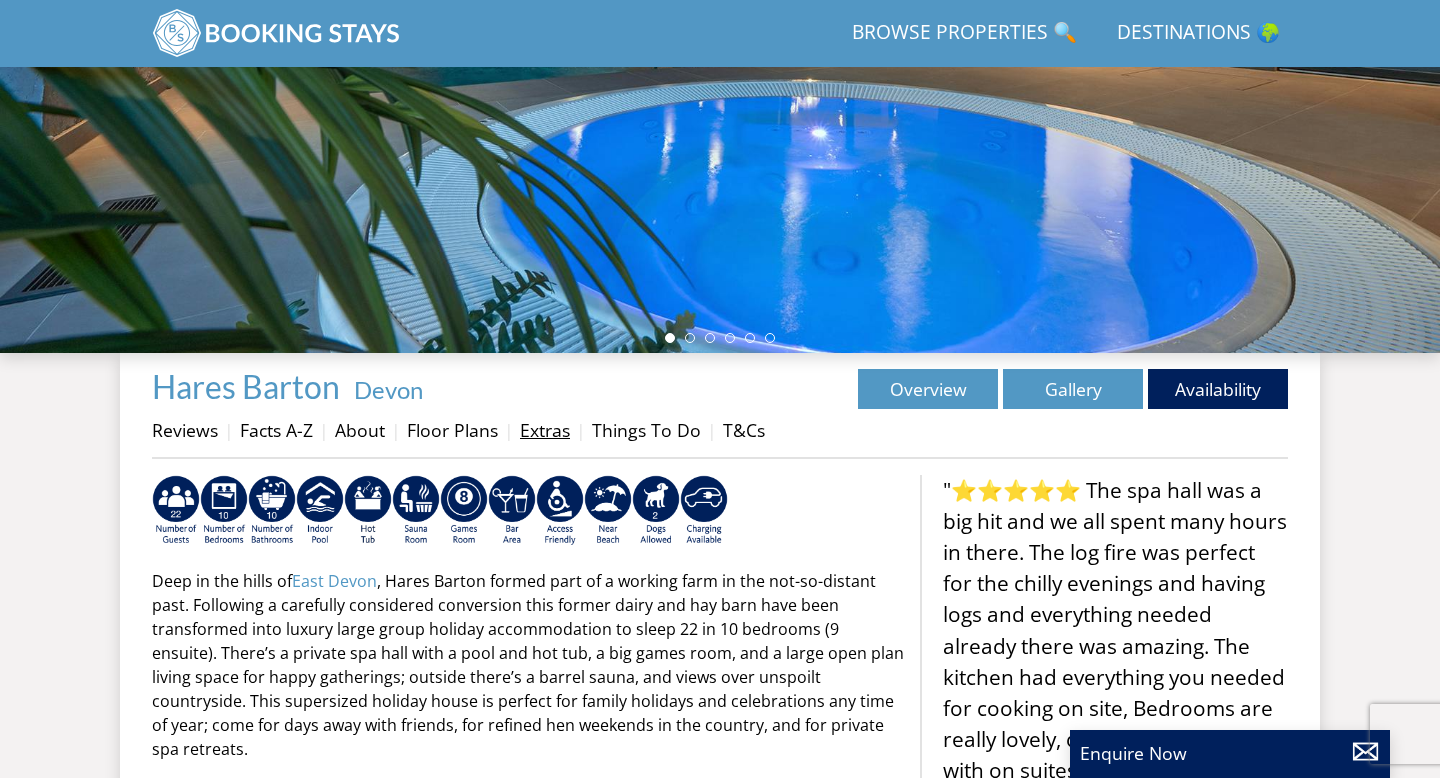 click on "Extras" at bounding box center (545, 430) 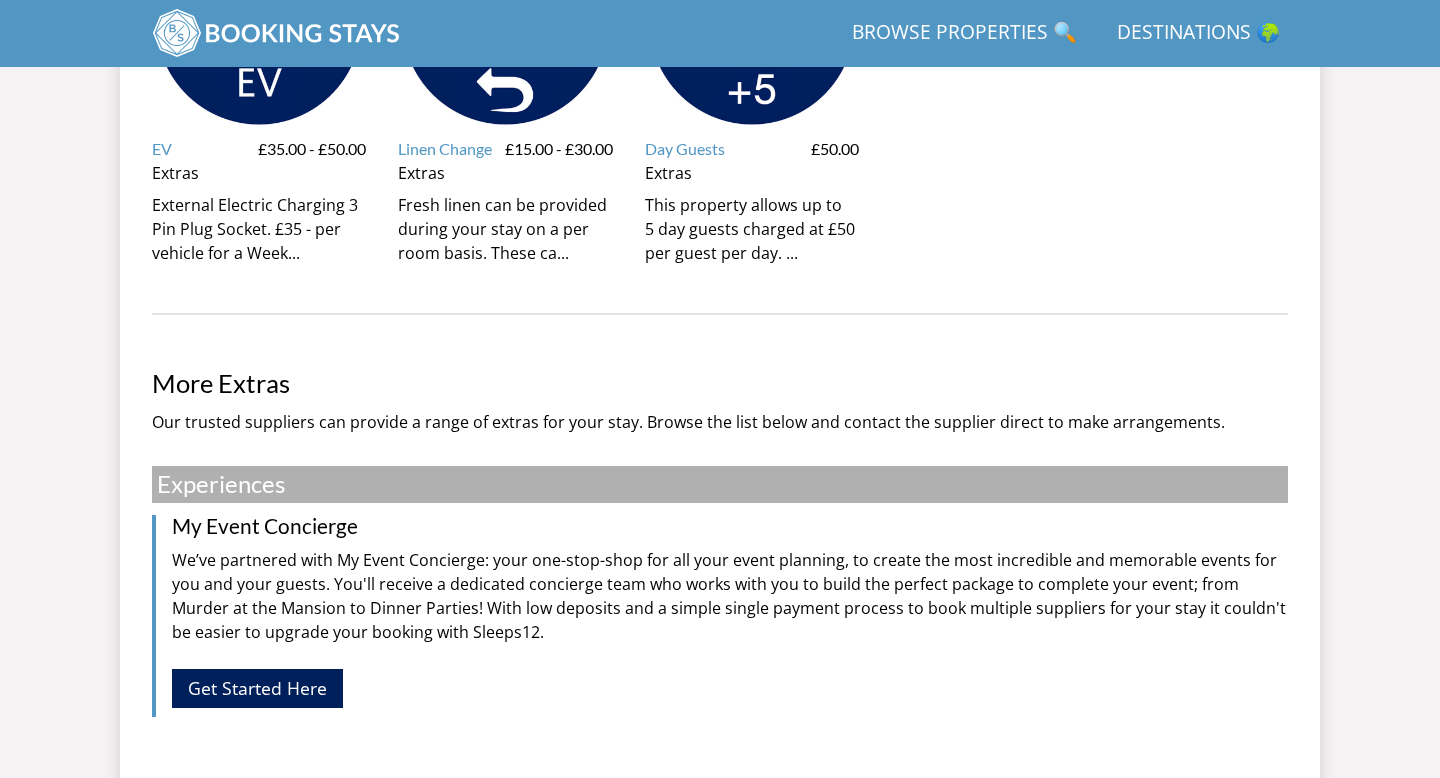 scroll, scrollTop: 1032, scrollLeft: 0, axis: vertical 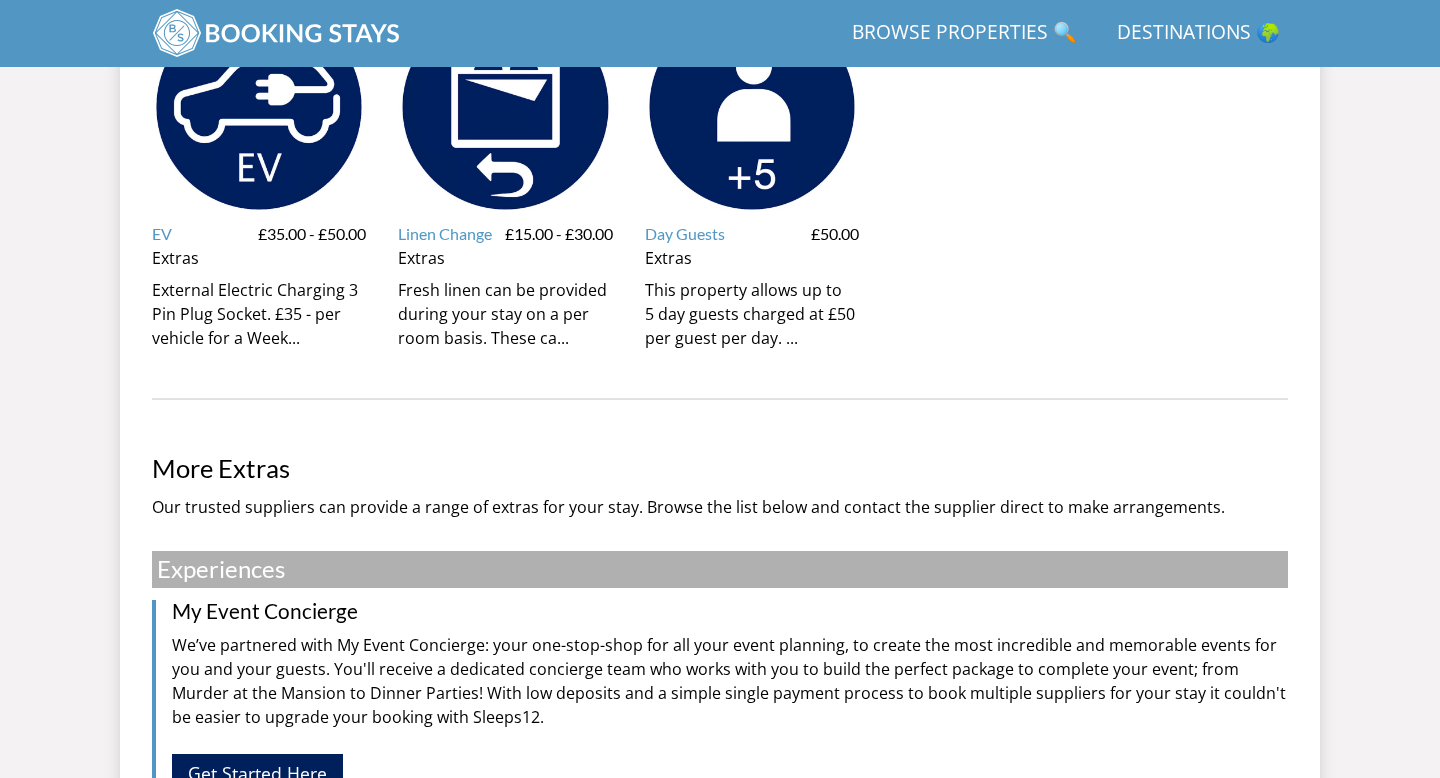 click on "Fresh linen can be provided during your stay on a per room basis.
These ca..." at bounding box center [505, 314] 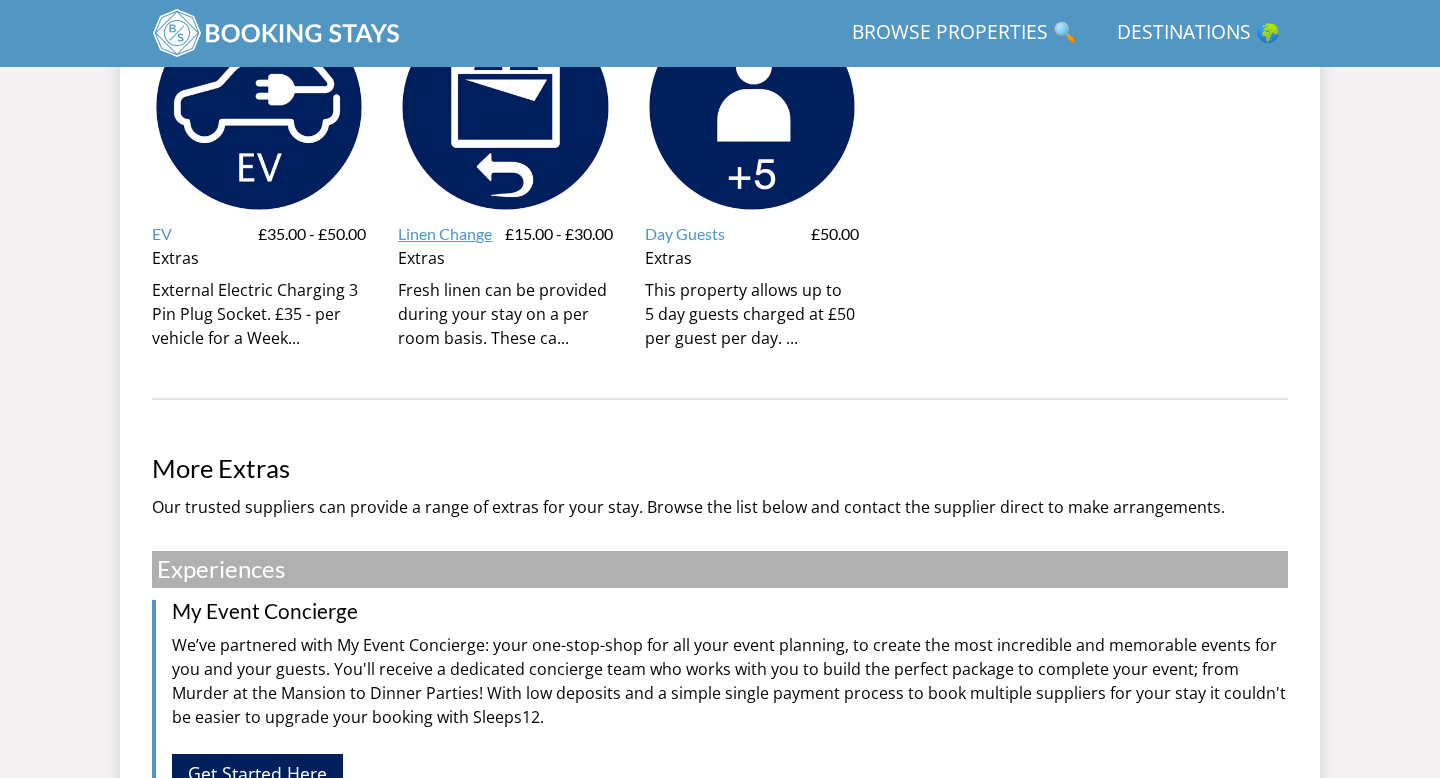 click on "Linen Change" at bounding box center (445, 233) 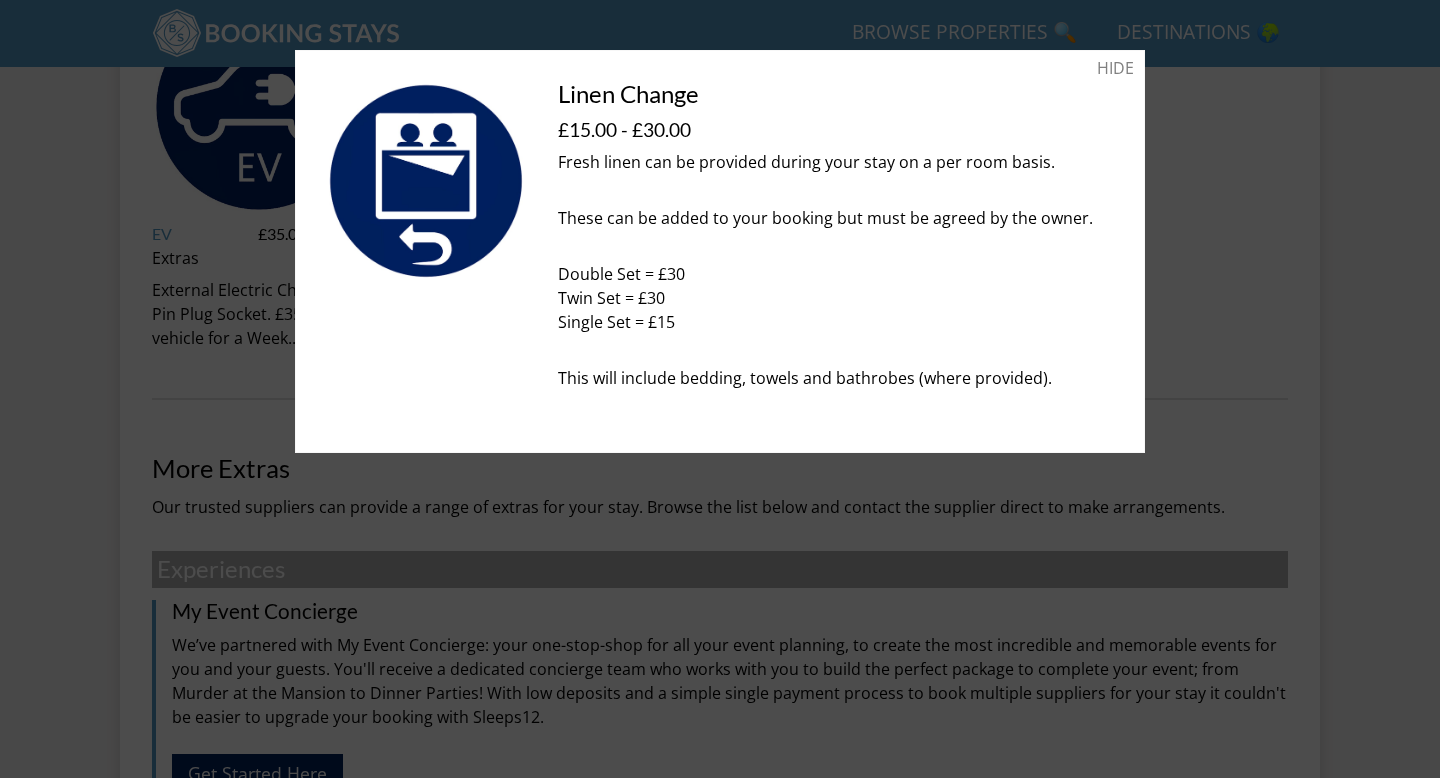 click at bounding box center (720, 389) 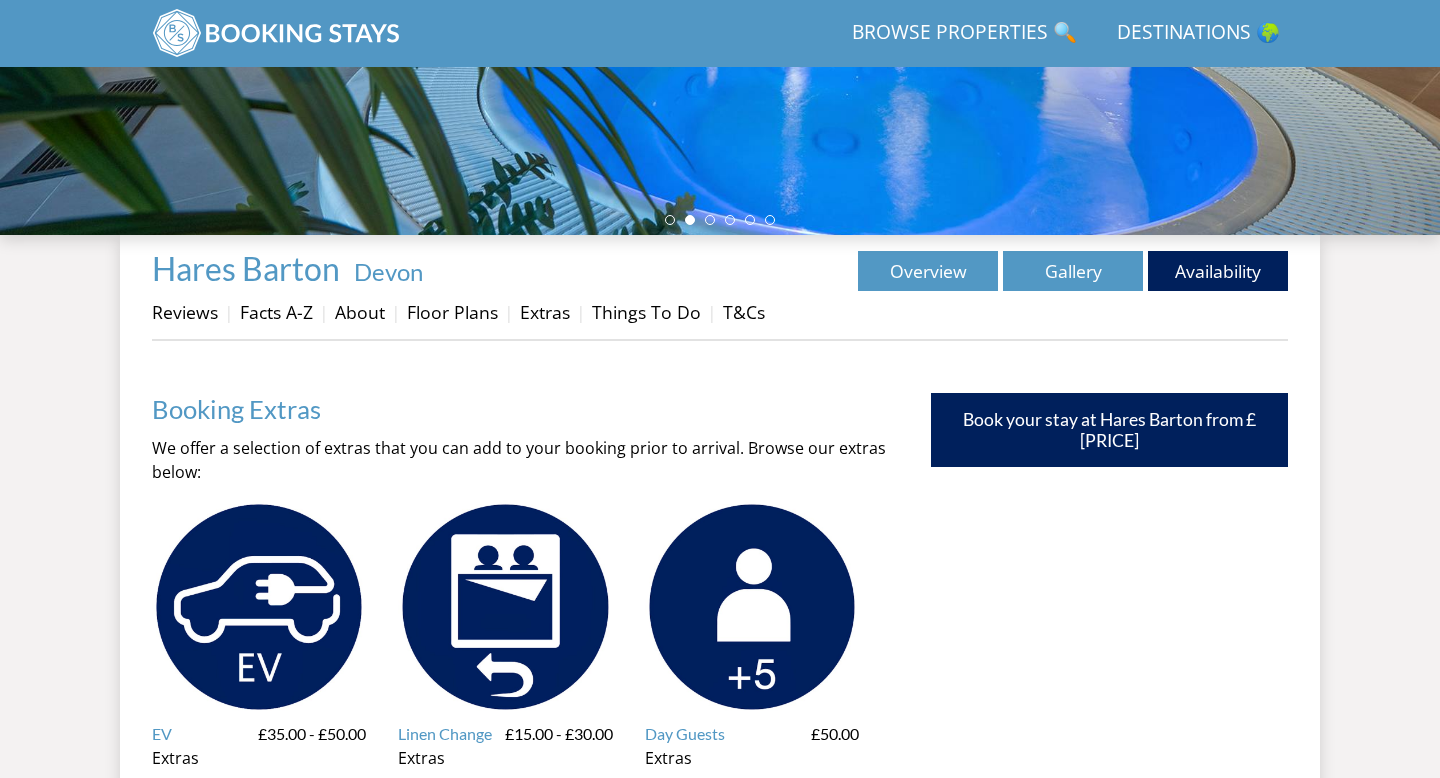 scroll, scrollTop: 531, scrollLeft: 0, axis: vertical 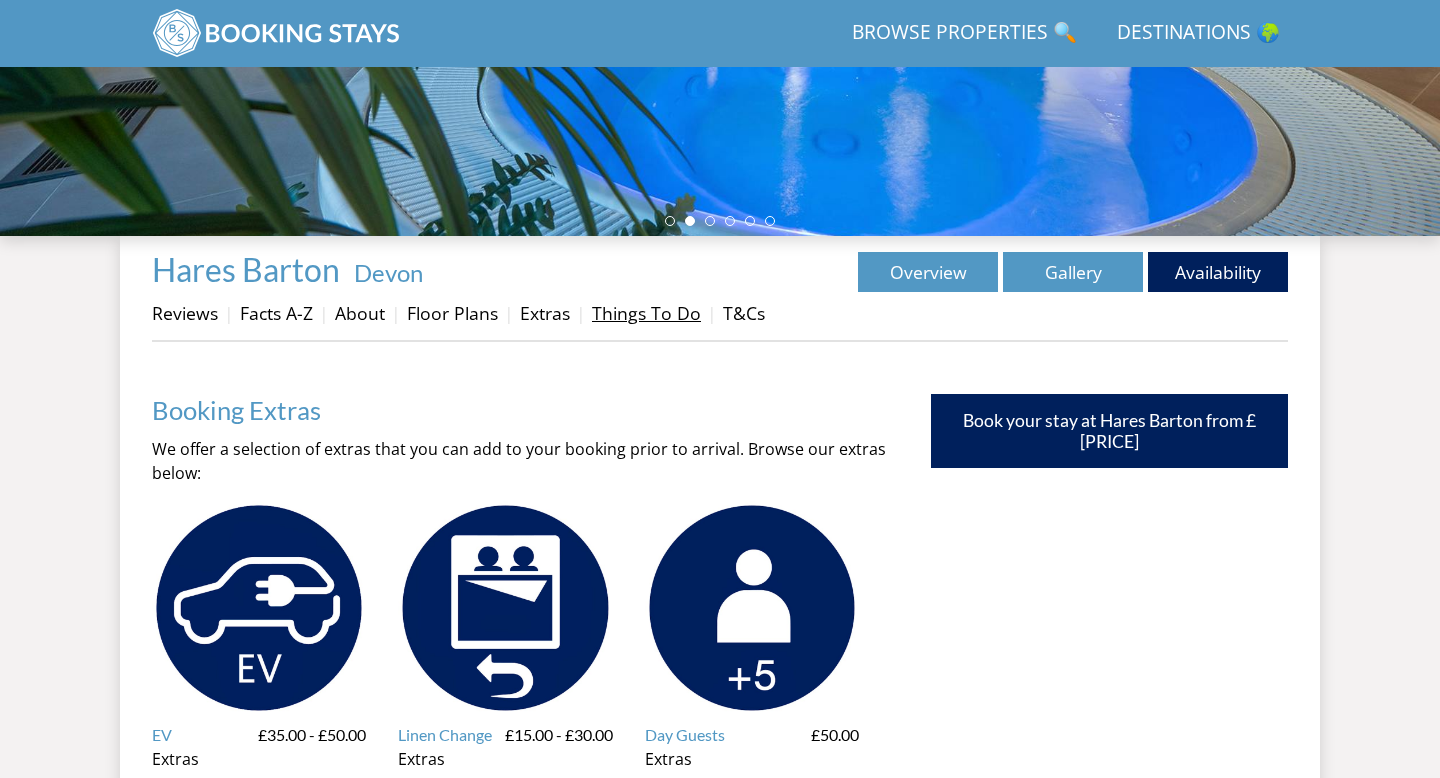 click on "Things To Do" at bounding box center [646, 313] 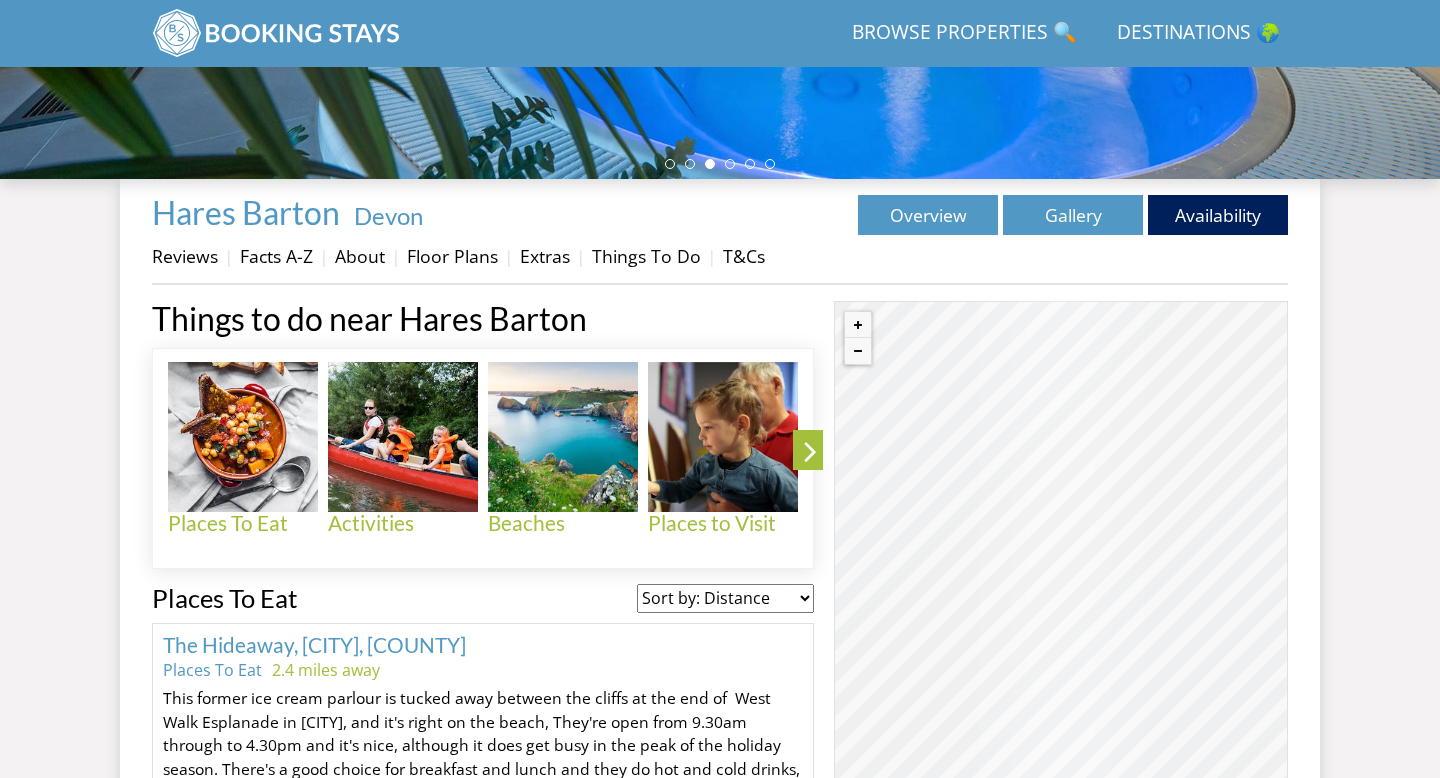 scroll, scrollTop: 459, scrollLeft: 0, axis: vertical 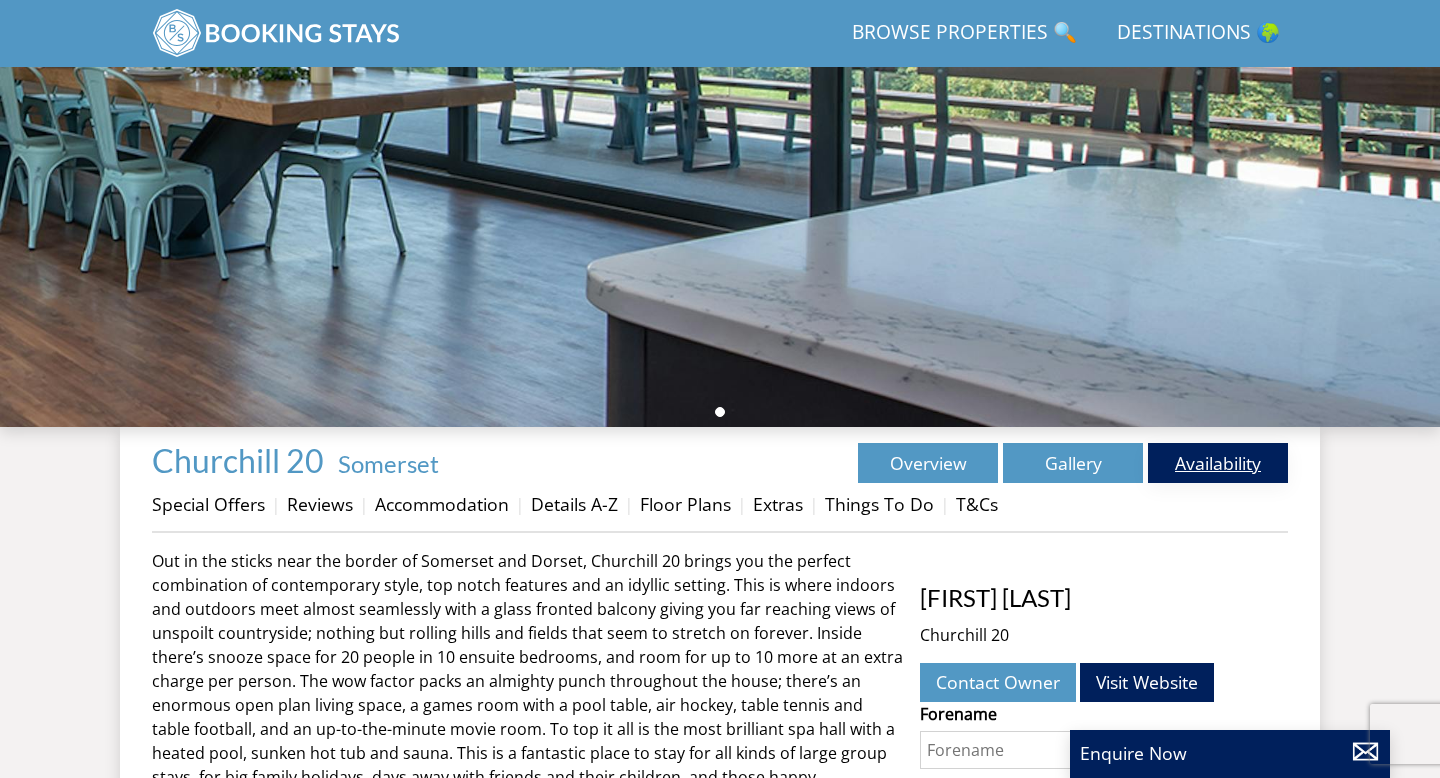 click on "Availability" at bounding box center (1218, 463) 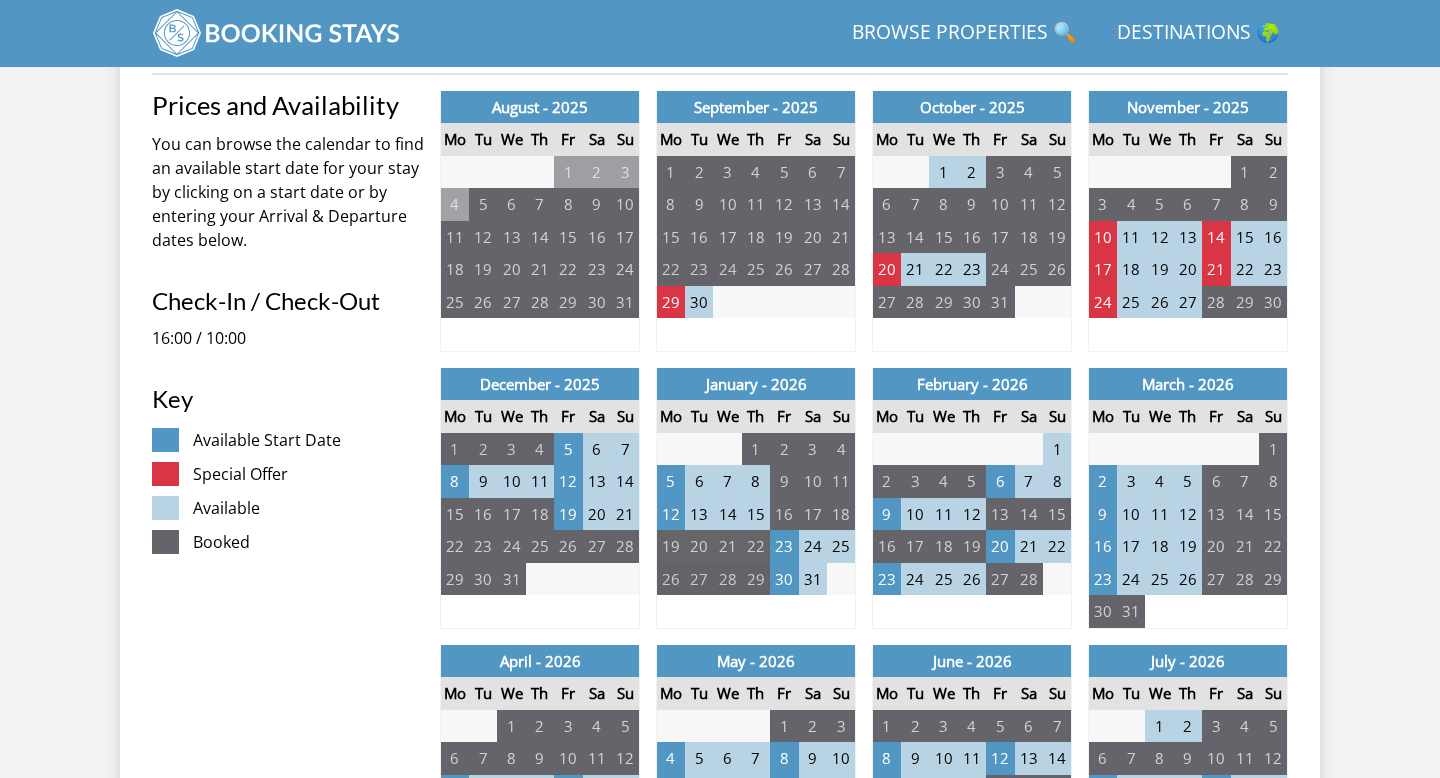 scroll, scrollTop: 818, scrollLeft: 0, axis: vertical 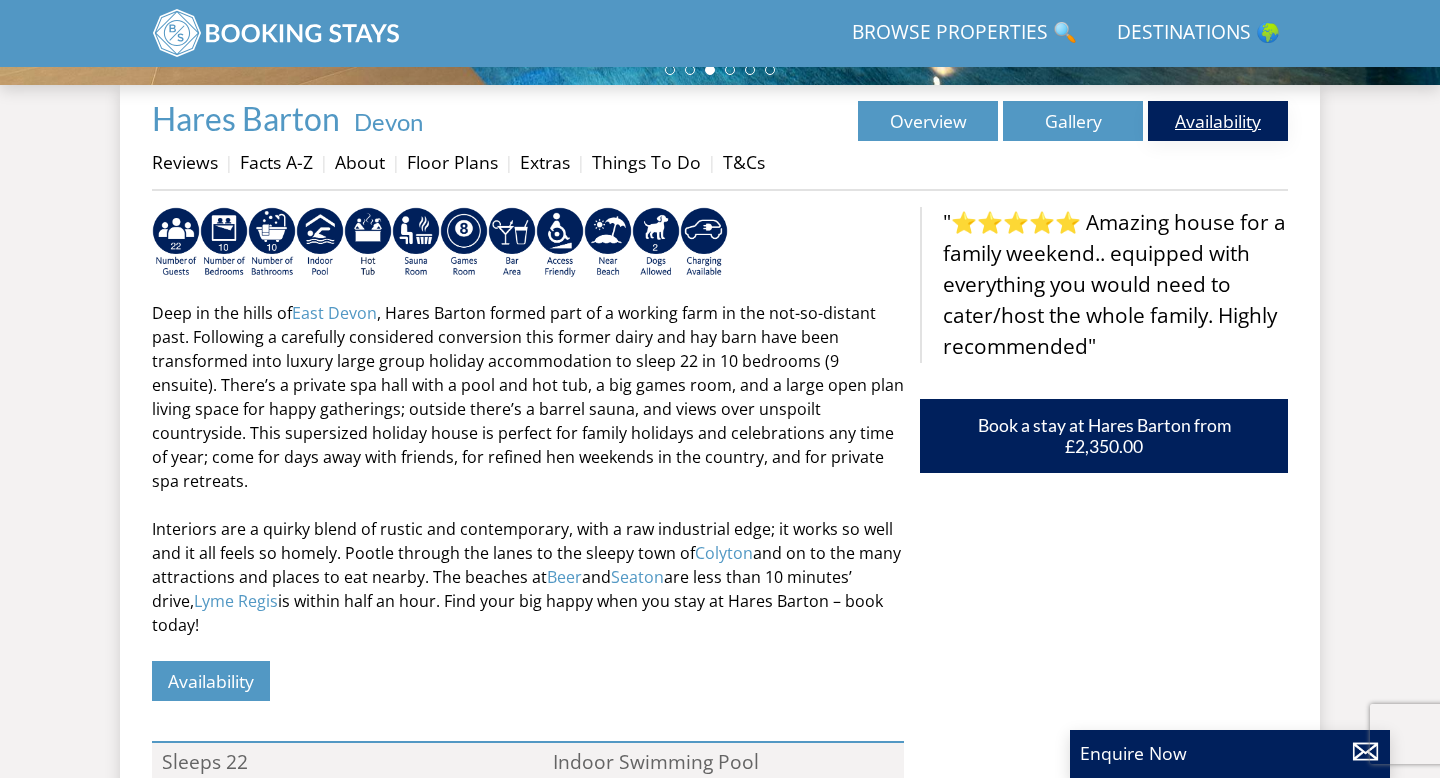 click on "Availability" at bounding box center (1218, 121) 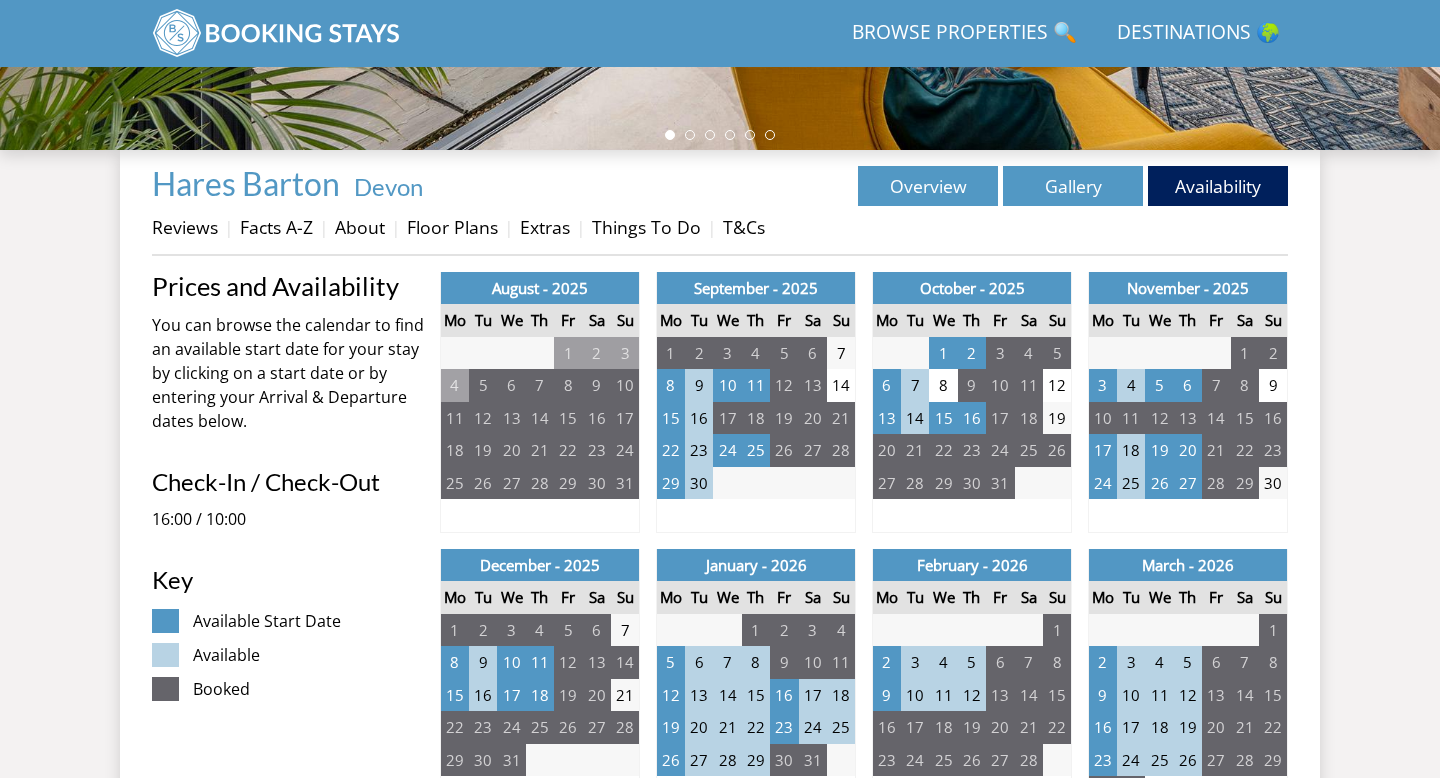 scroll, scrollTop: 634, scrollLeft: 0, axis: vertical 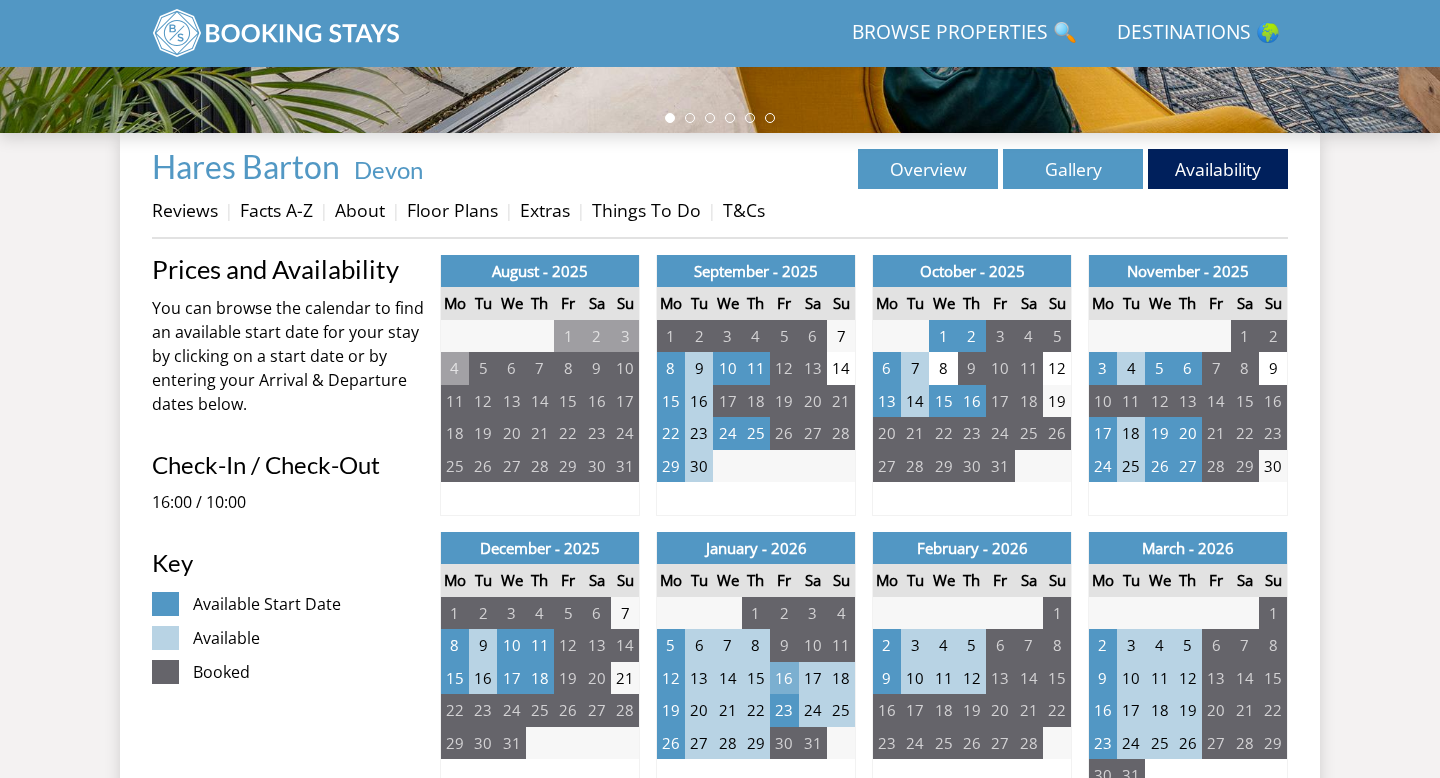 click on "16" at bounding box center (784, 678) 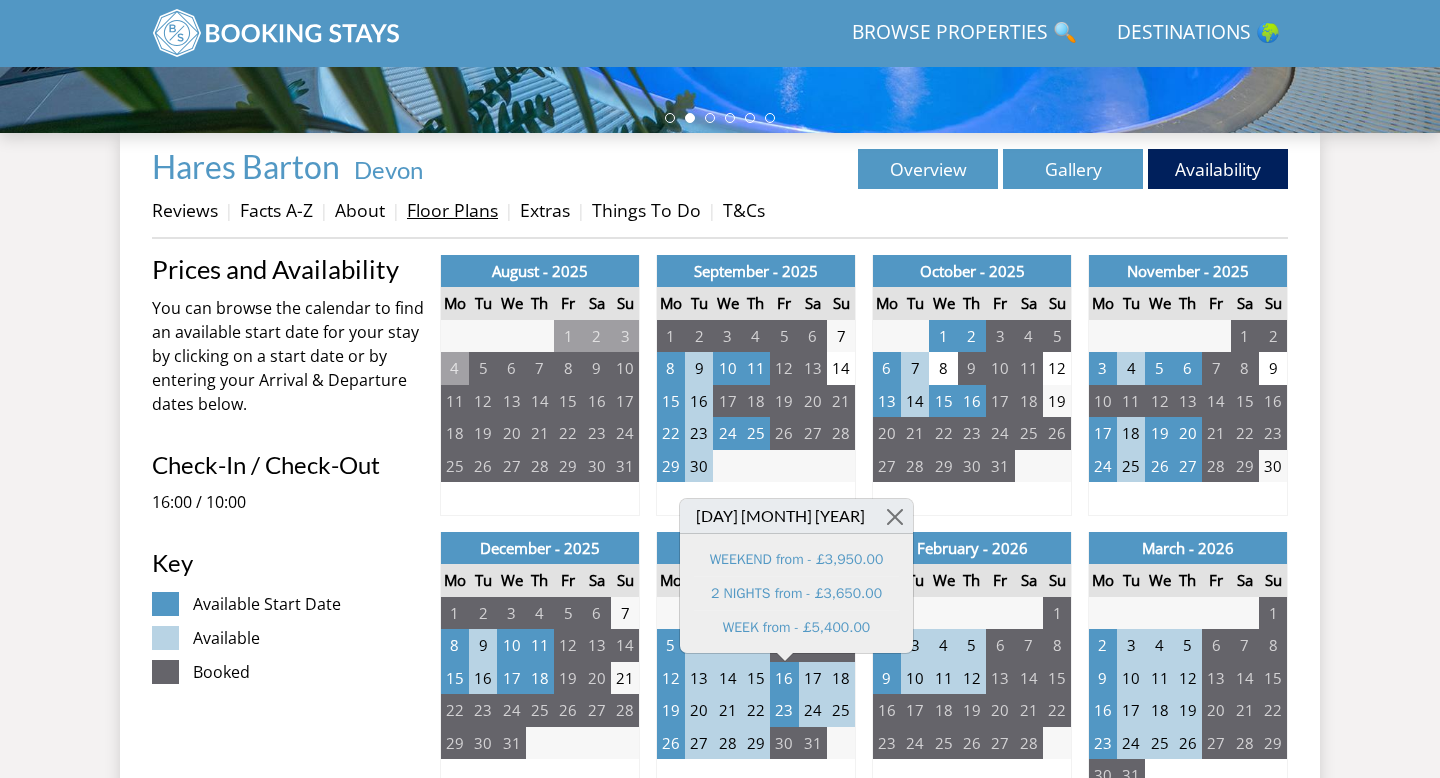 click on "Floor Plans" at bounding box center [452, 210] 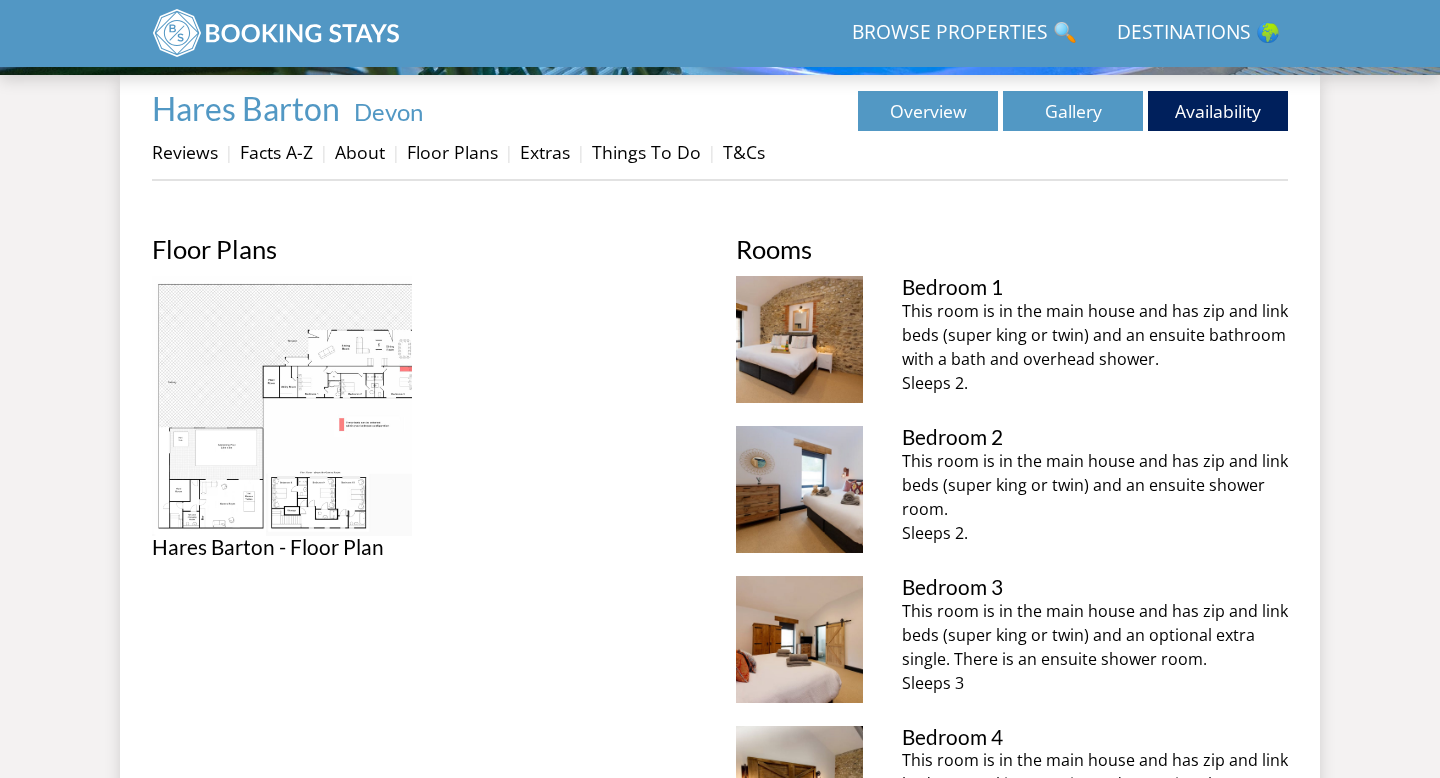 scroll, scrollTop: 693, scrollLeft: 0, axis: vertical 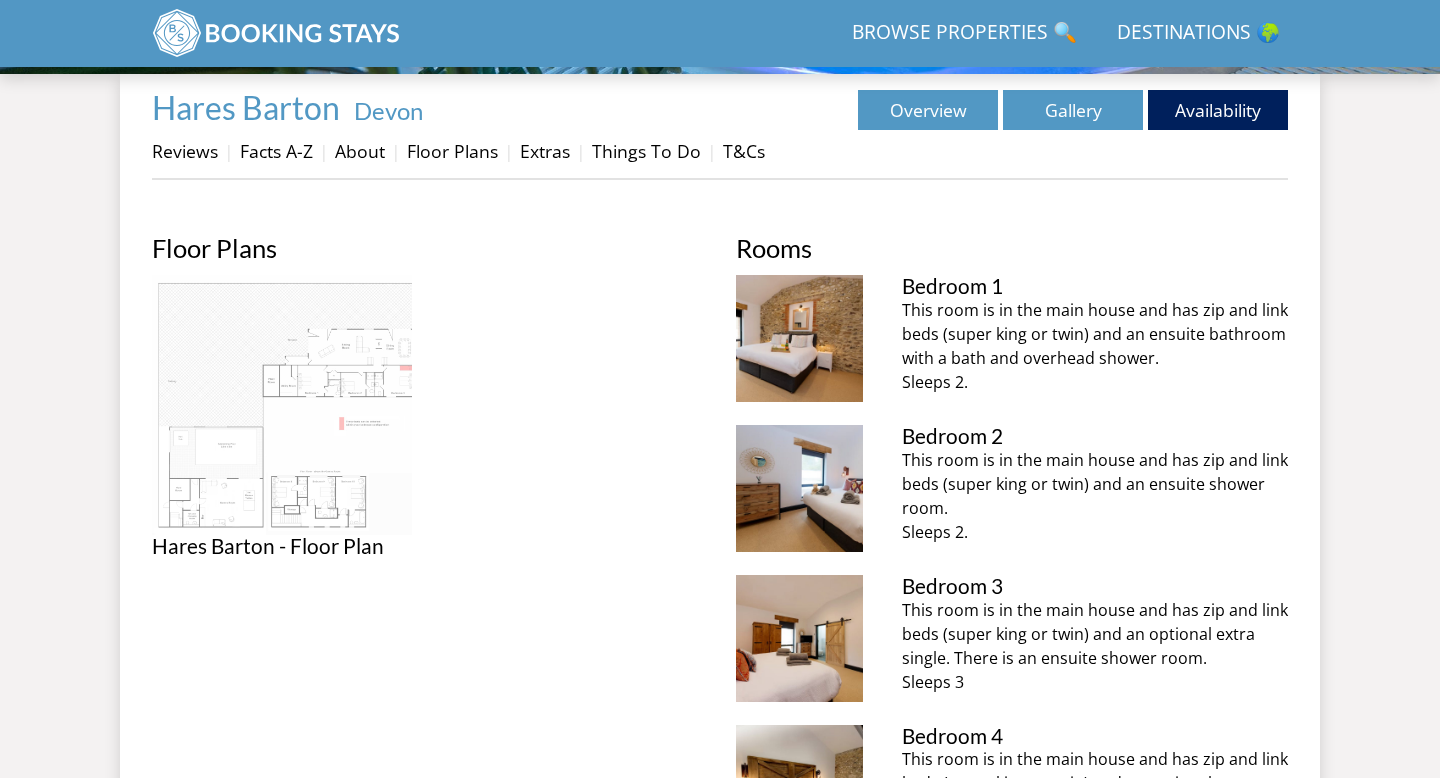 click at bounding box center (282, 405) 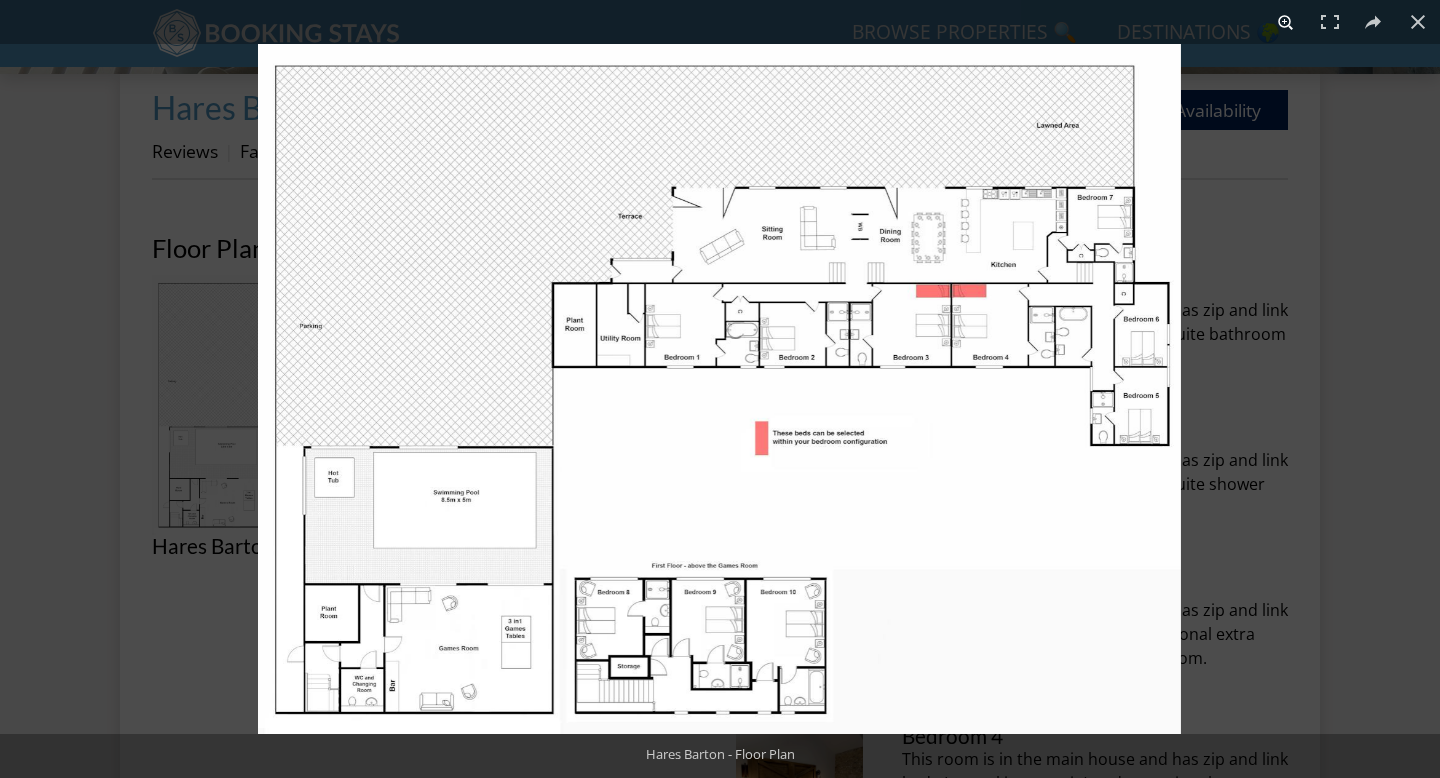 click at bounding box center [1286, 22] 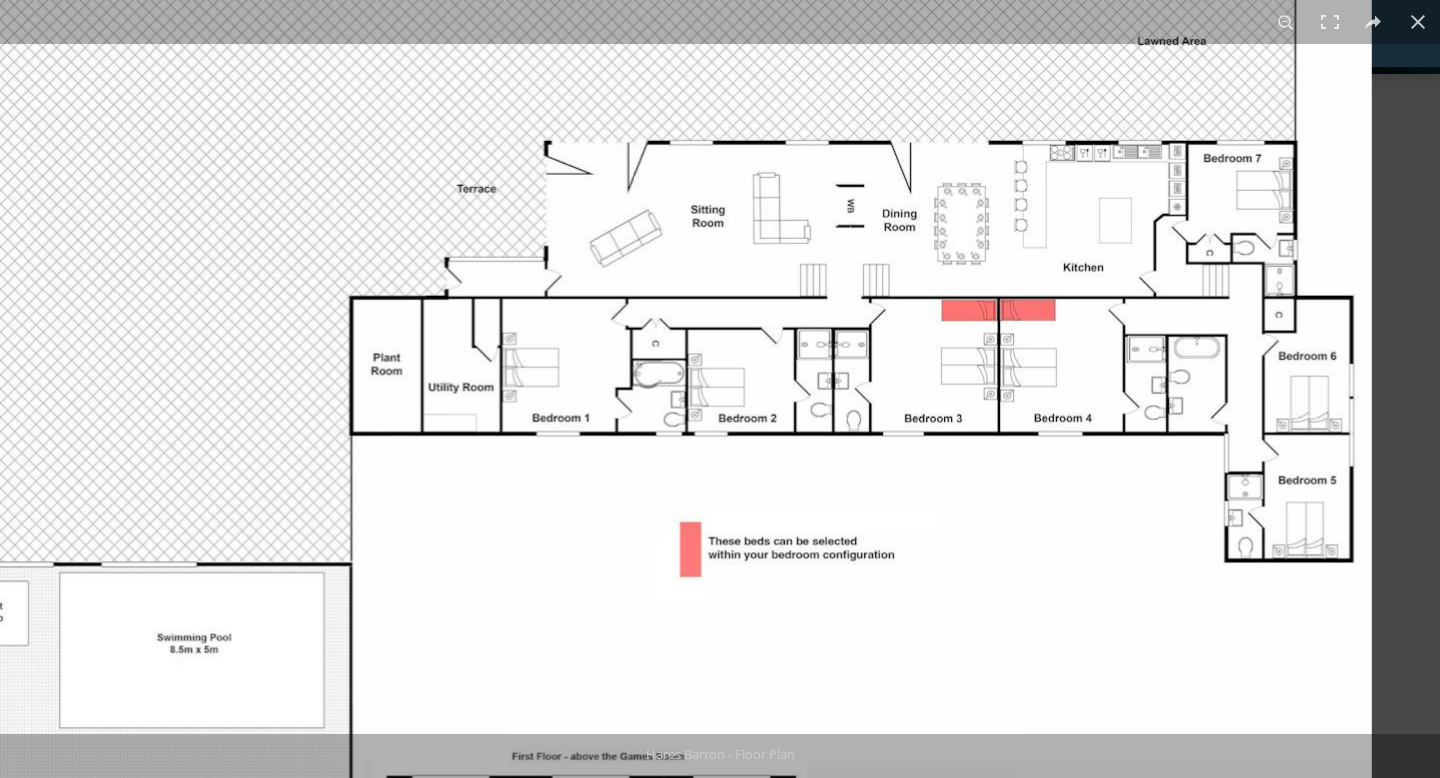 drag, startPoint x: 749, startPoint y: 385, endPoint x: 481, endPoint y: 465, distance: 279.68555 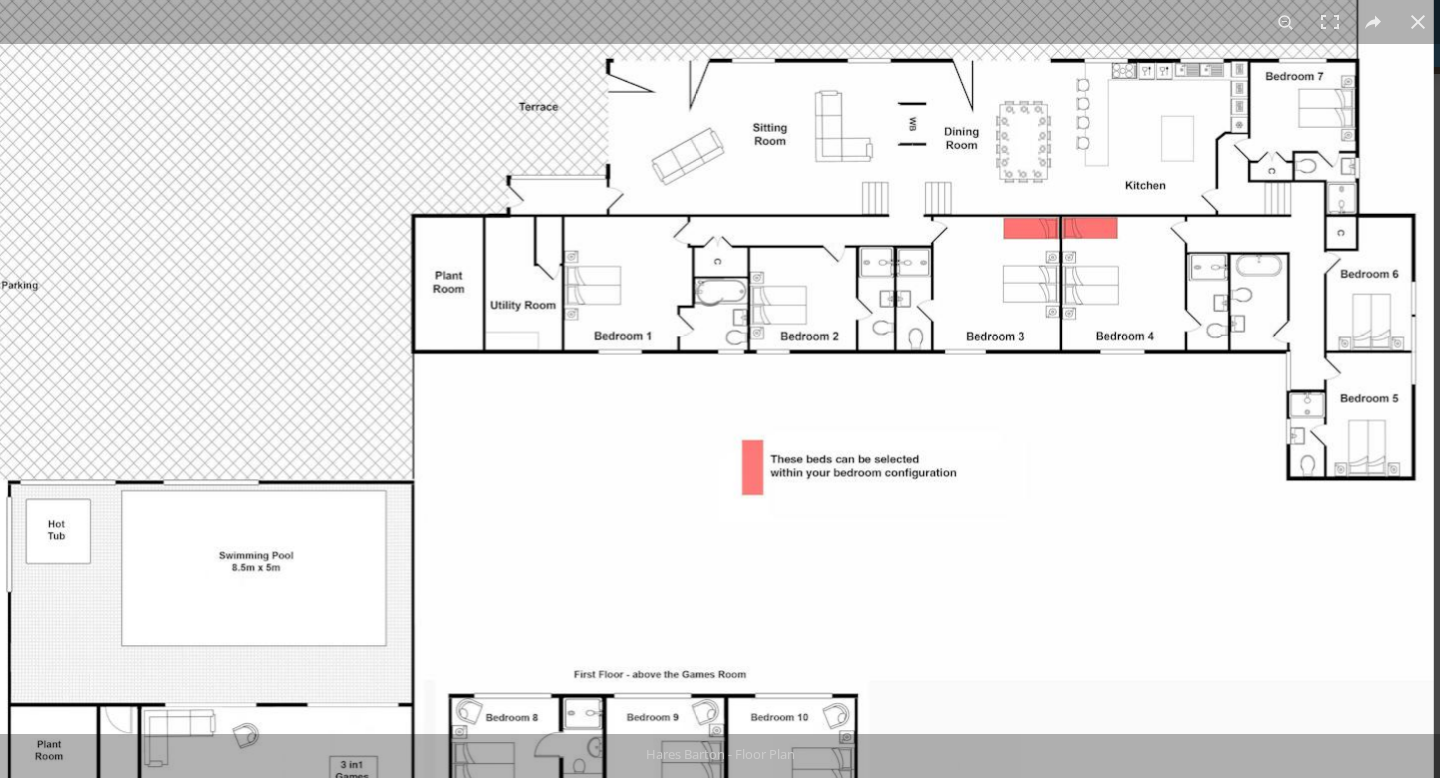 drag, startPoint x: 648, startPoint y: 497, endPoint x: 688, endPoint y: 353, distance: 149.45233 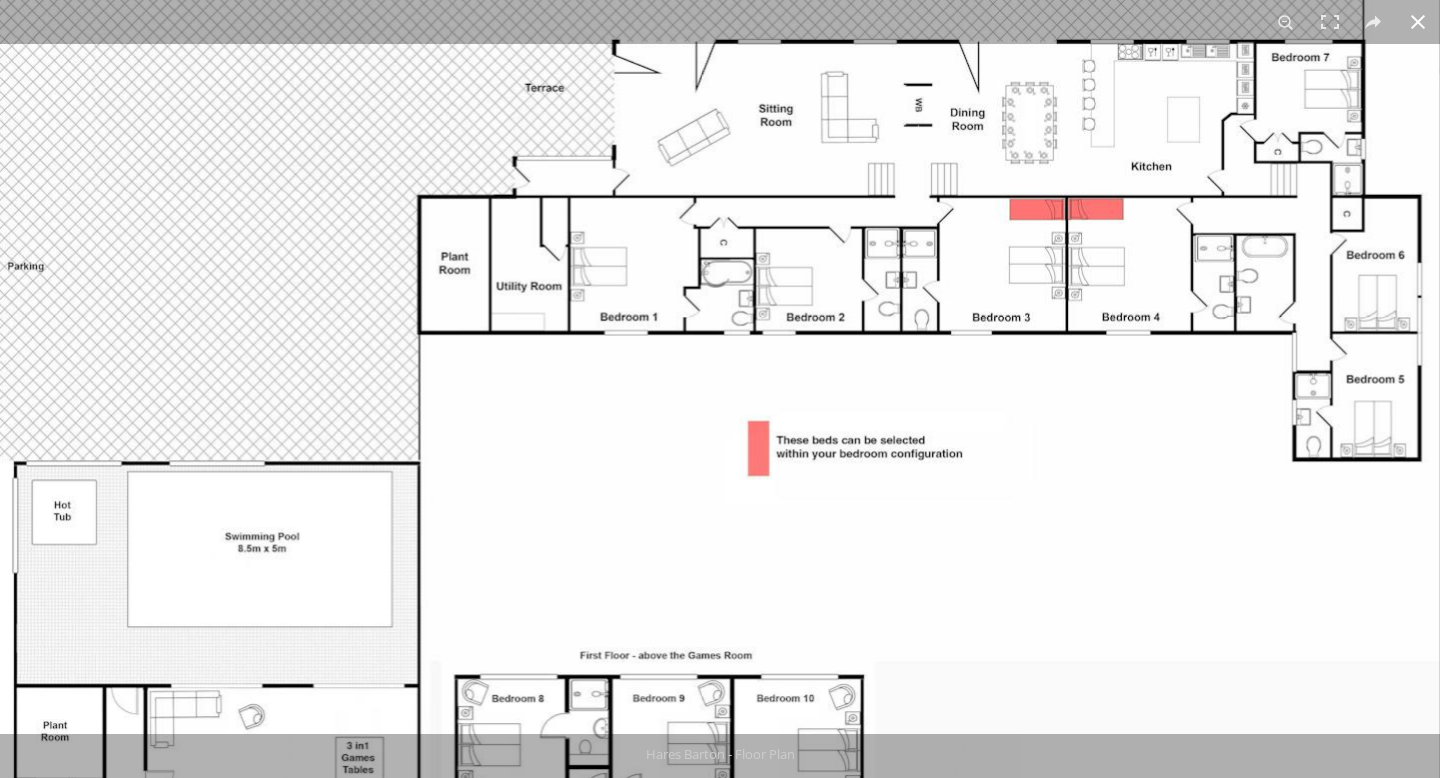 click at bounding box center (1418, 22) 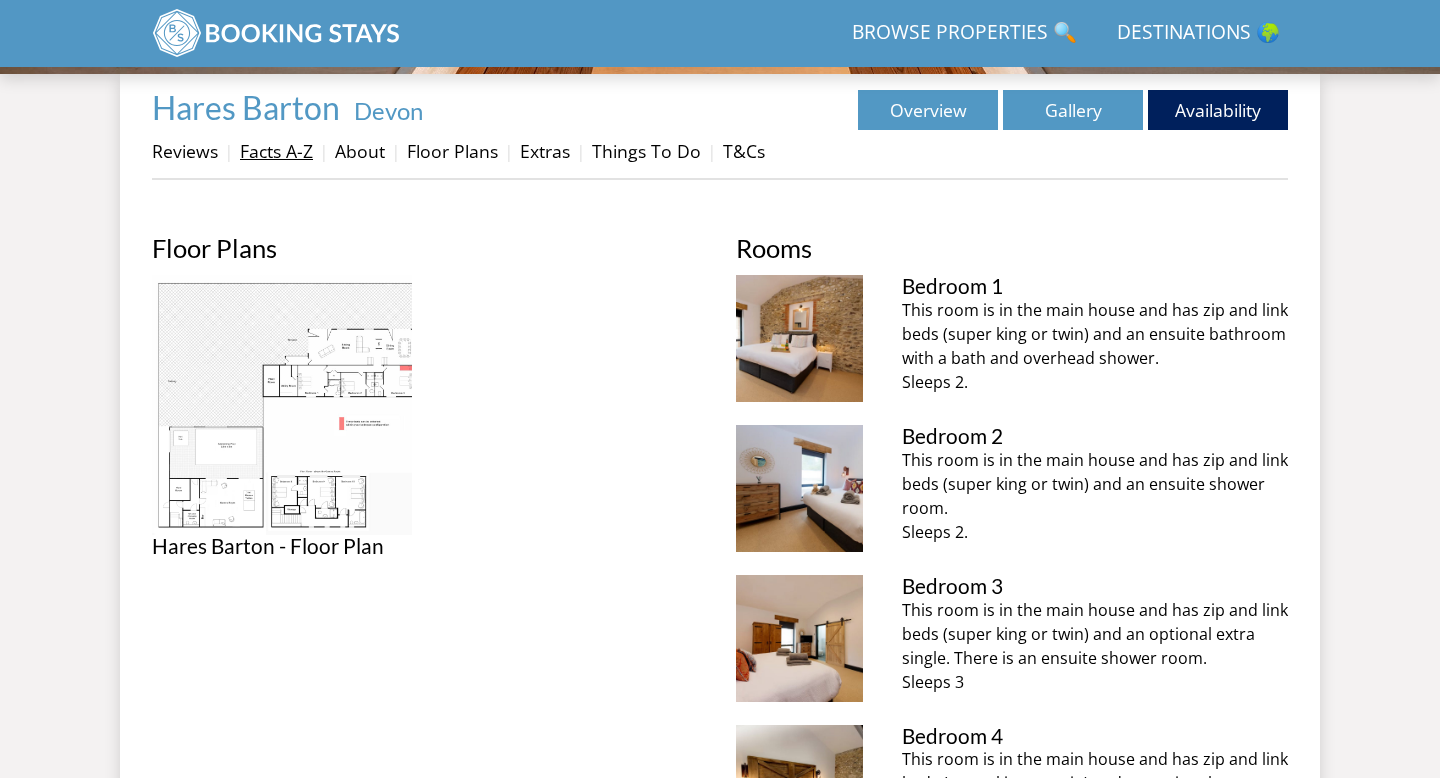 click on "Facts A-Z" at bounding box center [276, 151] 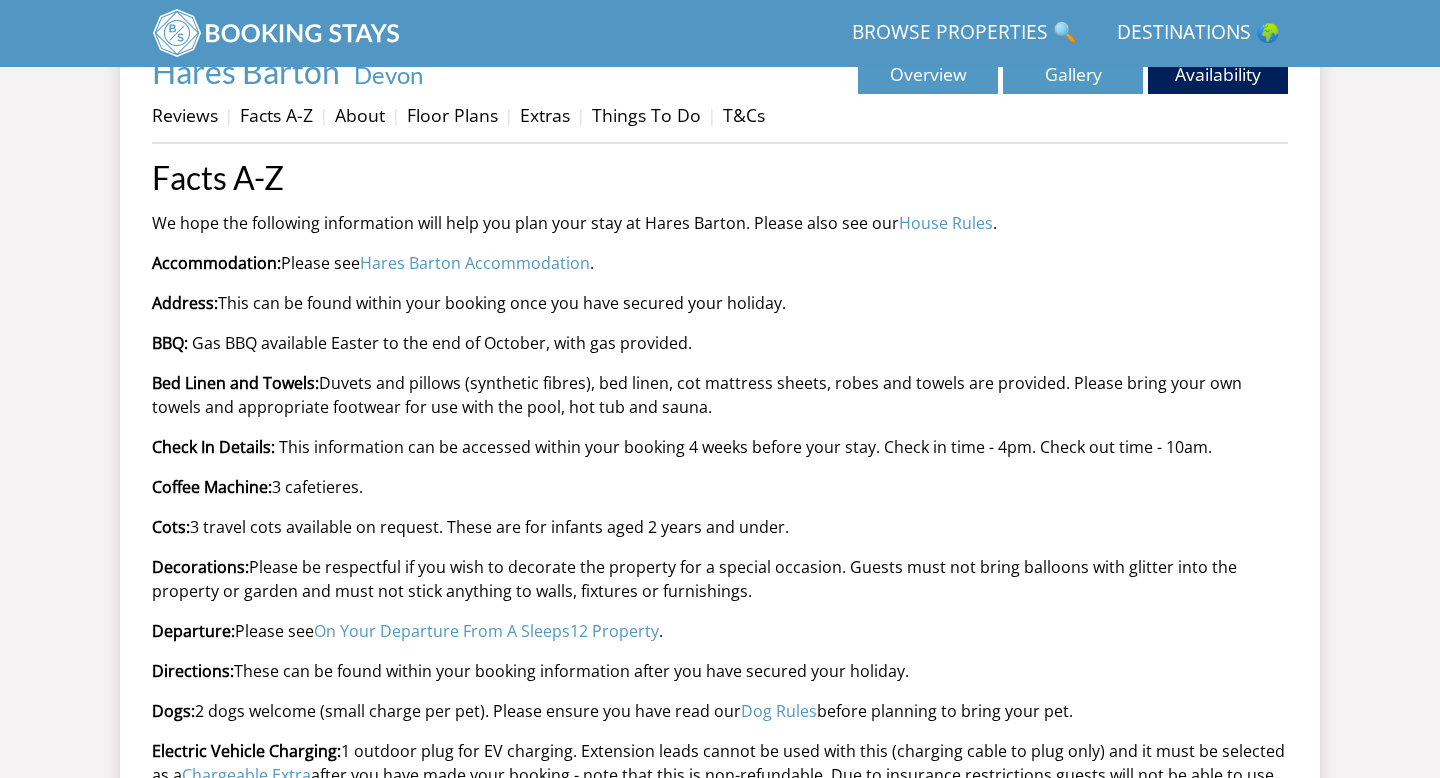 scroll, scrollTop: 730, scrollLeft: 0, axis: vertical 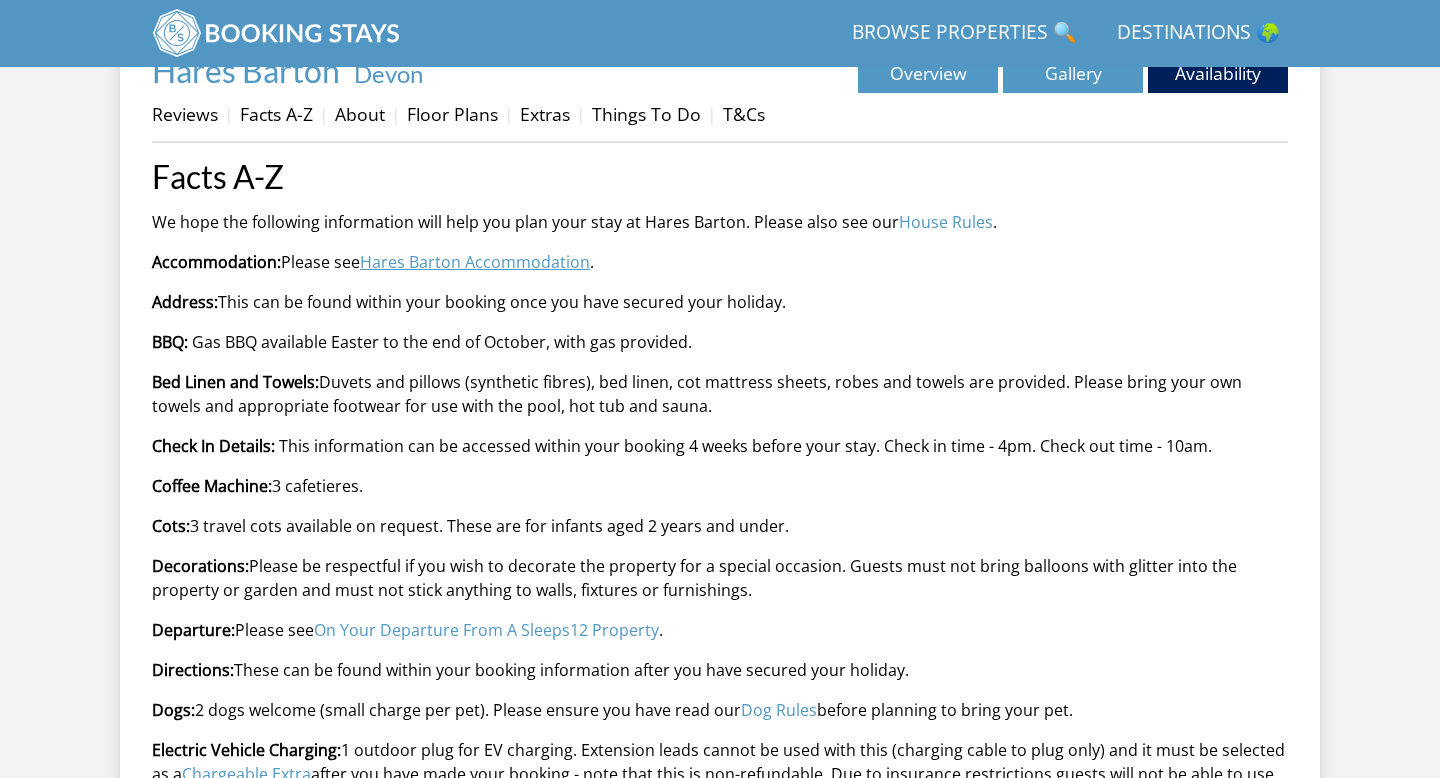 click on "Hares Barton Accommodation" at bounding box center [475, 262] 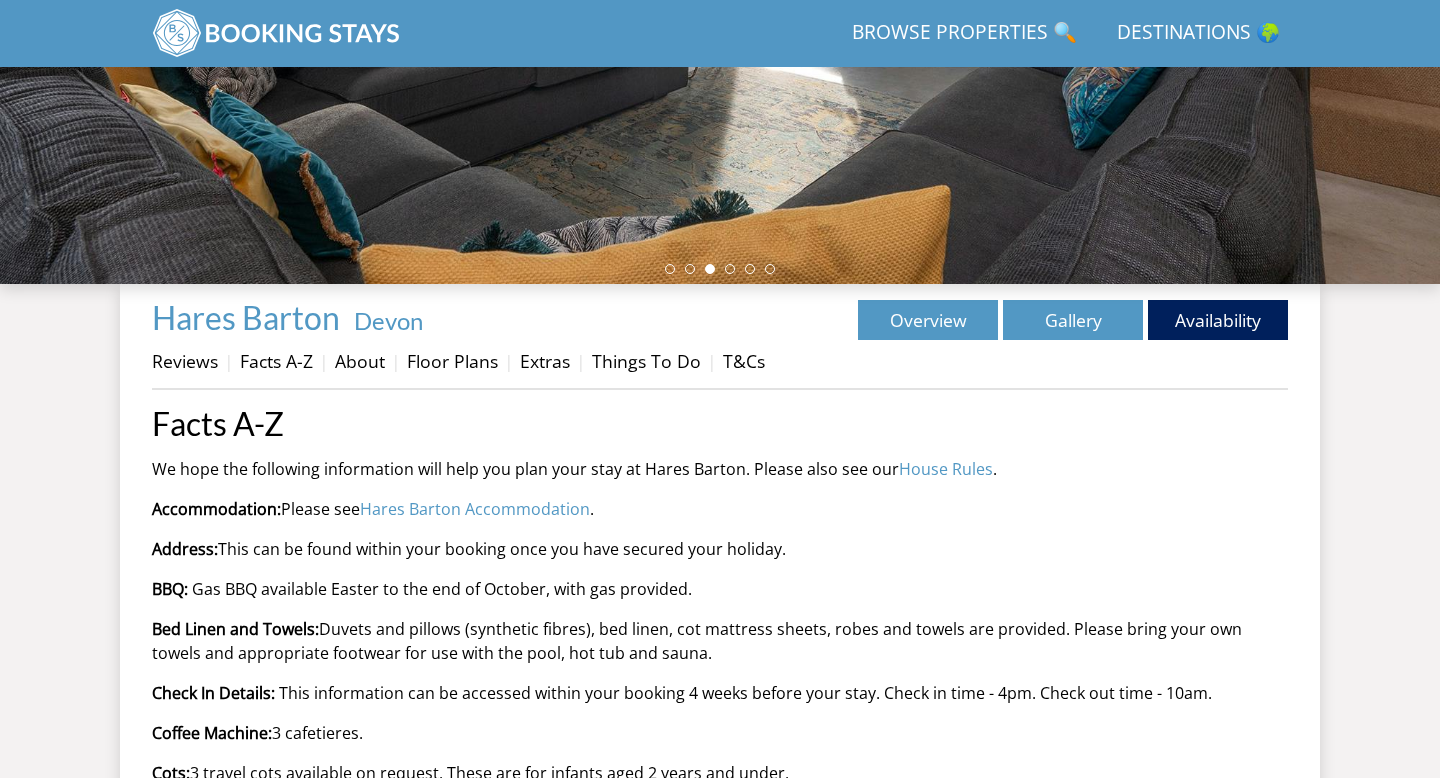 scroll, scrollTop: 484, scrollLeft: 0, axis: vertical 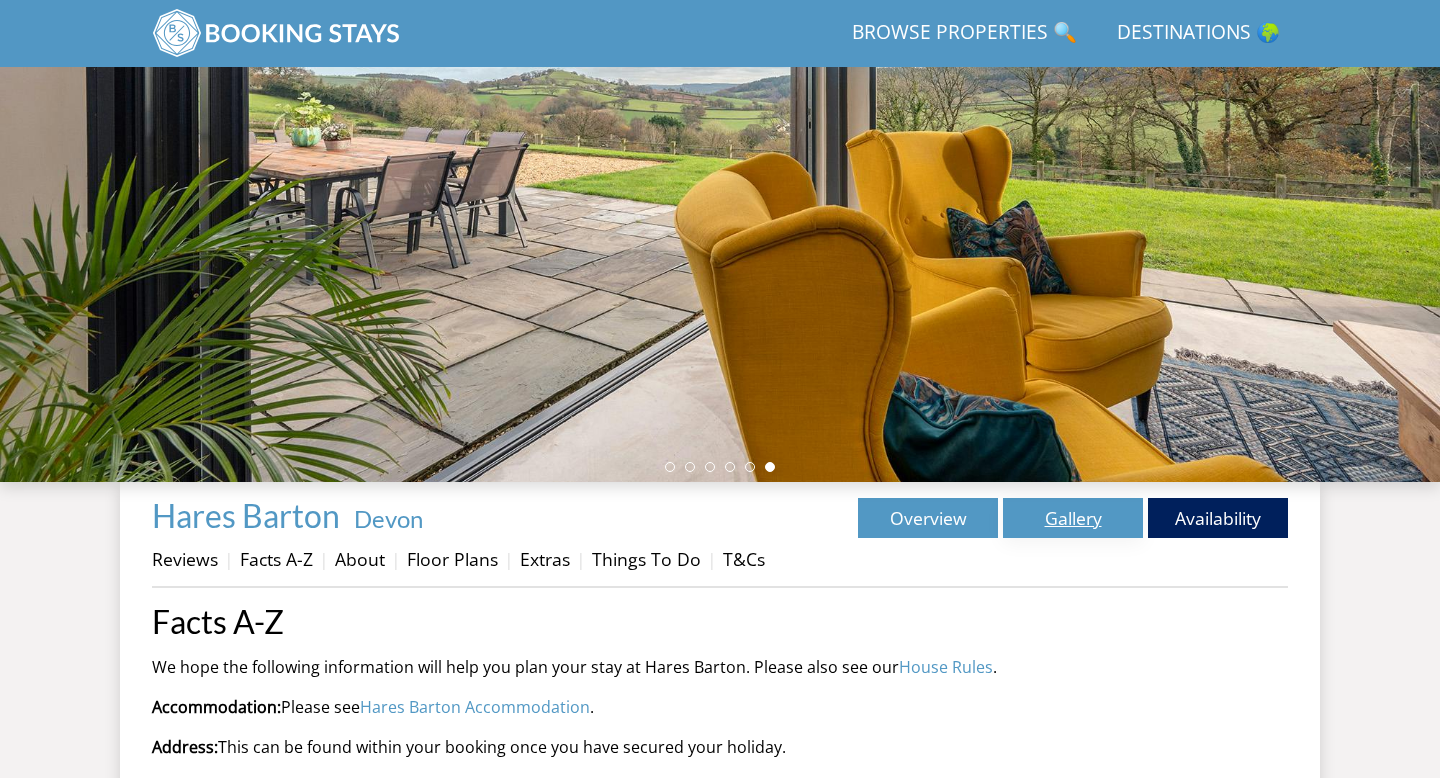 click on "Gallery" at bounding box center (1073, 518) 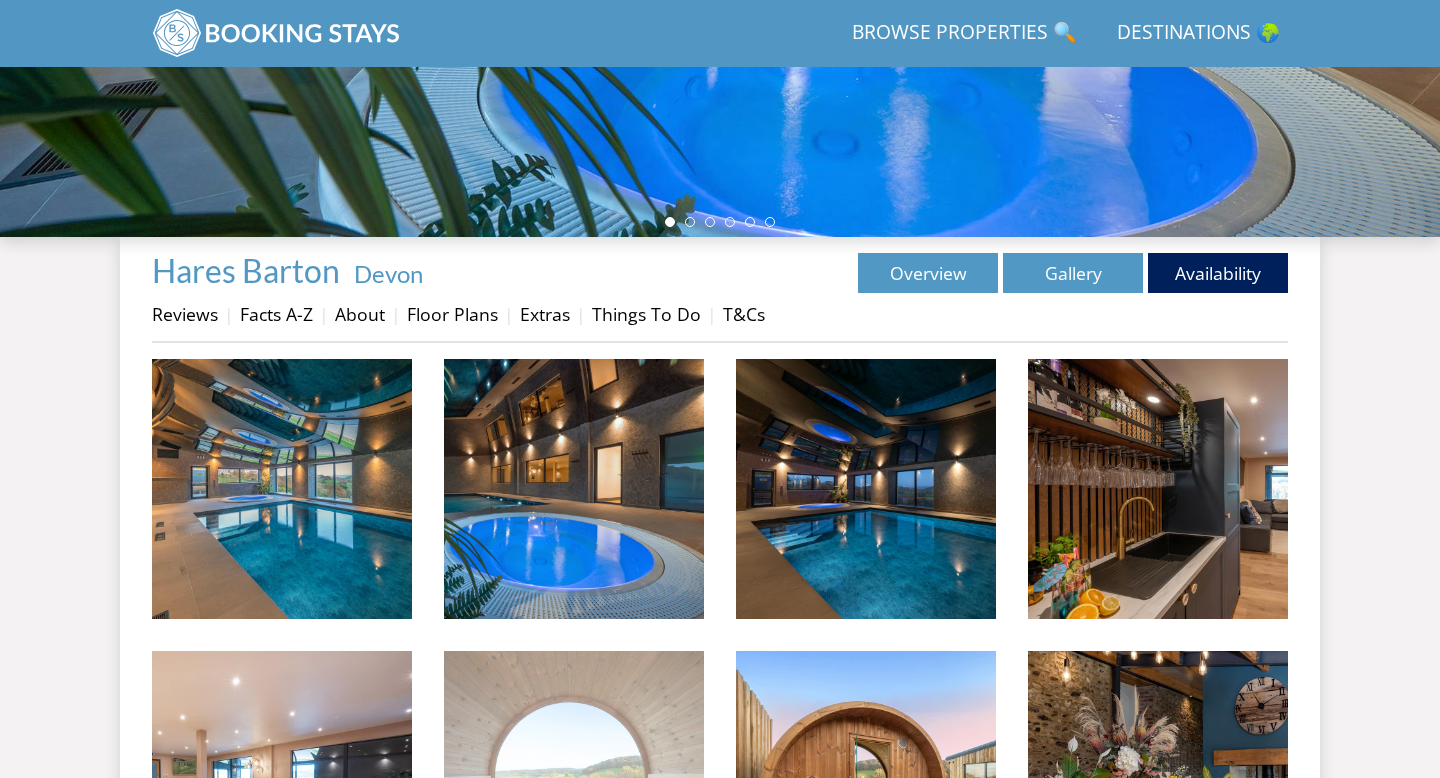 scroll, scrollTop: 598, scrollLeft: 0, axis: vertical 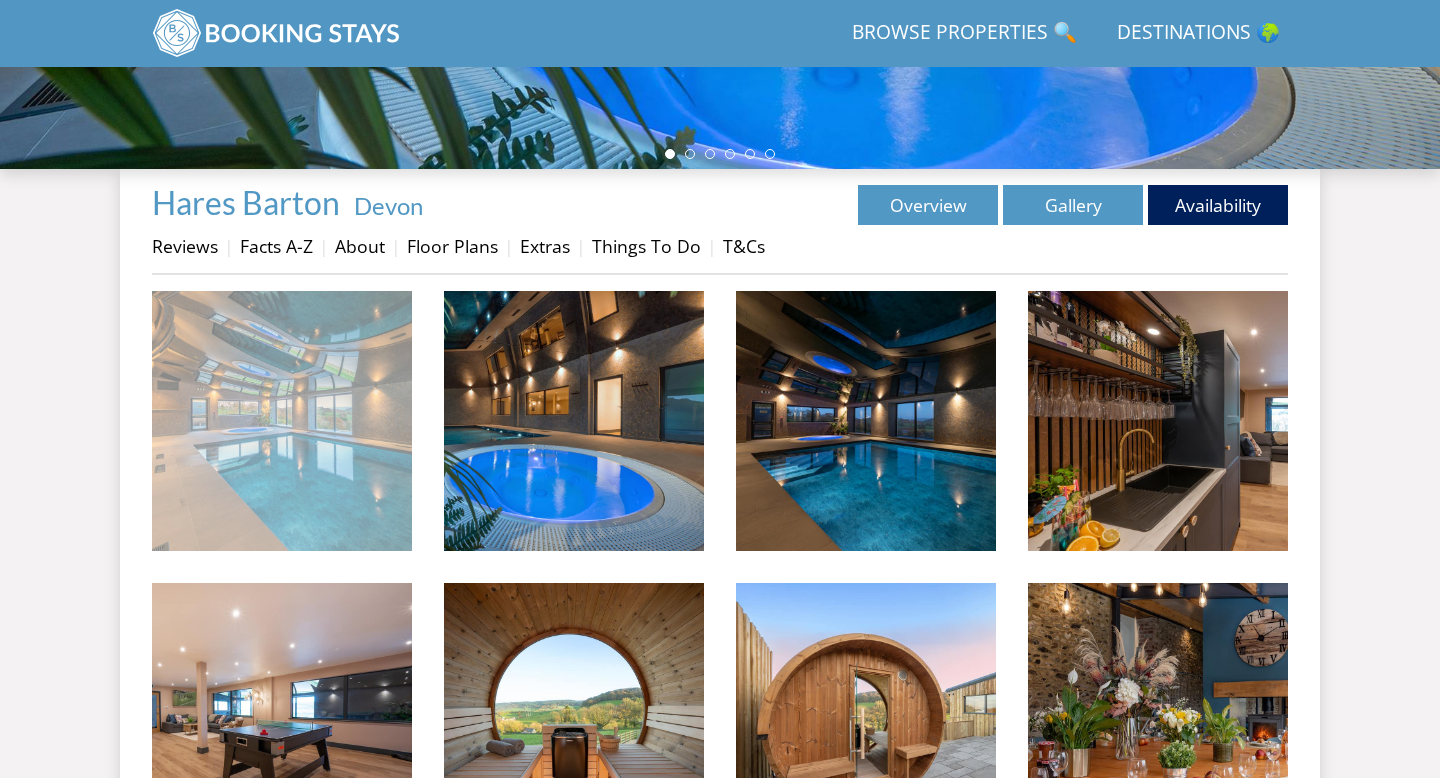 click at bounding box center [282, 421] 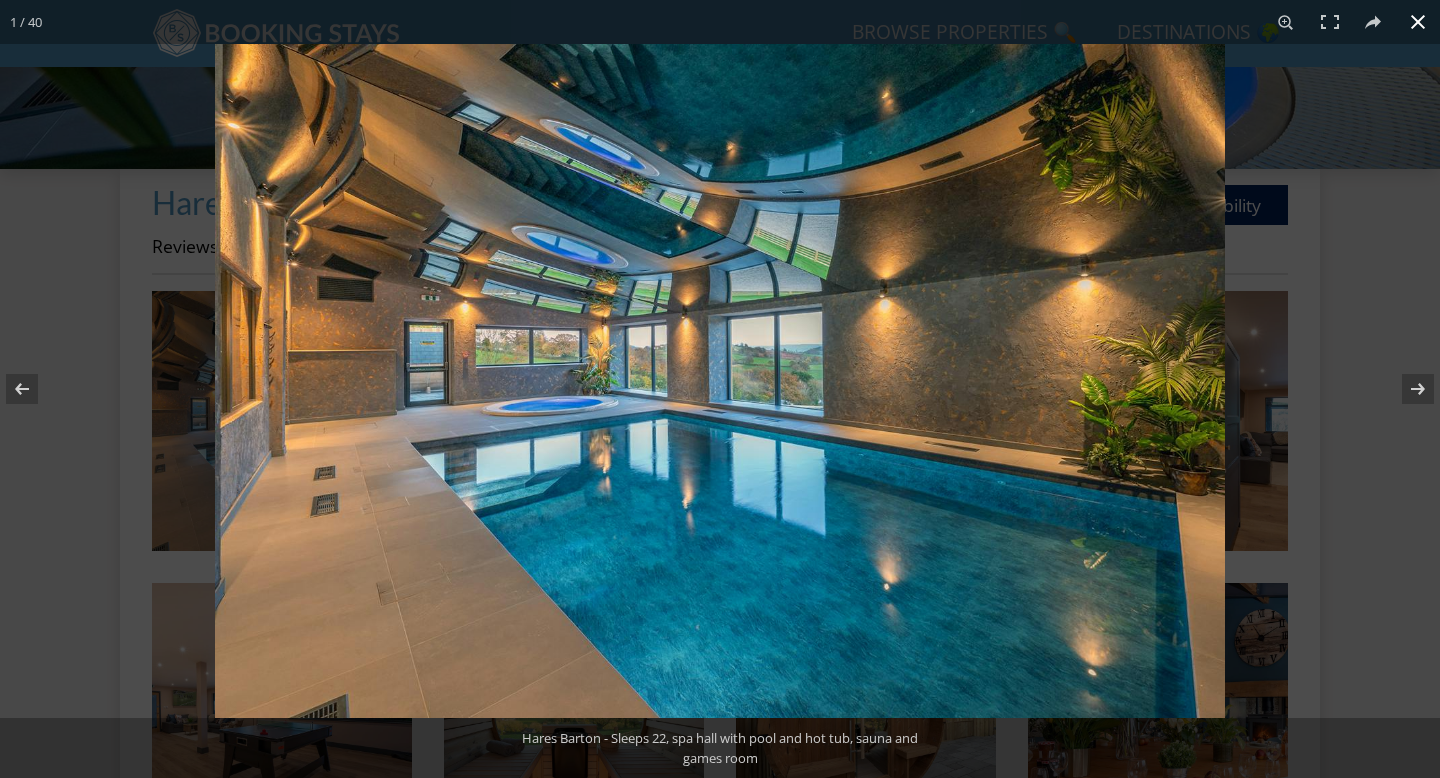 click at bounding box center (1418, 22) 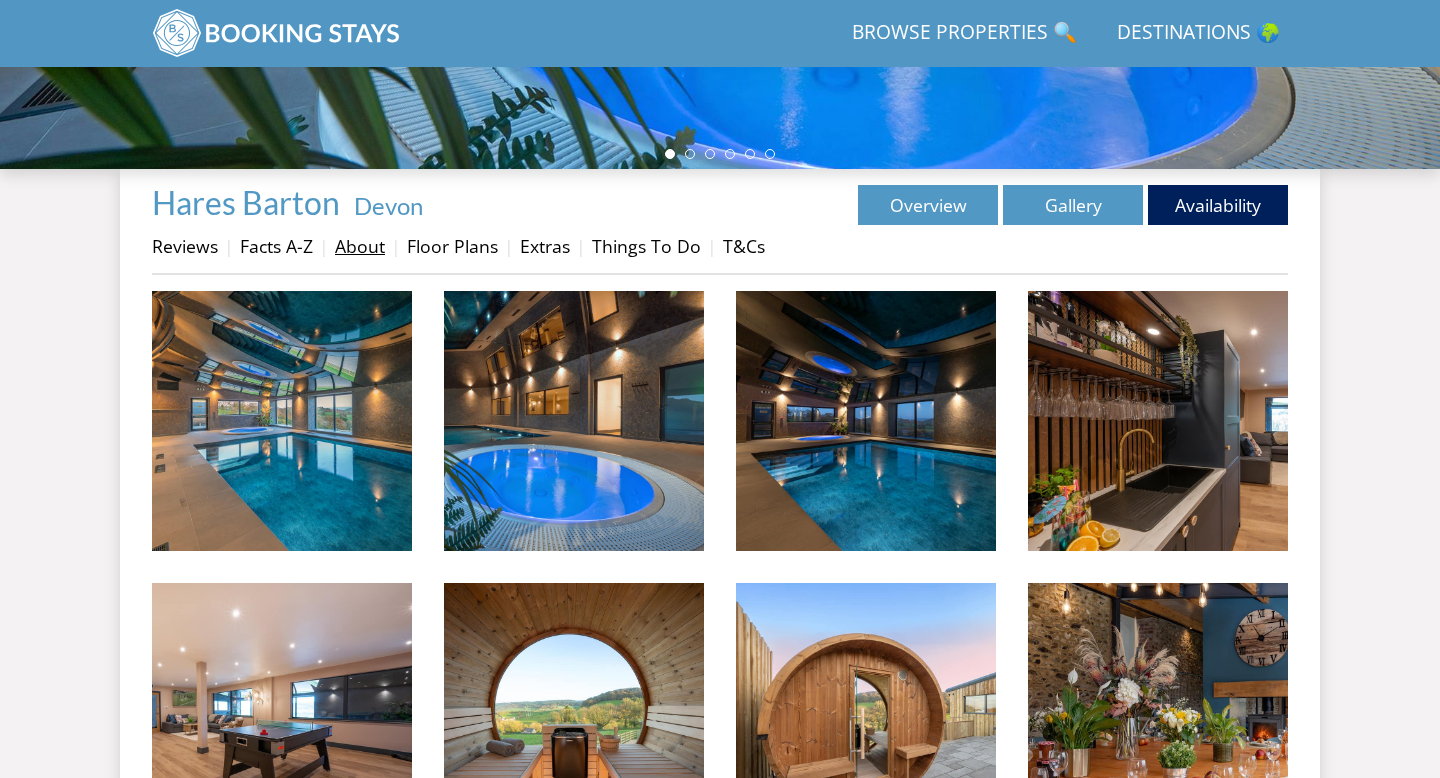 click on "About" at bounding box center [360, 246] 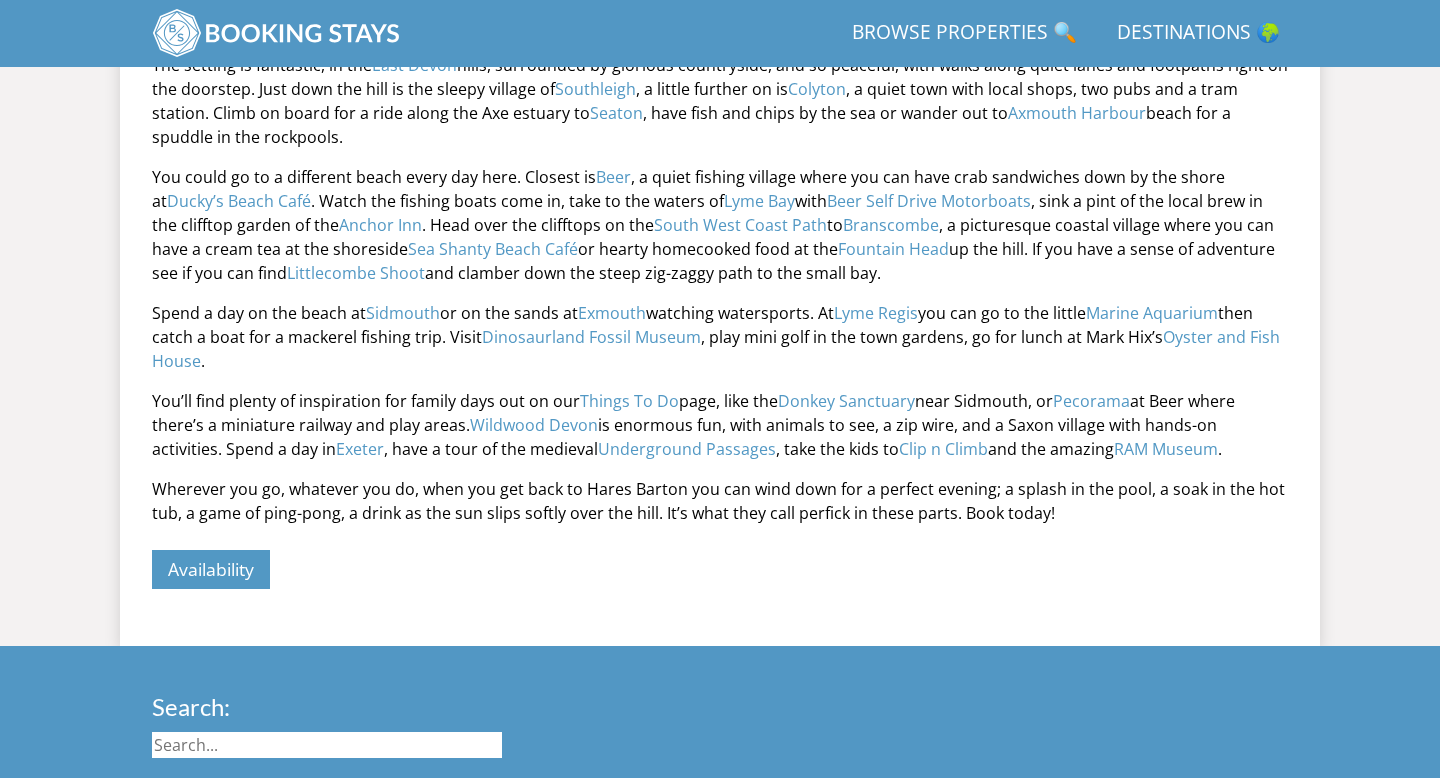 scroll, scrollTop: 1246, scrollLeft: 0, axis: vertical 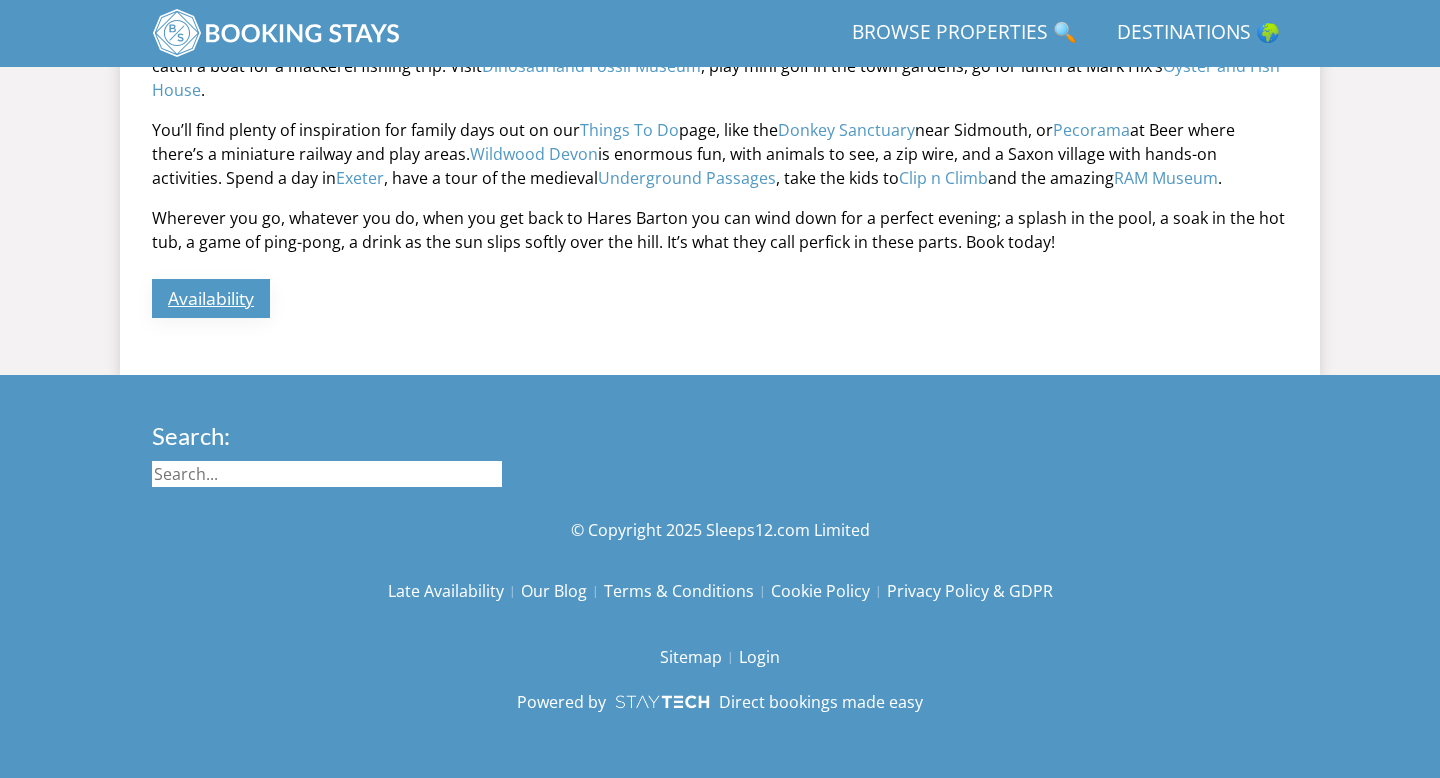 click on "Availability" at bounding box center [211, 298] 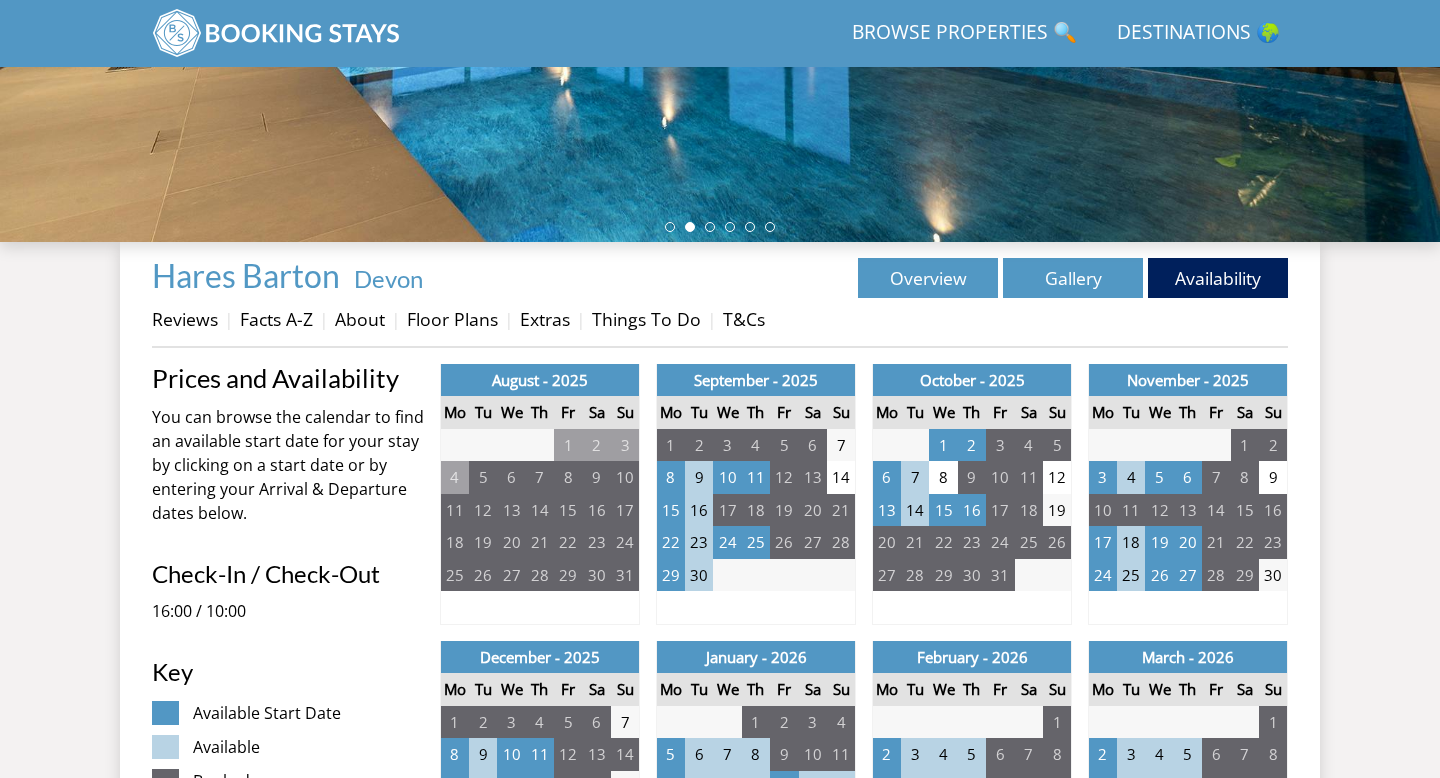 scroll, scrollTop: 713, scrollLeft: 0, axis: vertical 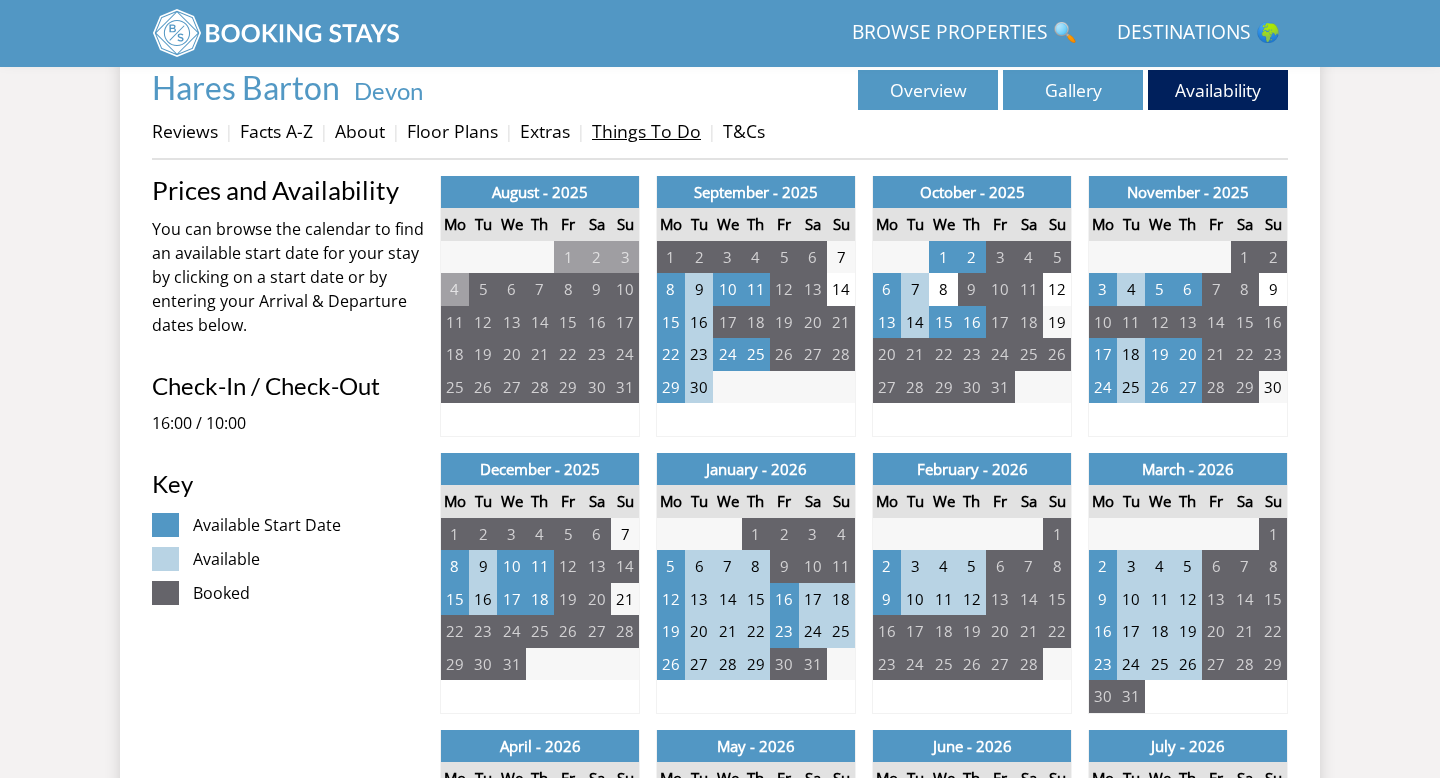 click on "Things To Do" at bounding box center (646, 131) 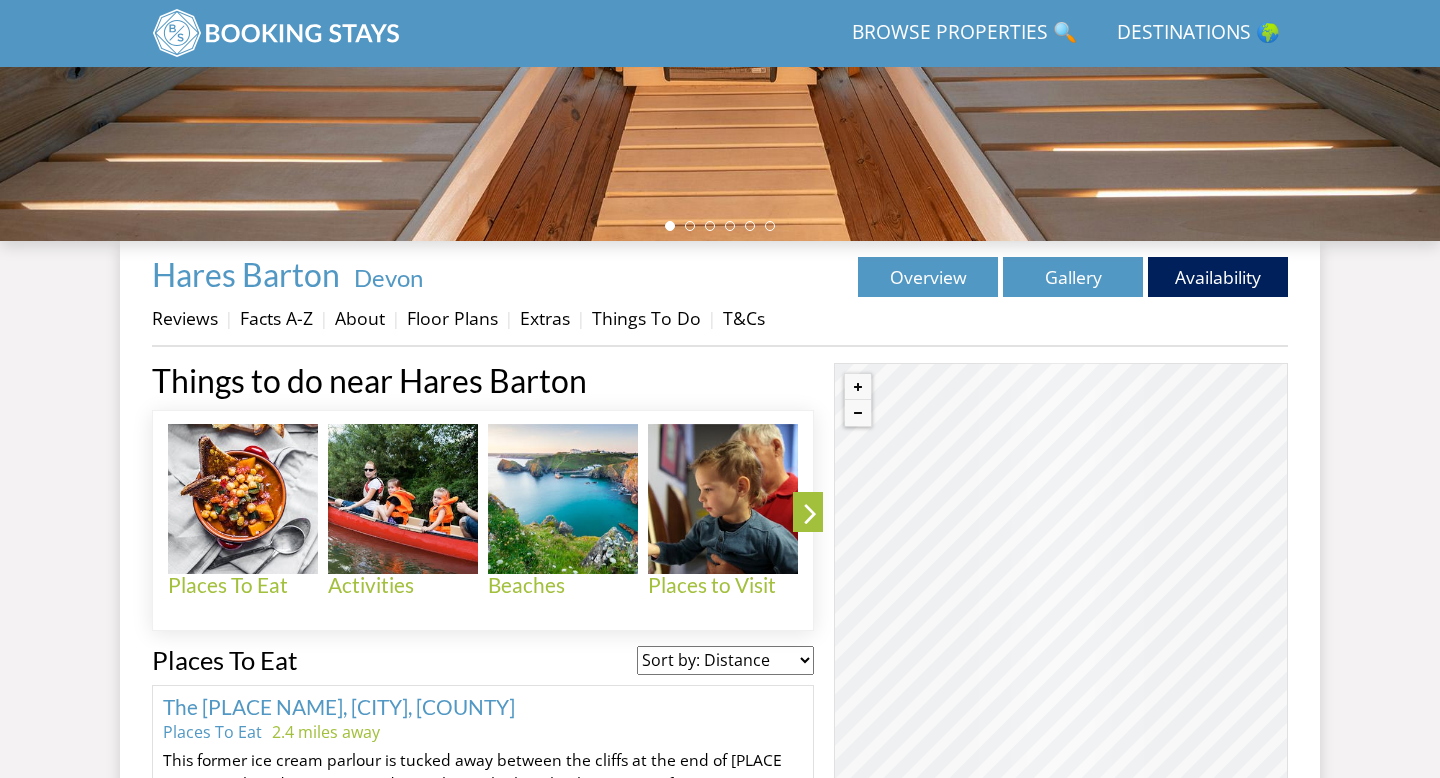 scroll, scrollTop: 512, scrollLeft: 0, axis: vertical 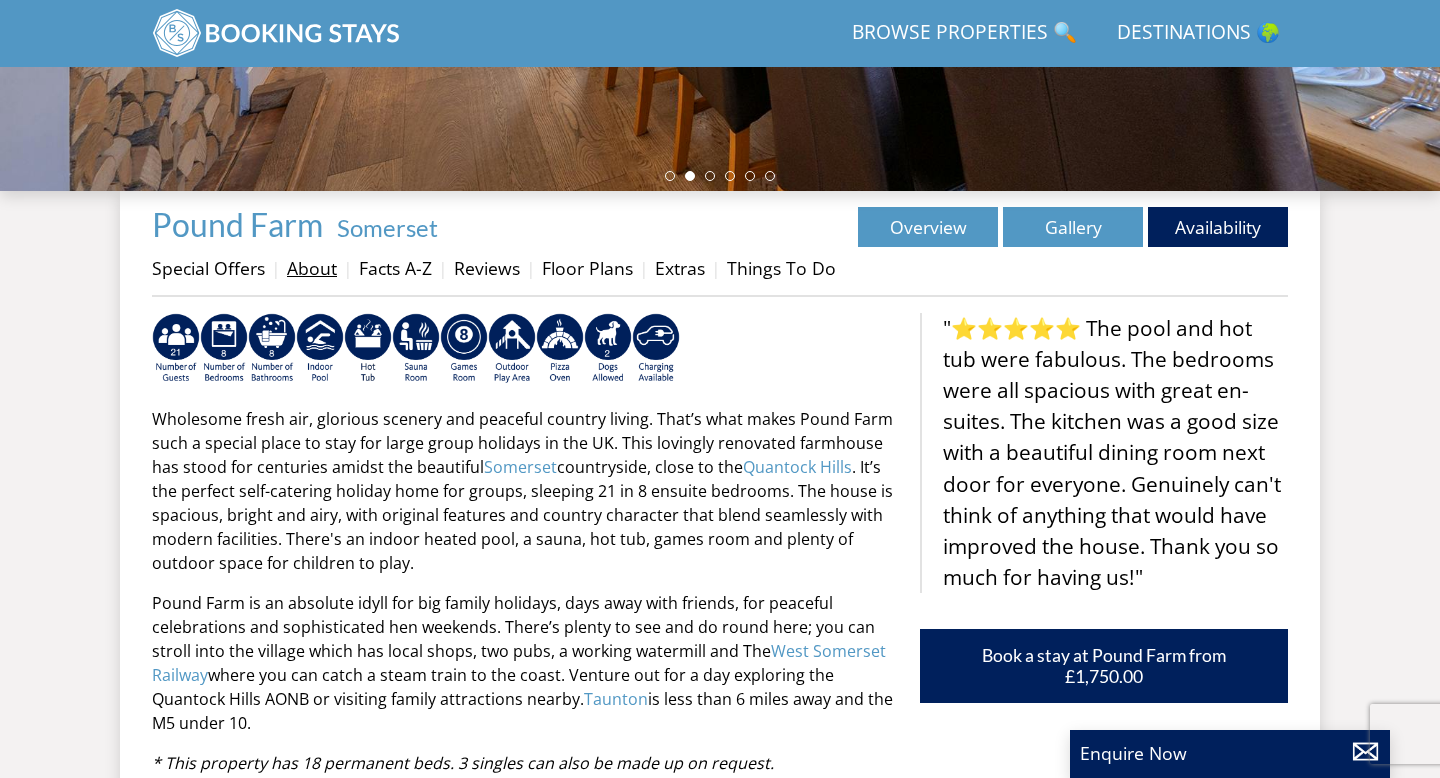 click on "About" at bounding box center (312, 268) 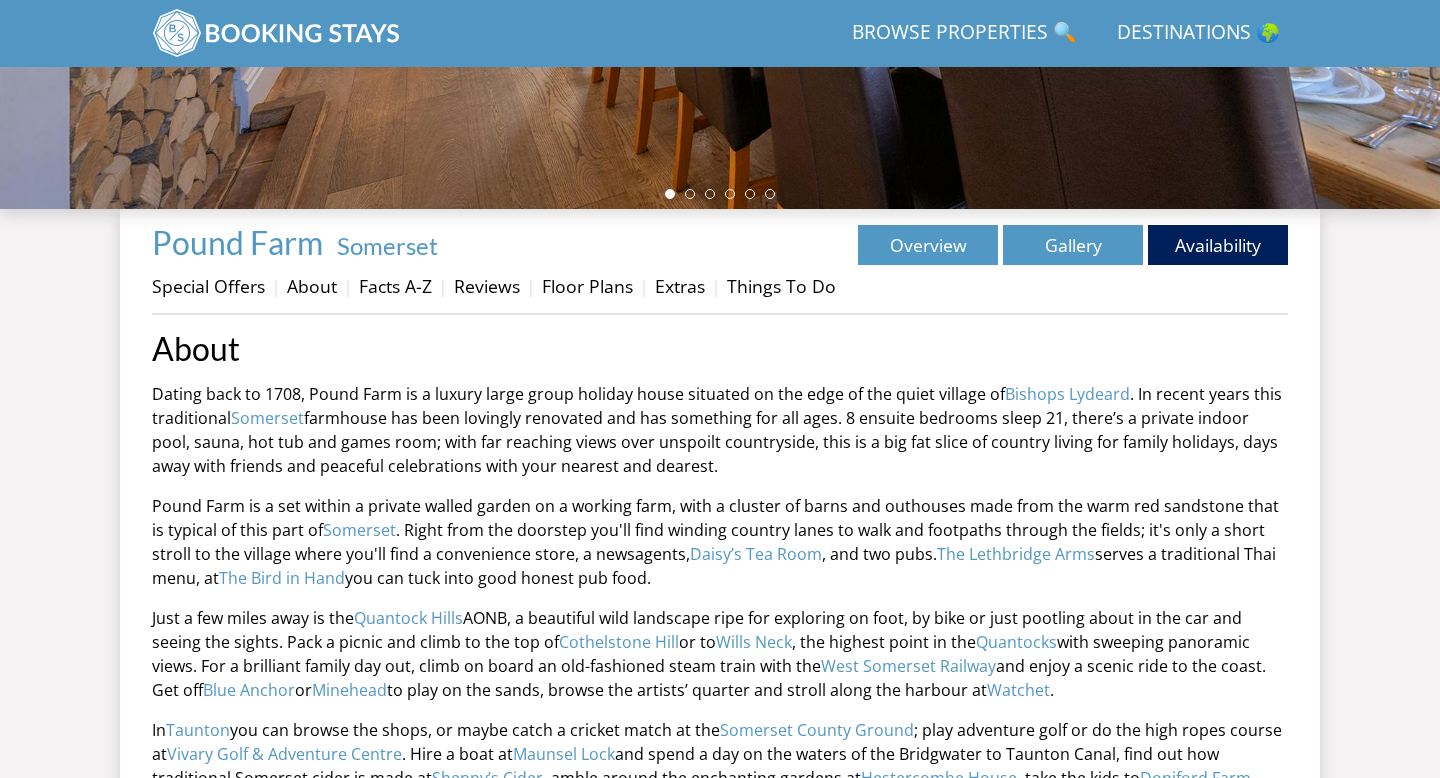 scroll, scrollTop: 469, scrollLeft: 0, axis: vertical 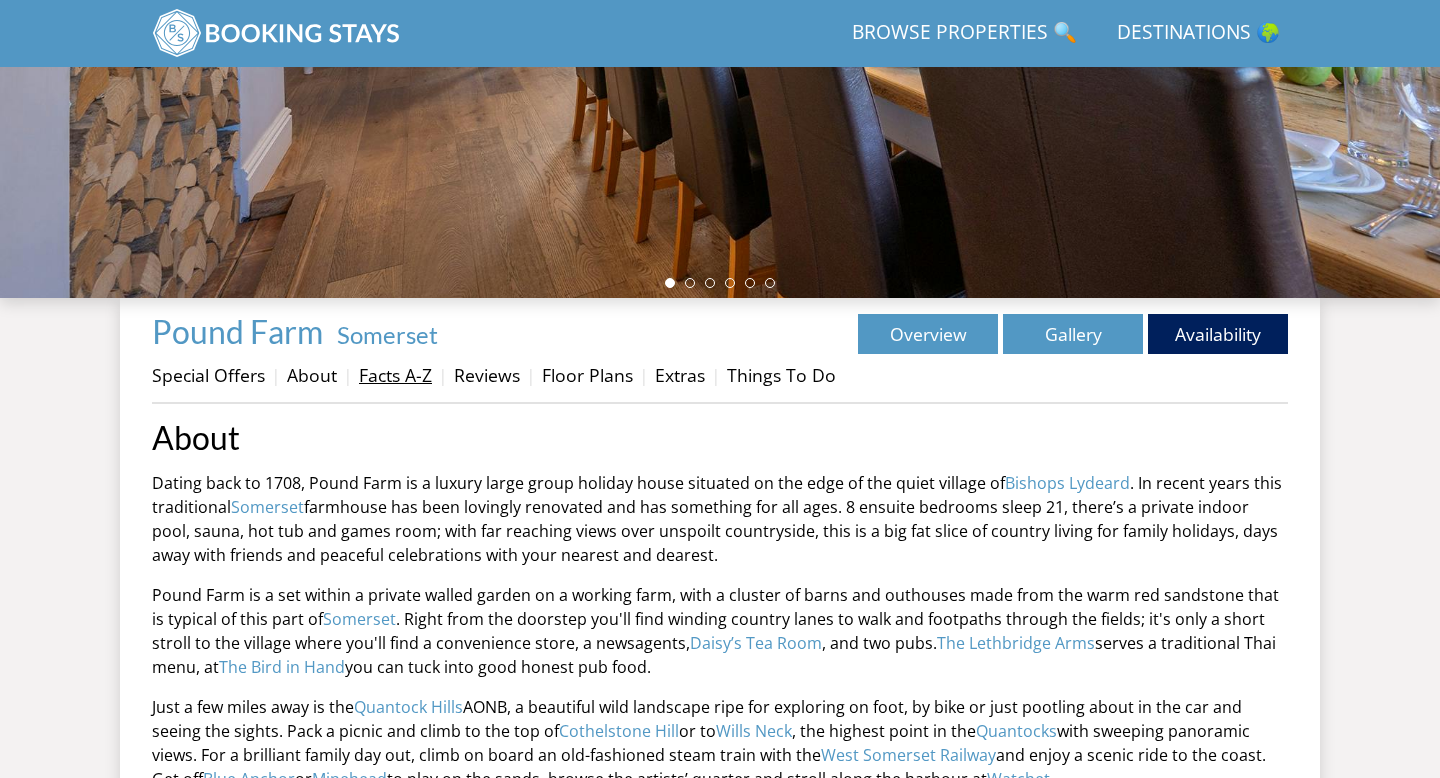 click on "Facts A-Z" at bounding box center (395, 375) 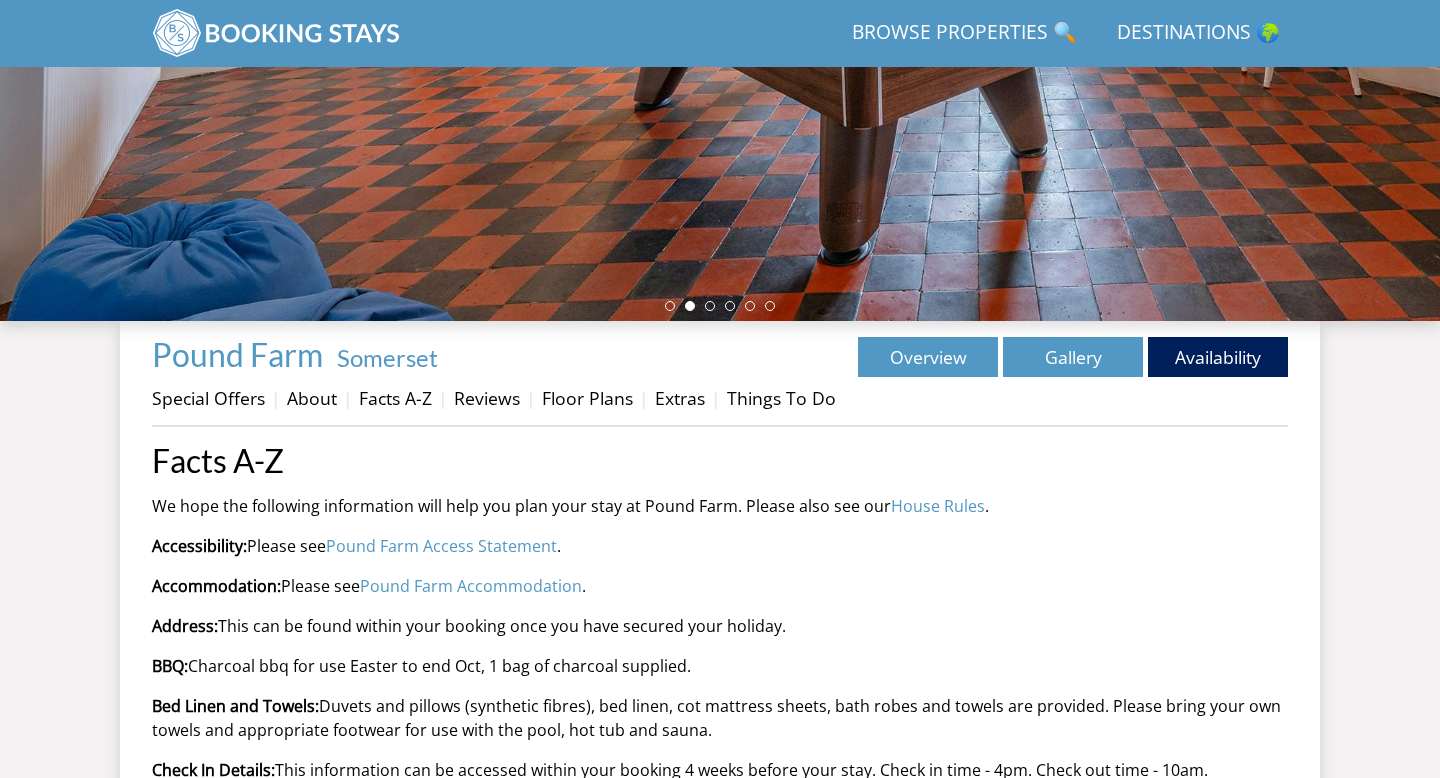 scroll, scrollTop: 210, scrollLeft: 0, axis: vertical 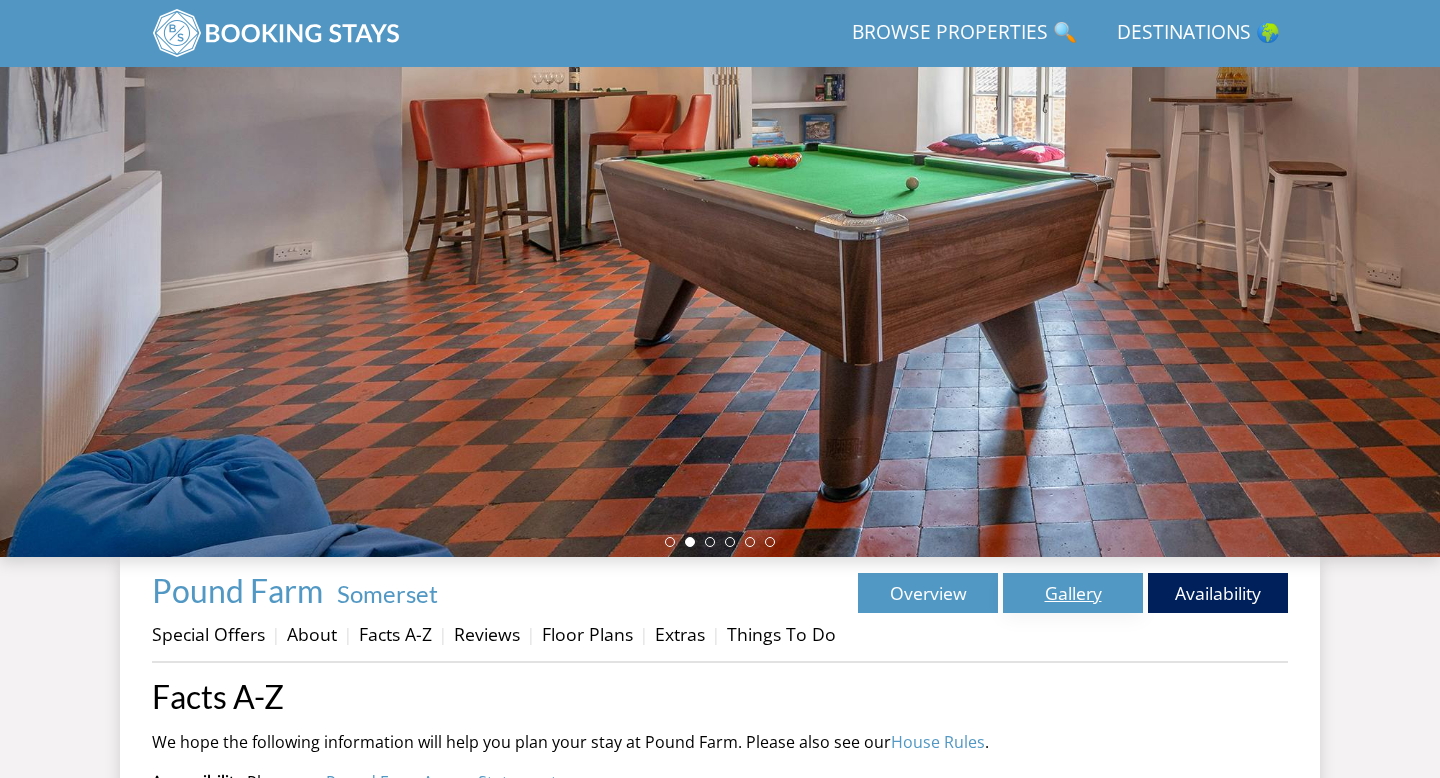 click on "Gallery" at bounding box center [1073, 593] 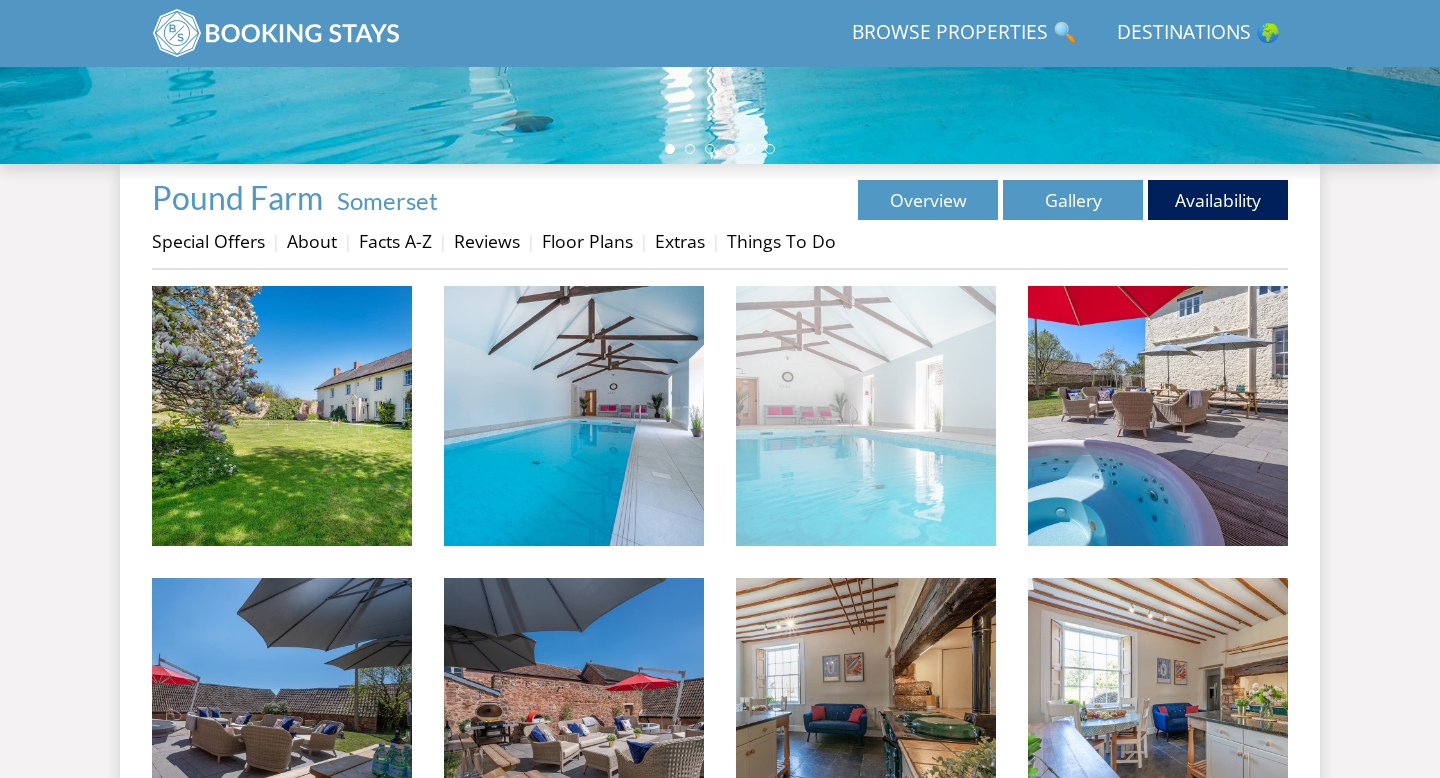 scroll, scrollTop: 624, scrollLeft: 0, axis: vertical 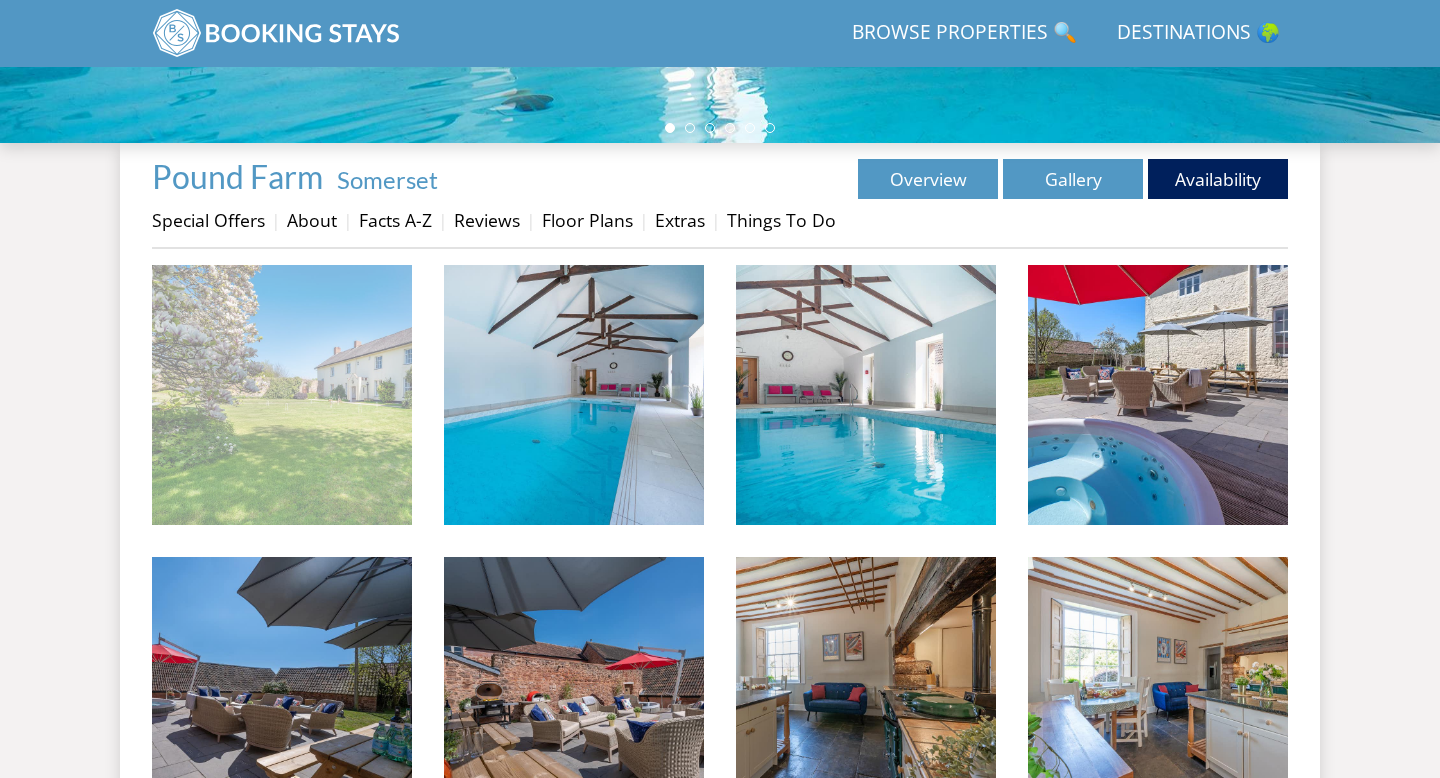 click at bounding box center (282, 395) 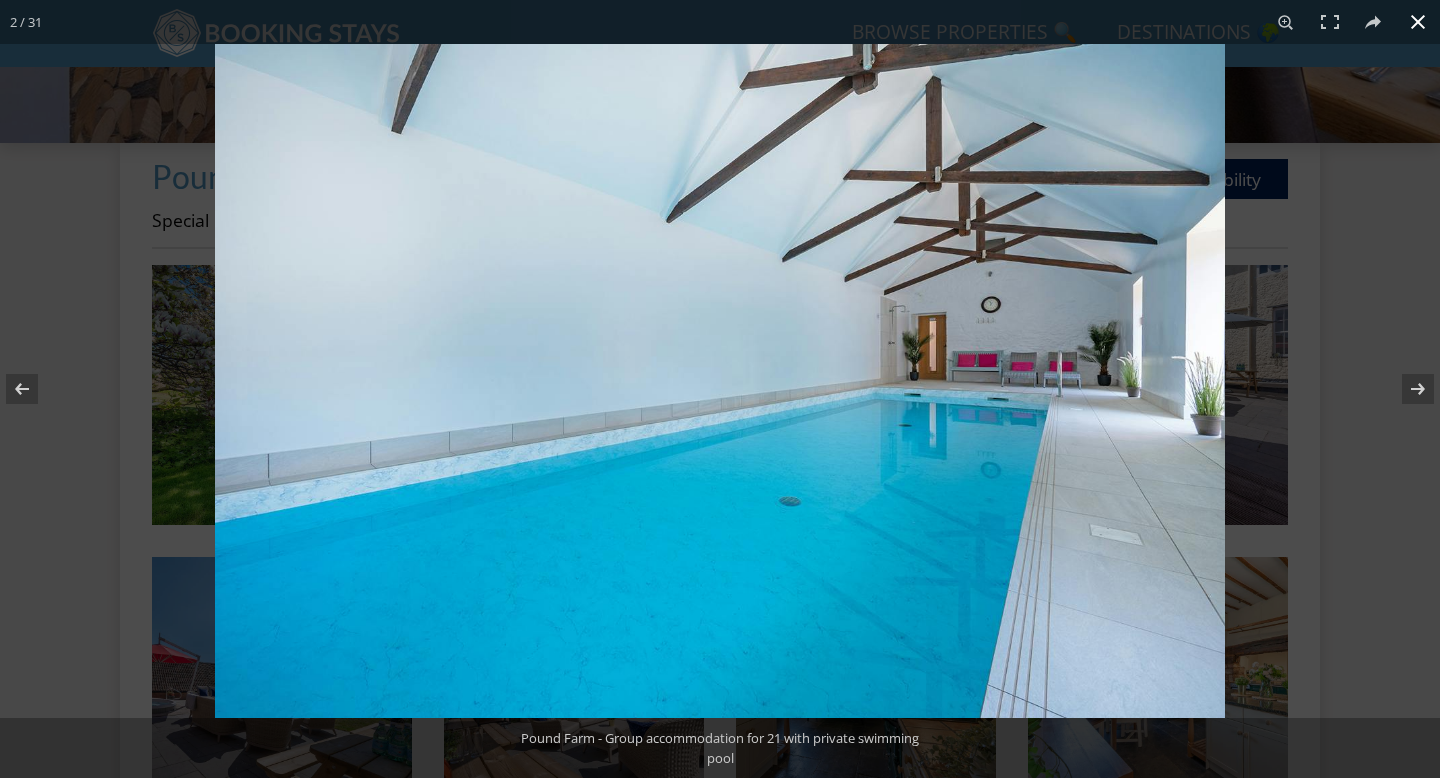 click at bounding box center [1418, 22] 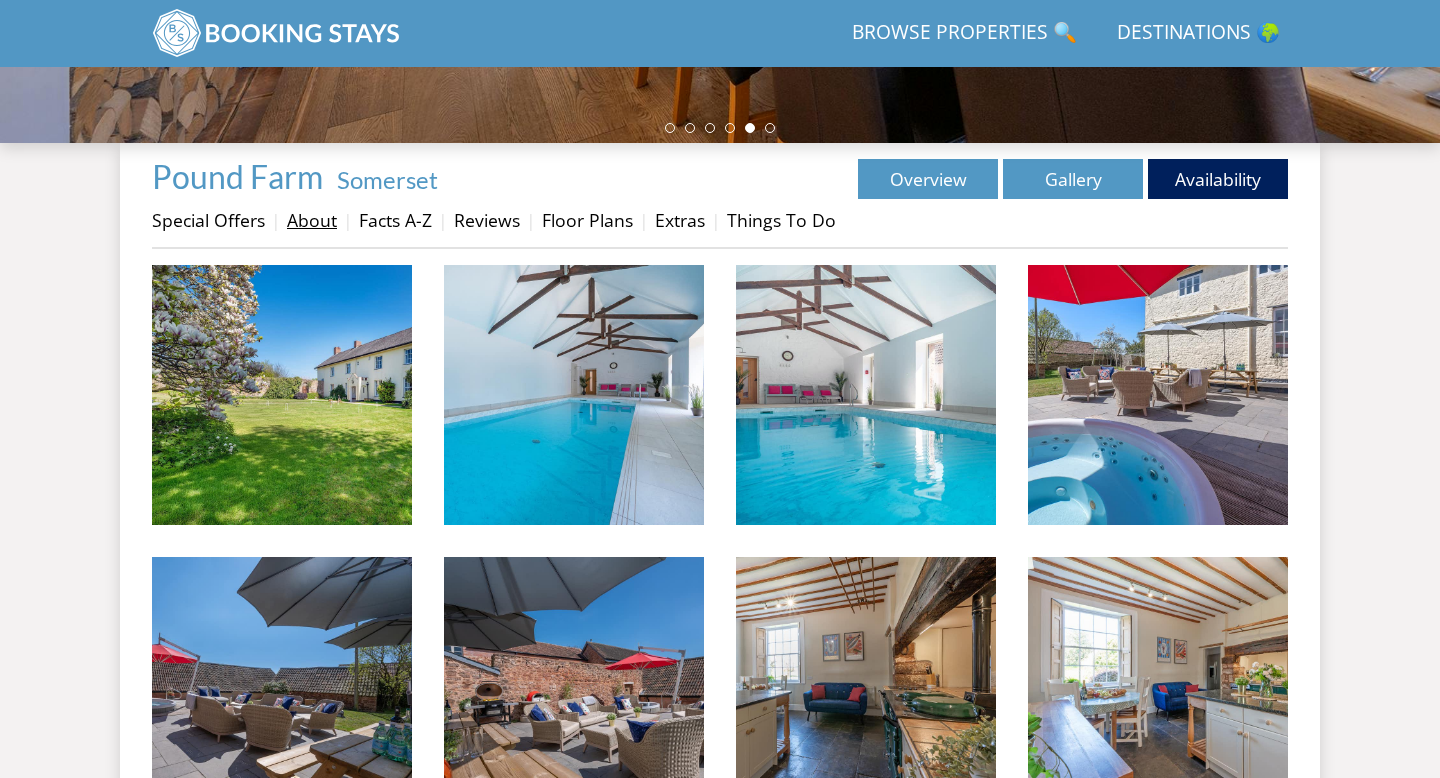 click on "About" at bounding box center [312, 220] 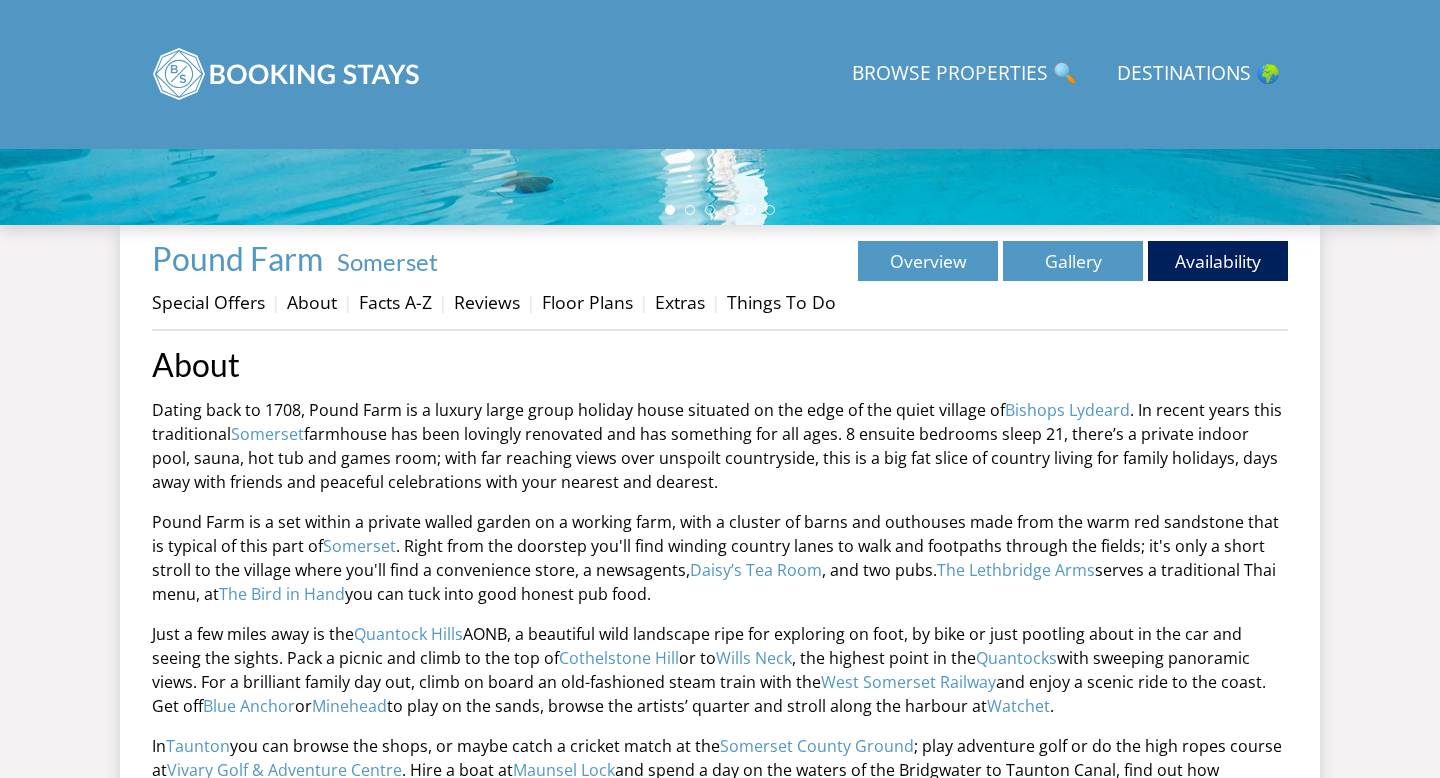 scroll, scrollTop: 0, scrollLeft: 0, axis: both 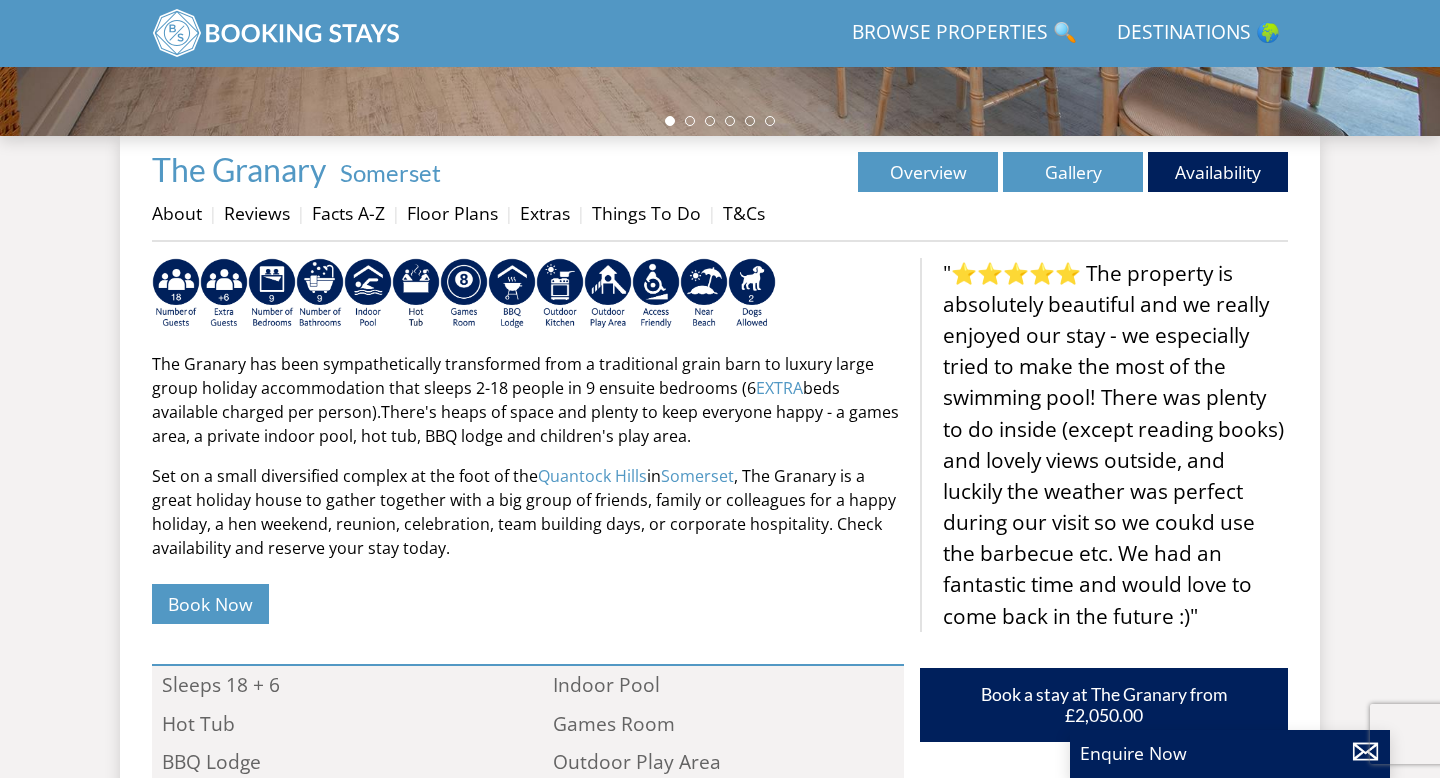 click on "Facts A-Z" at bounding box center (359, 213) 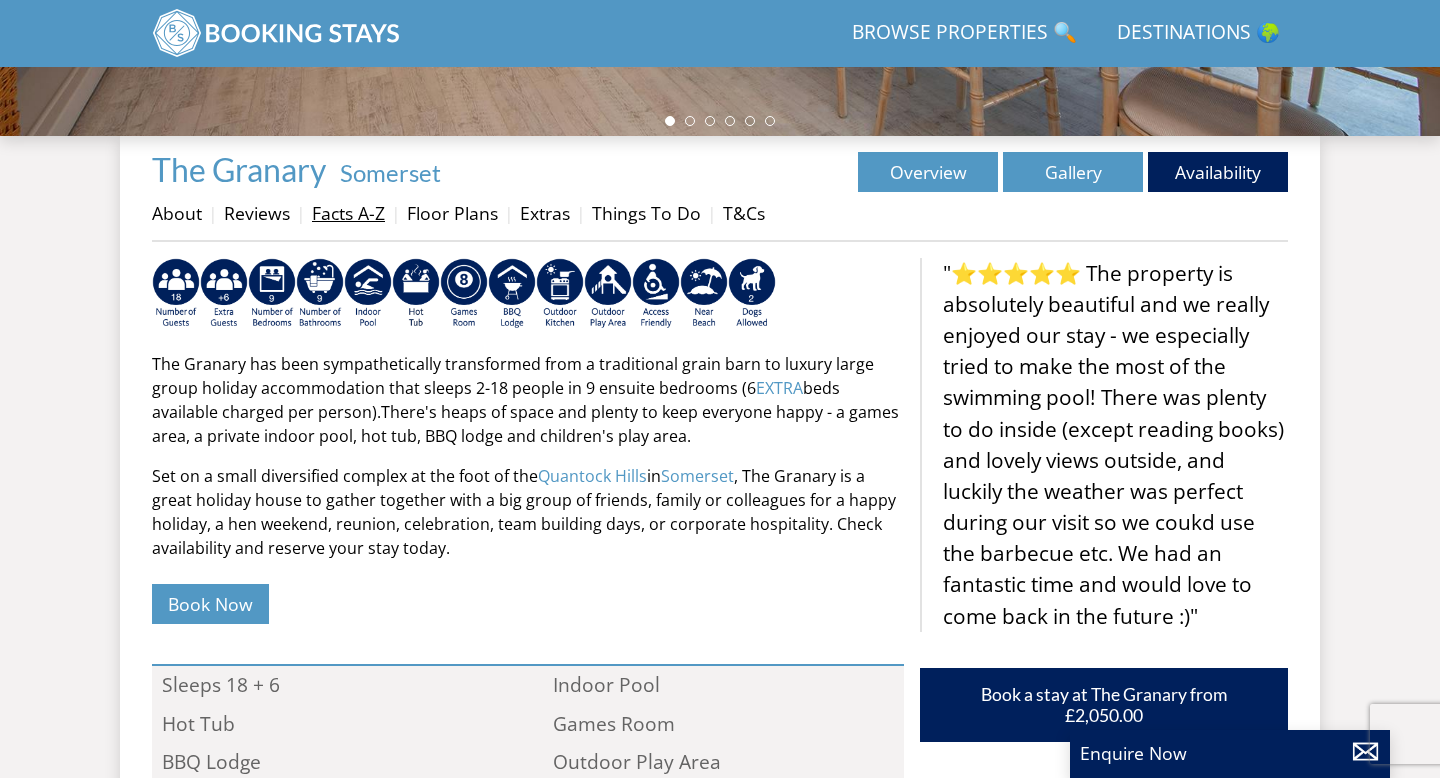 click on "Facts A-Z" at bounding box center (348, 213) 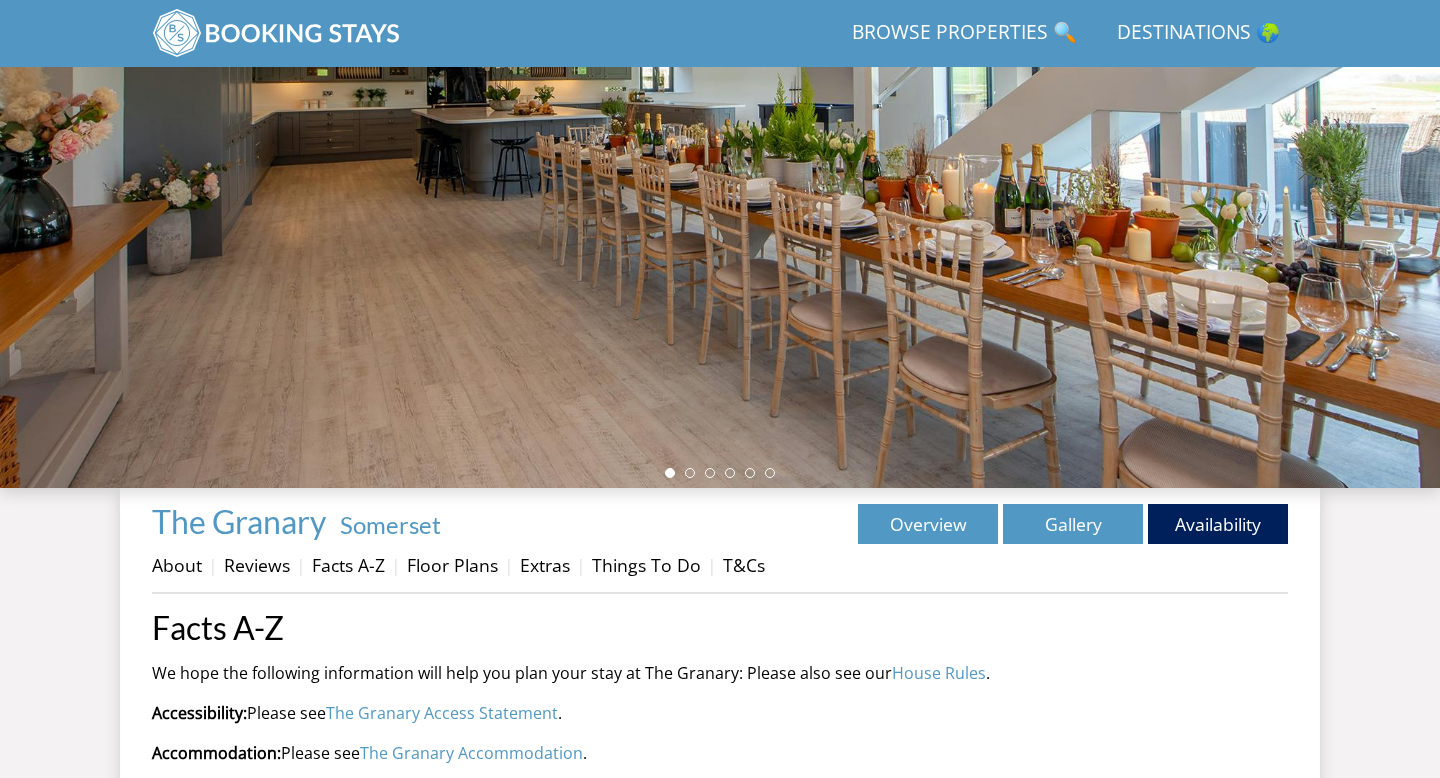 scroll, scrollTop: 194, scrollLeft: 0, axis: vertical 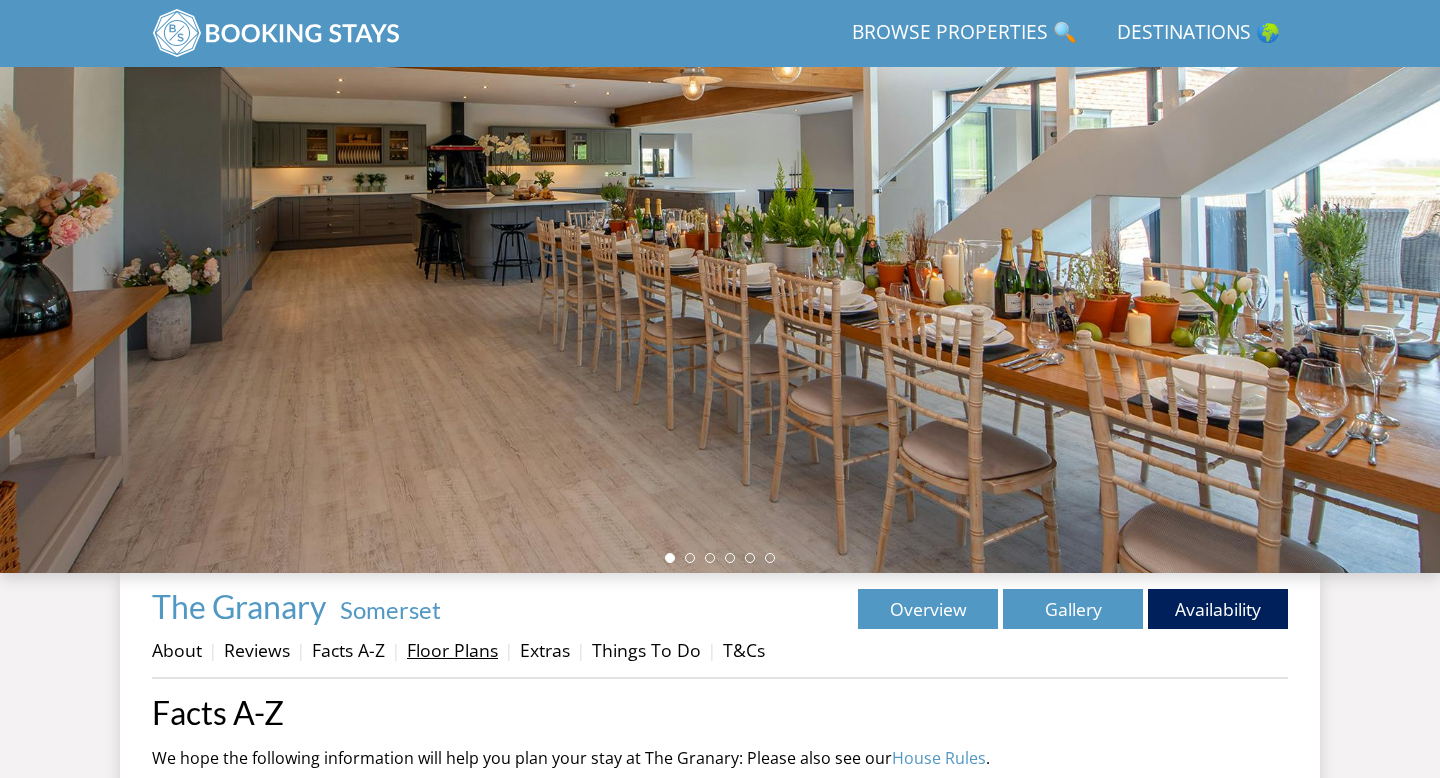 click on "Floor Plans" at bounding box center (452, 650) 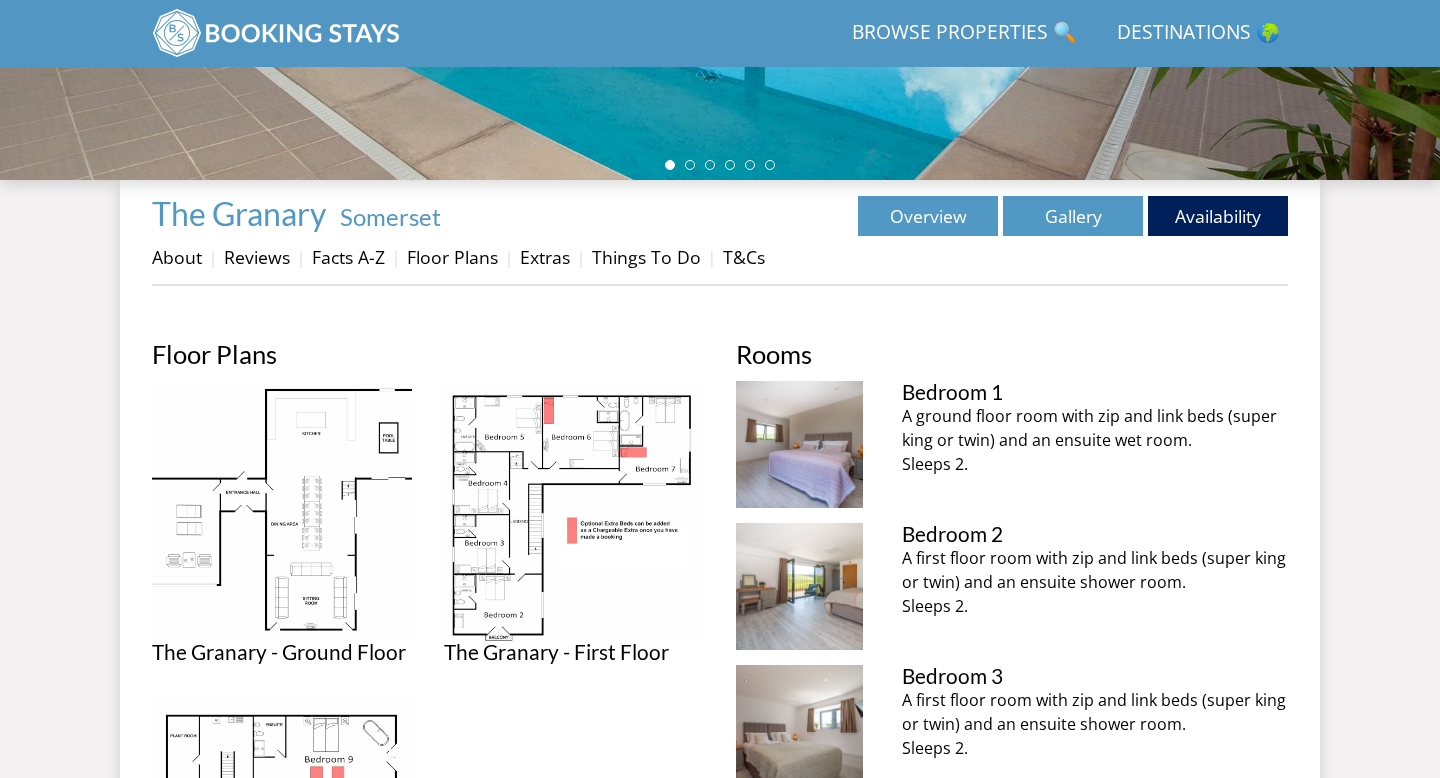 scroll, scrollTop: 620, scrollLeft: 0, axis: vertical 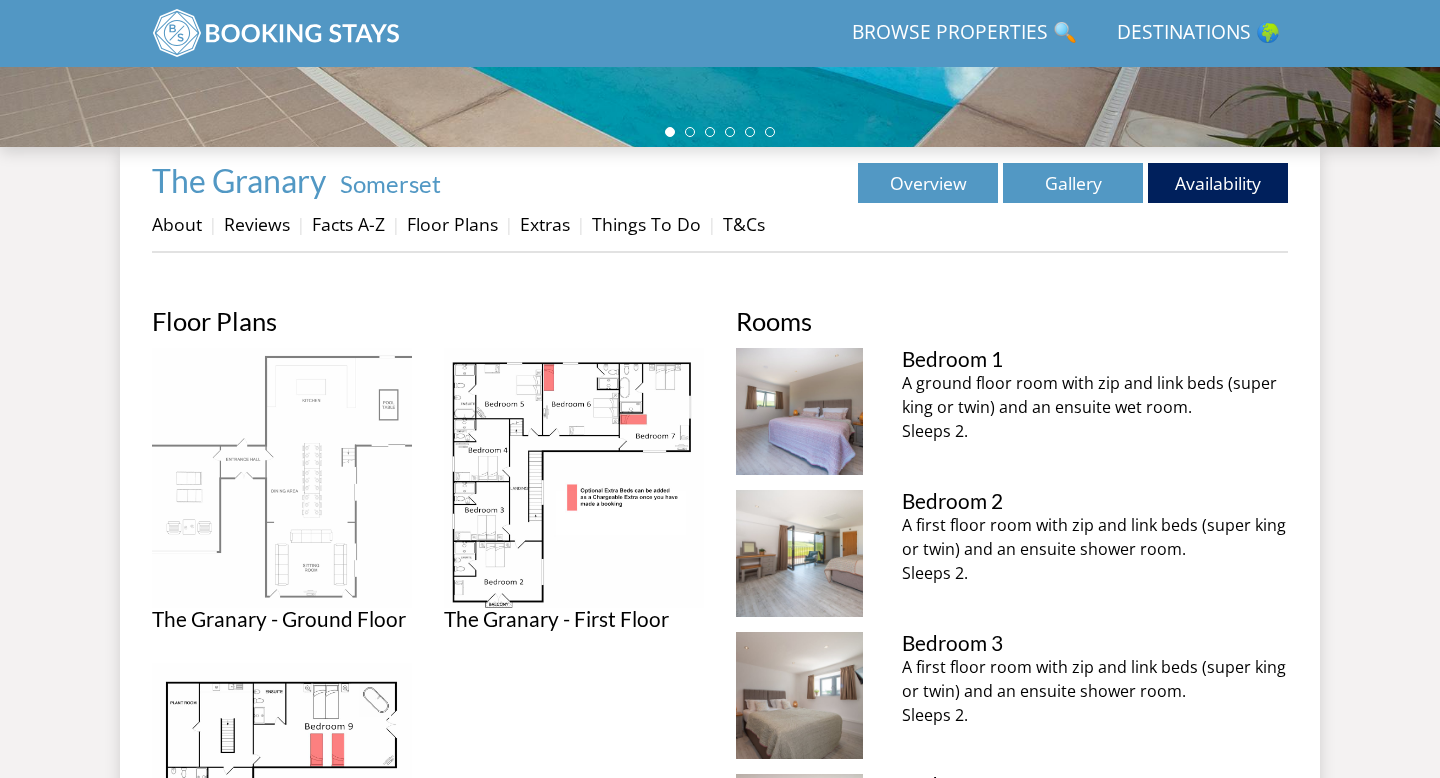 click at bounding box center (282, 478) 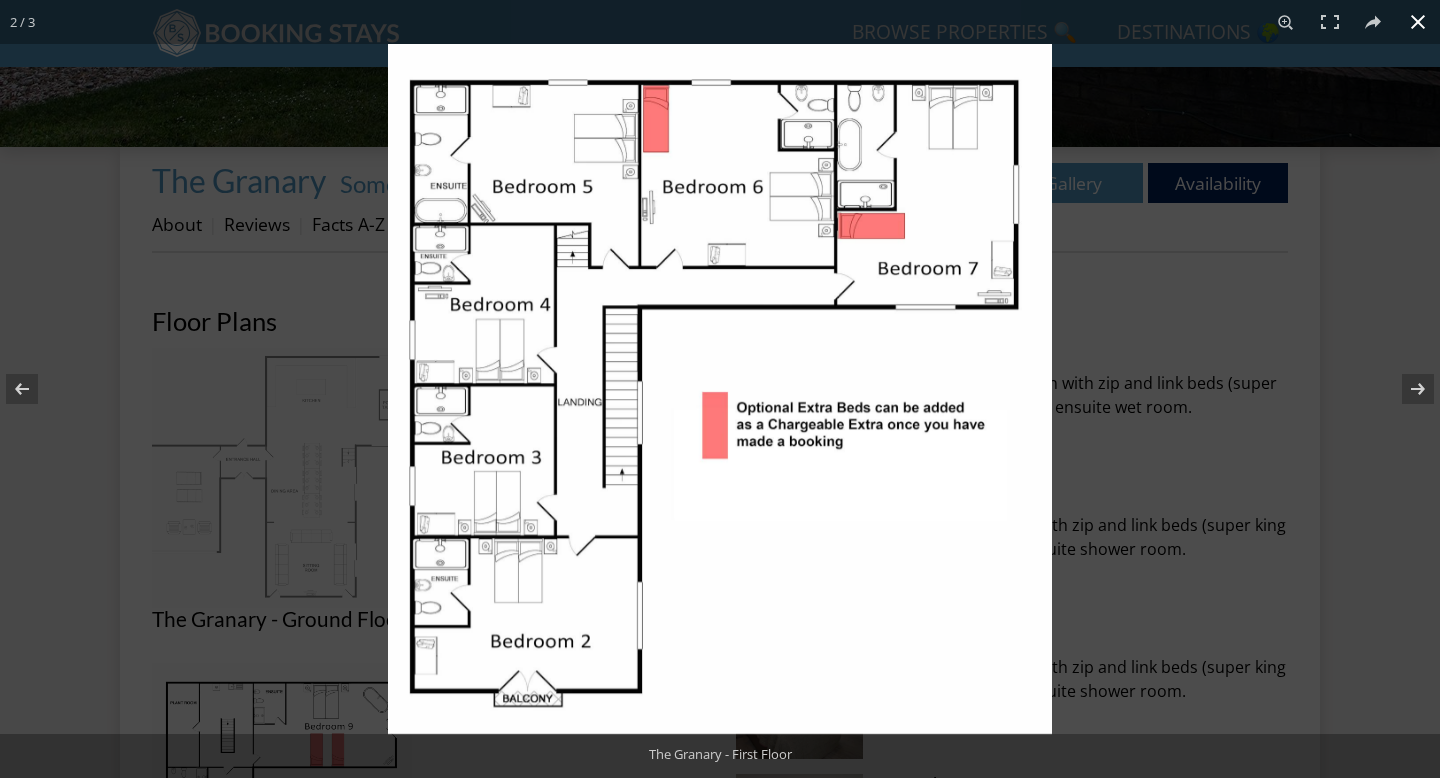 click at bounding box center [720, 389] 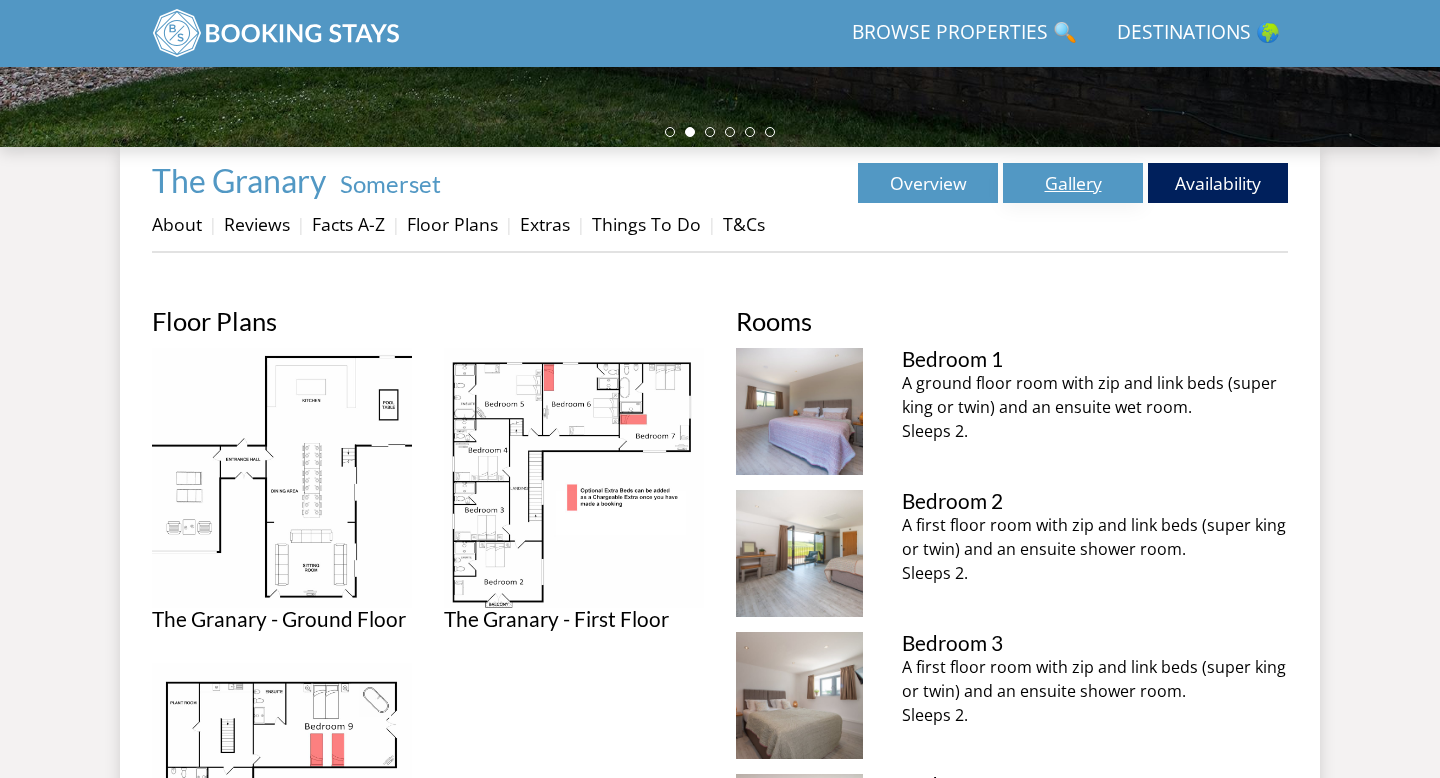 click on "Gallery" at bounding box center (1073, 183) 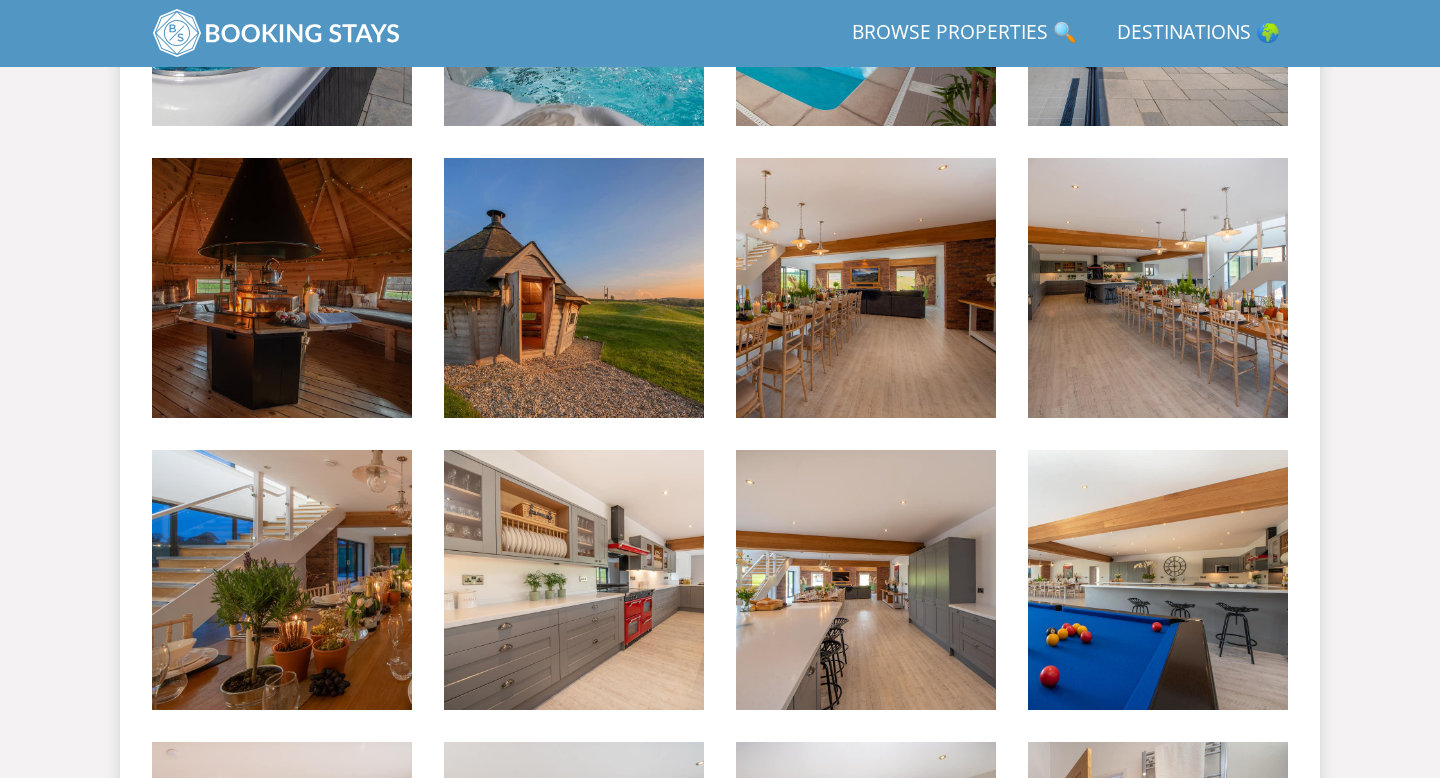 scroll, scrollTop: 1354, scrollLeft: 0, axis: vertical 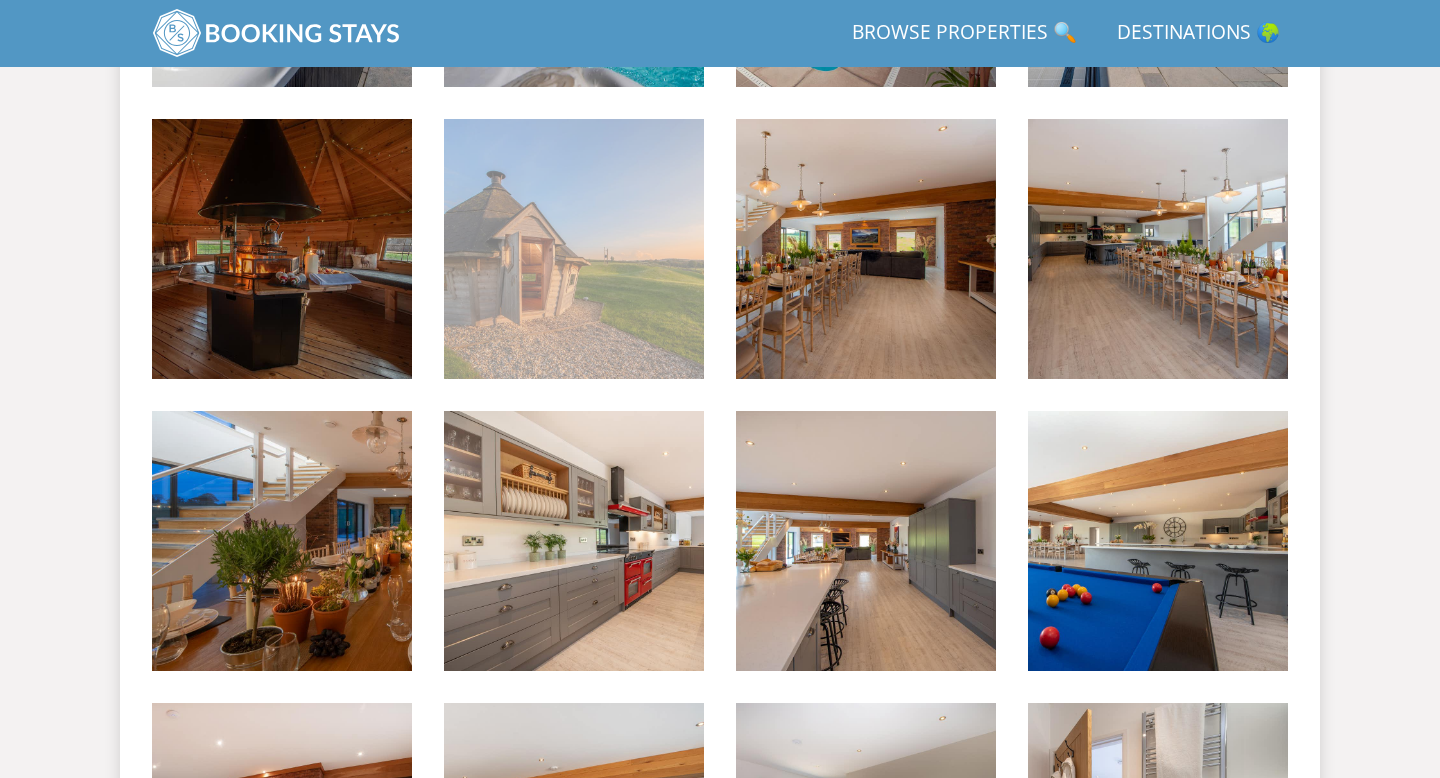 click at bounding box center (574, 249) 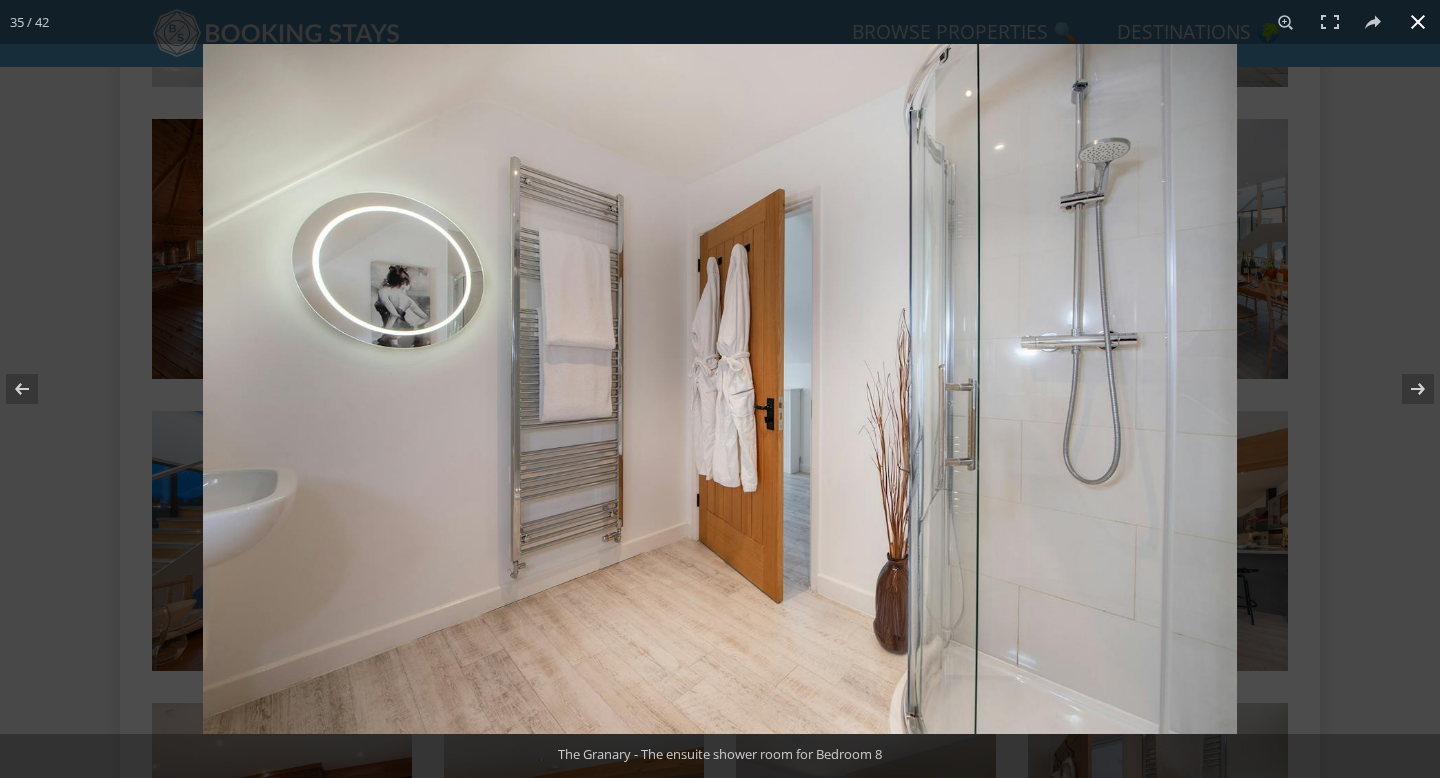 click at bounding box center [1418, 22] 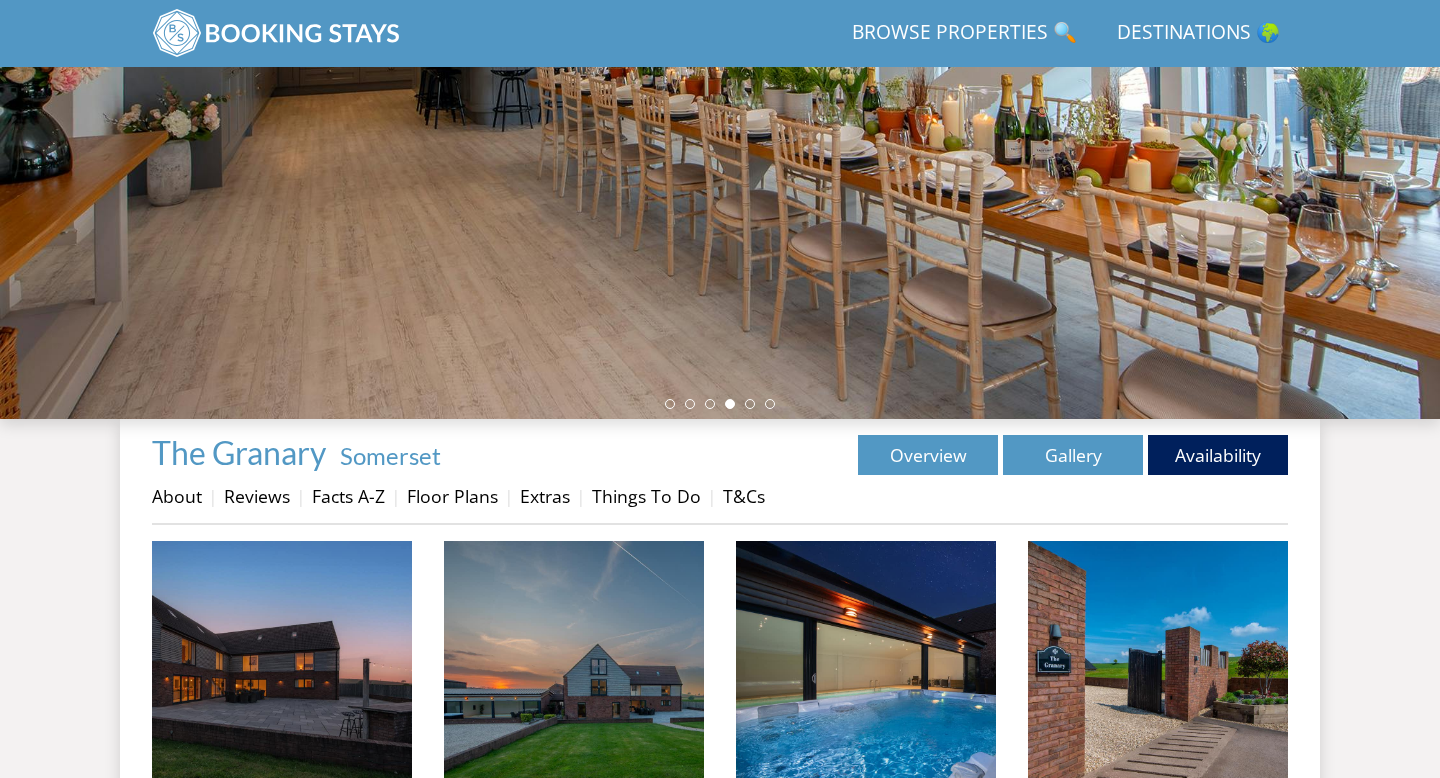 scroll, scrollTop: 362, scrollLeft: 0, axis: vertical 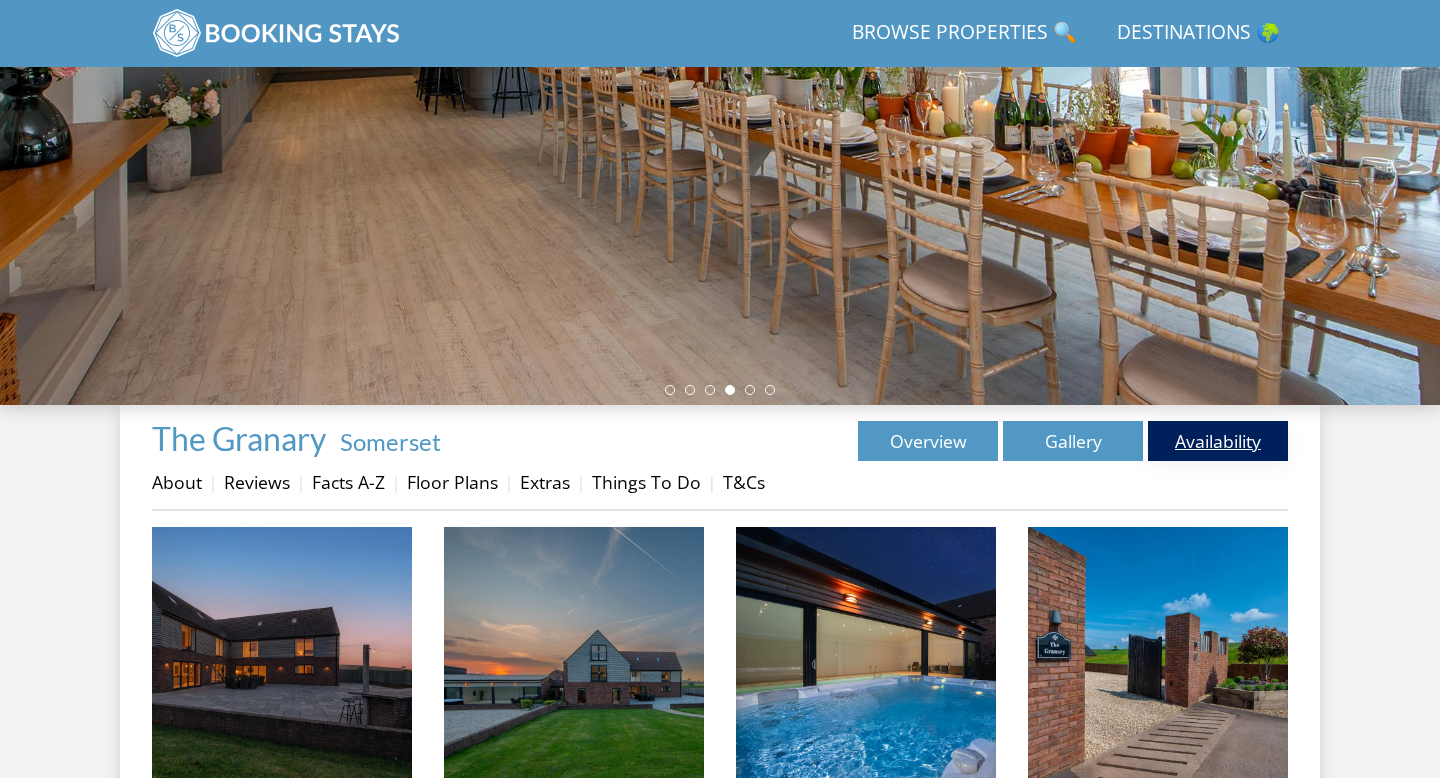 click on "Availability" at bounding box center [1218, 441] 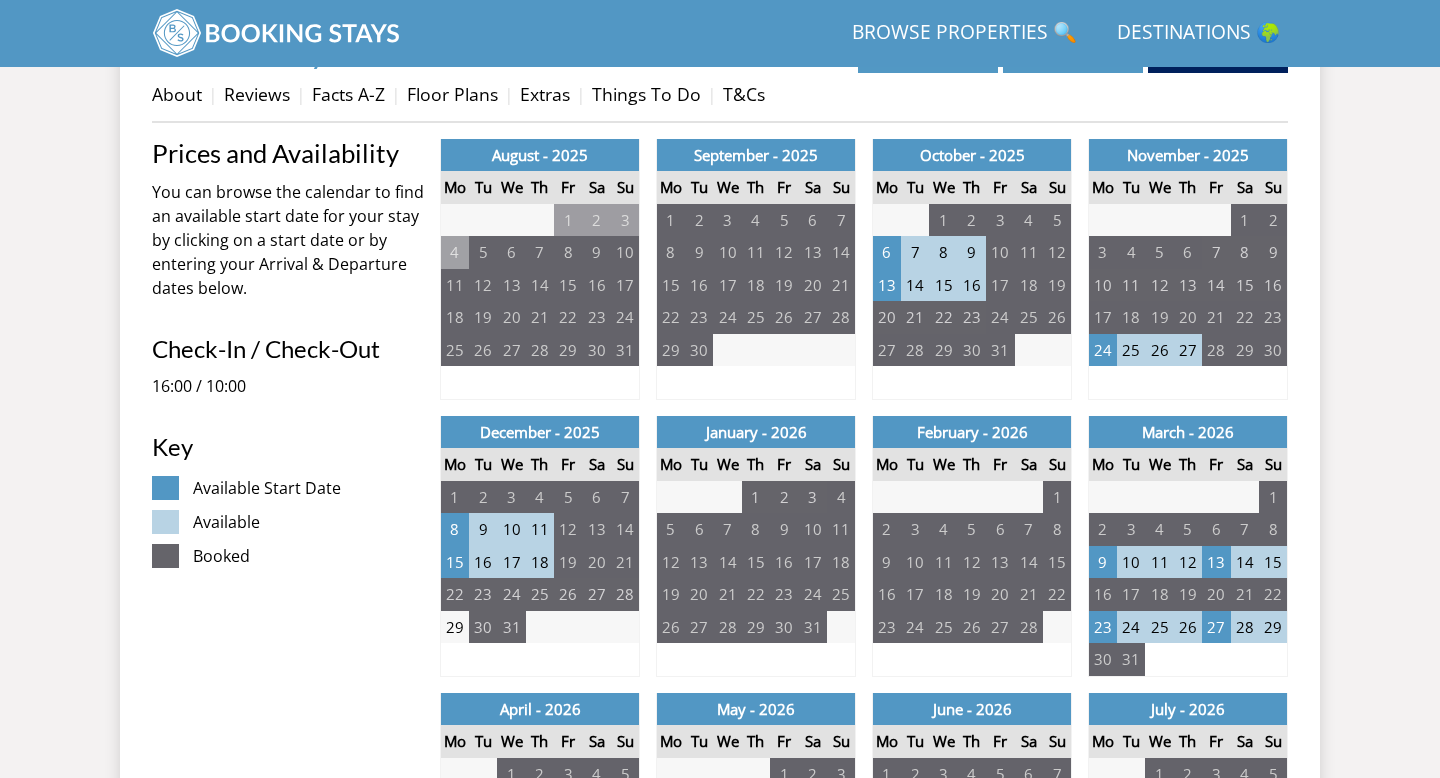 scroll, scrollTop: 755, scrollLeft: 0, axis: vertical 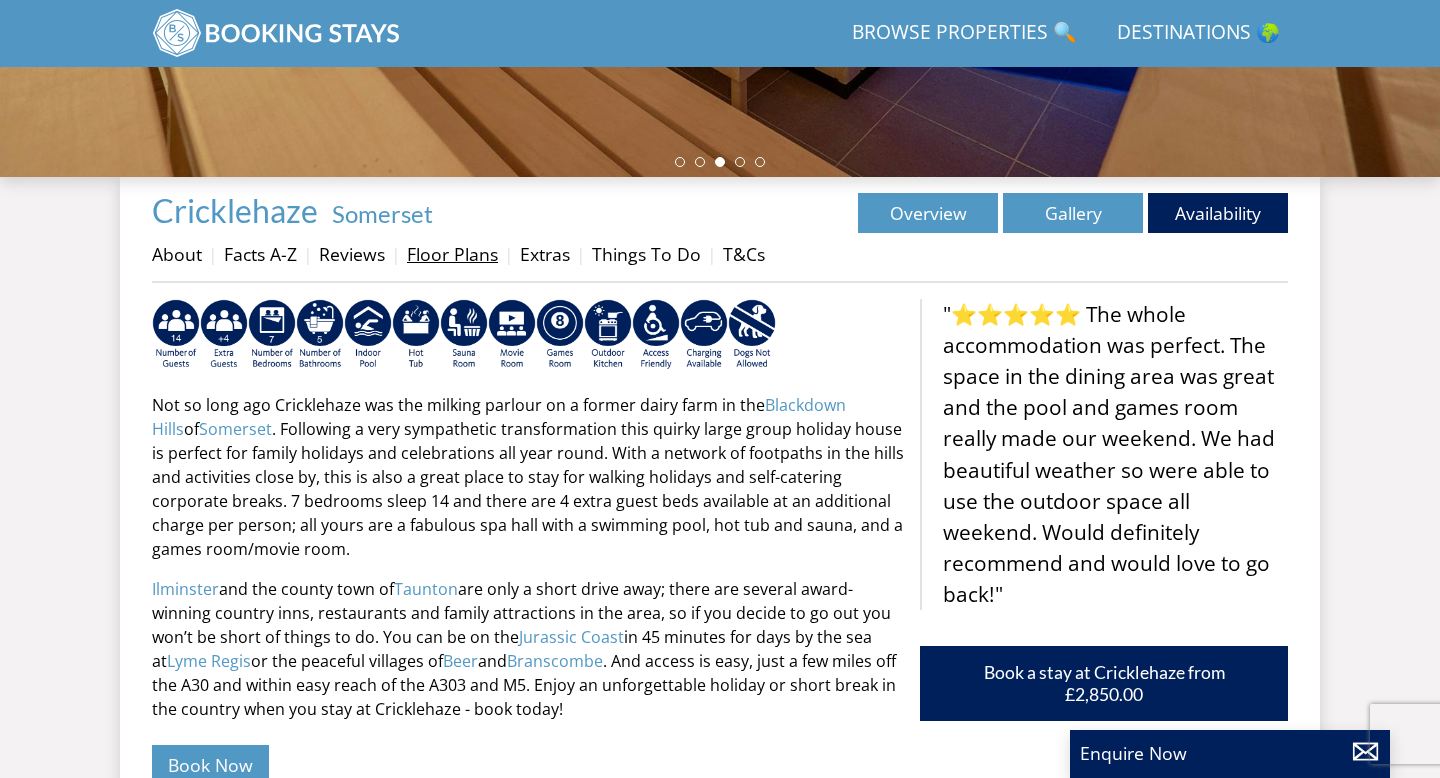 click on "Floor Plans" at bounding box center (452, 254) 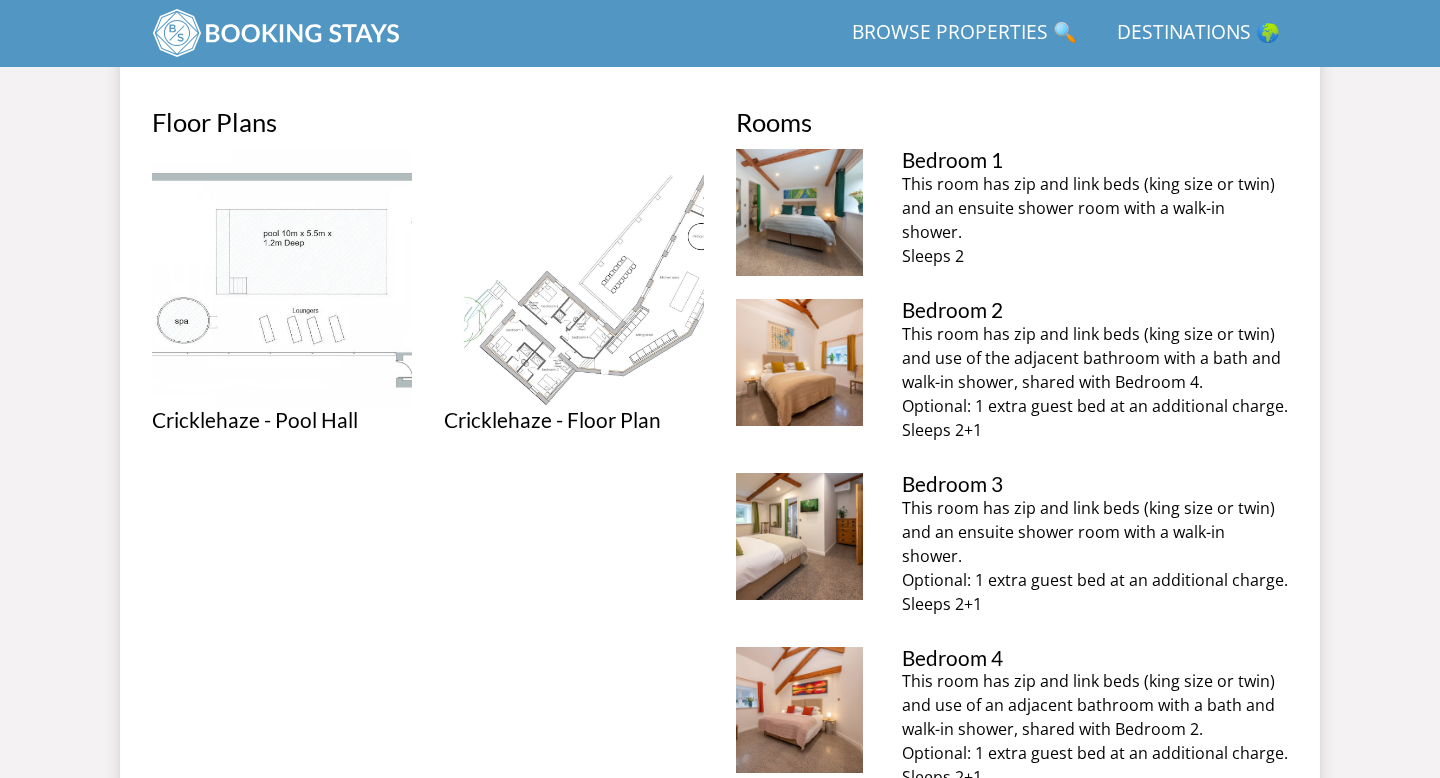 scroll, scrollTop: 827, scrollLeft: 0, axis: vertical 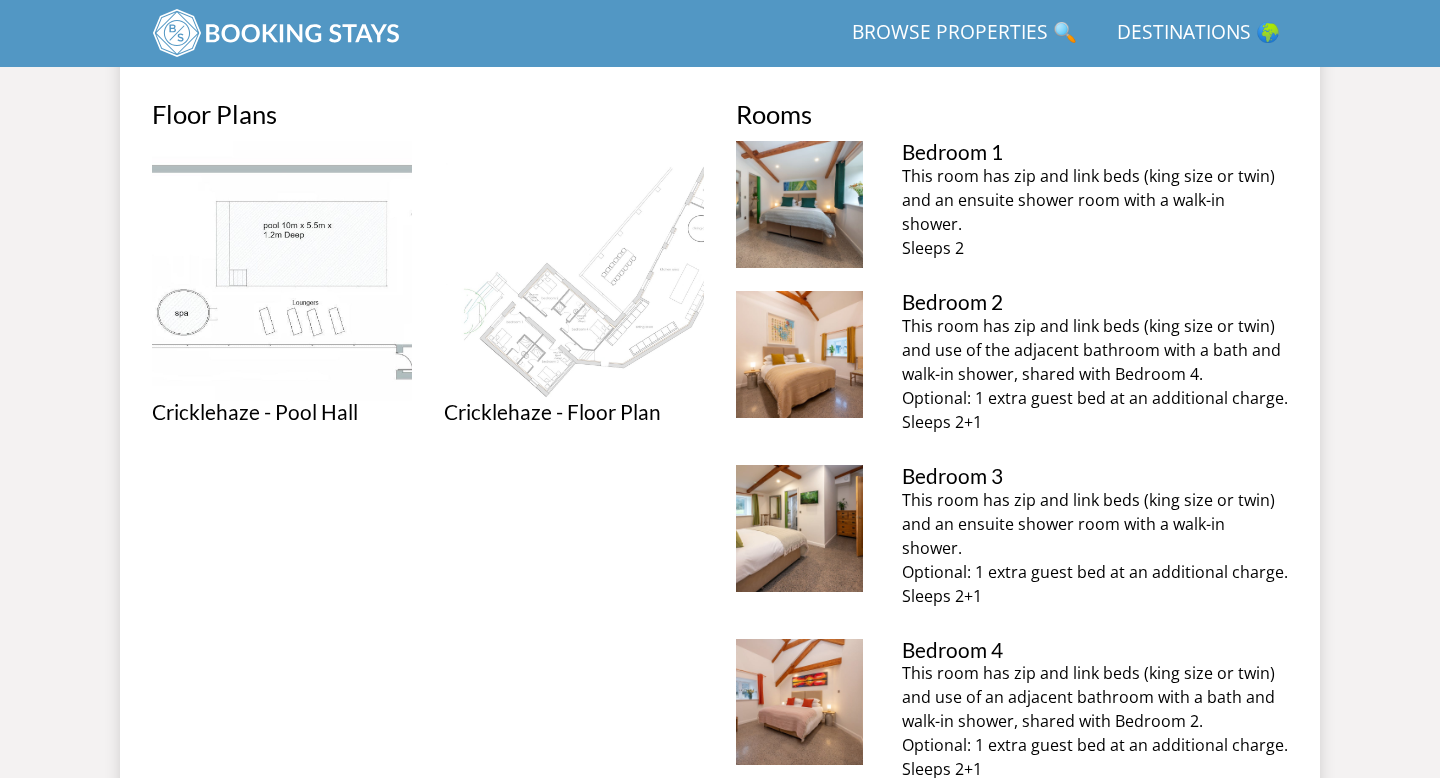click at bounding box center (574, 271) 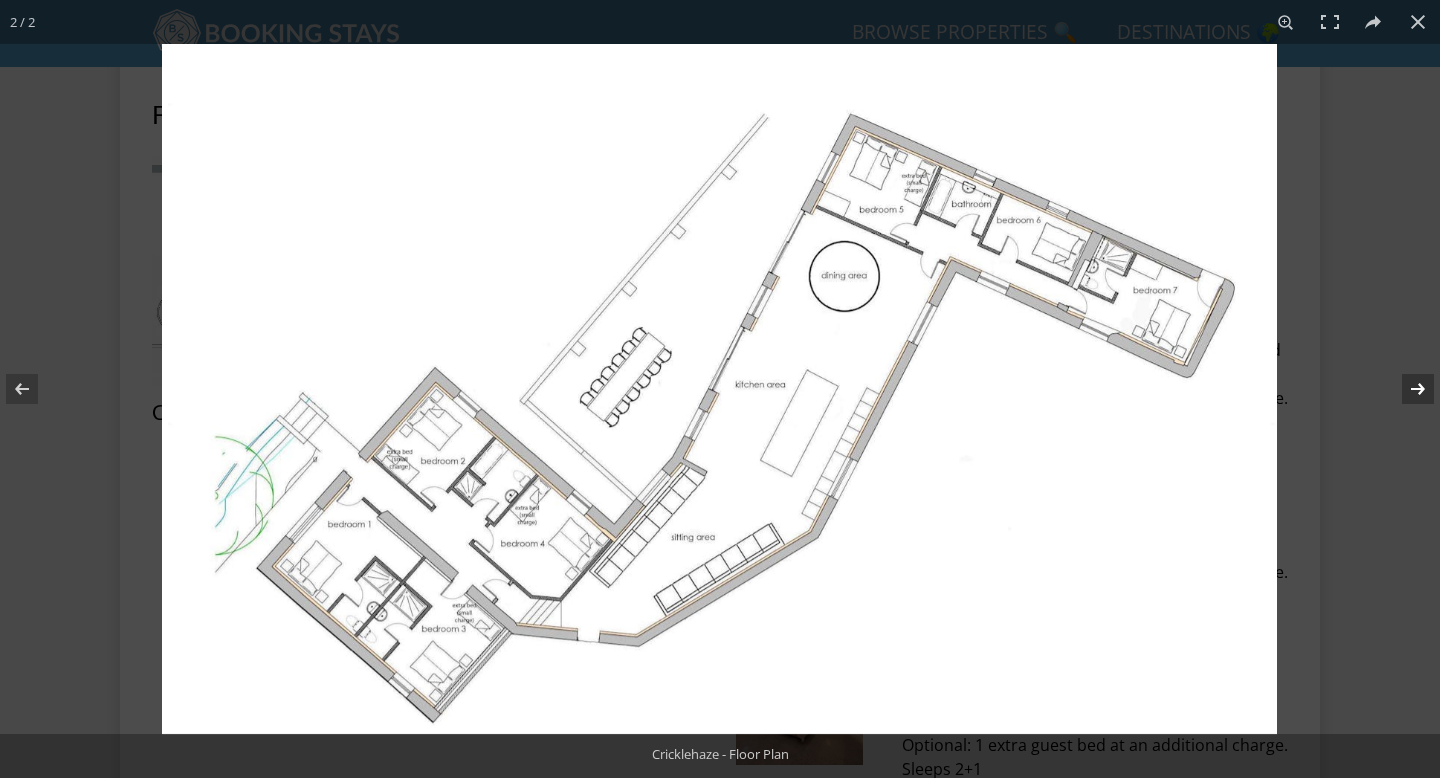 click at bounding box center [1405, 389] 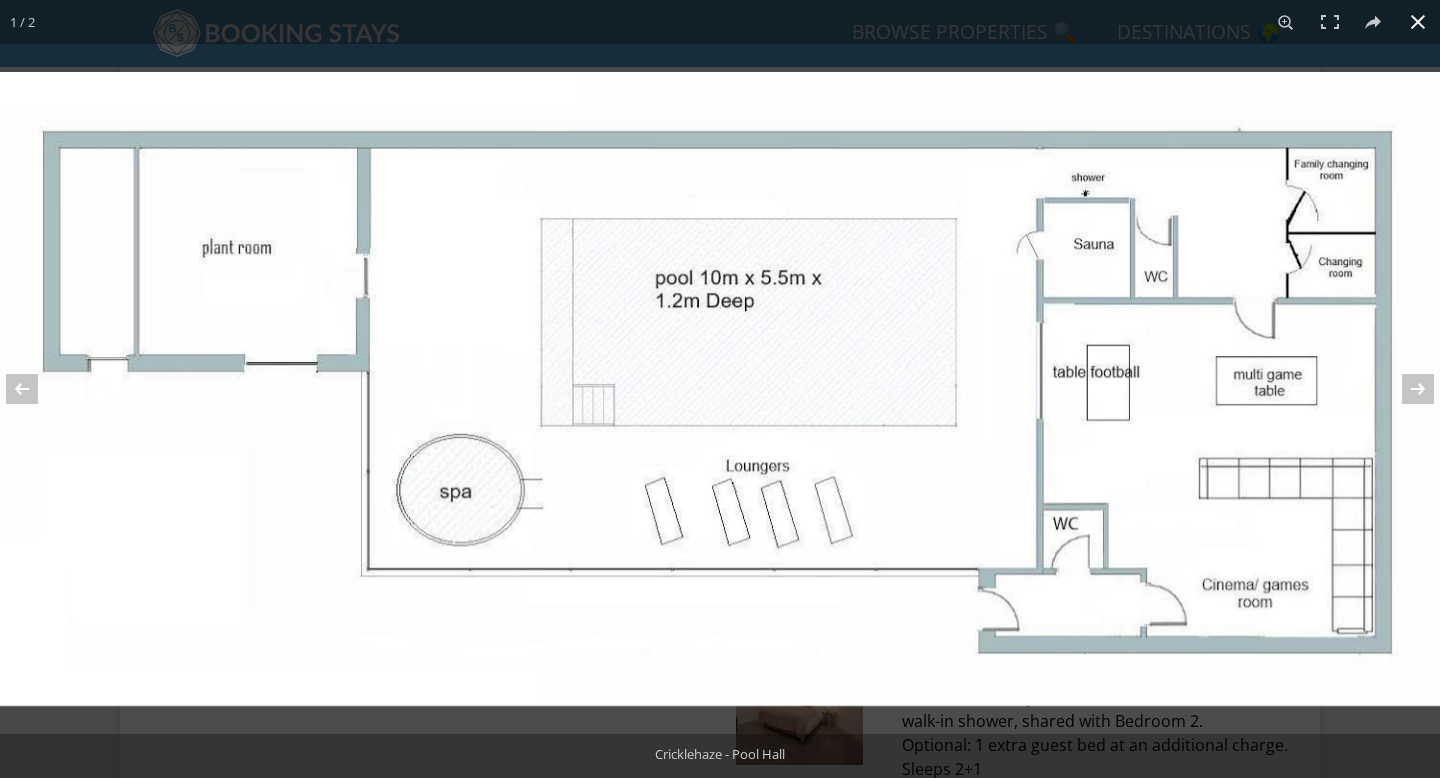 click at bounding box center (1418, 22) 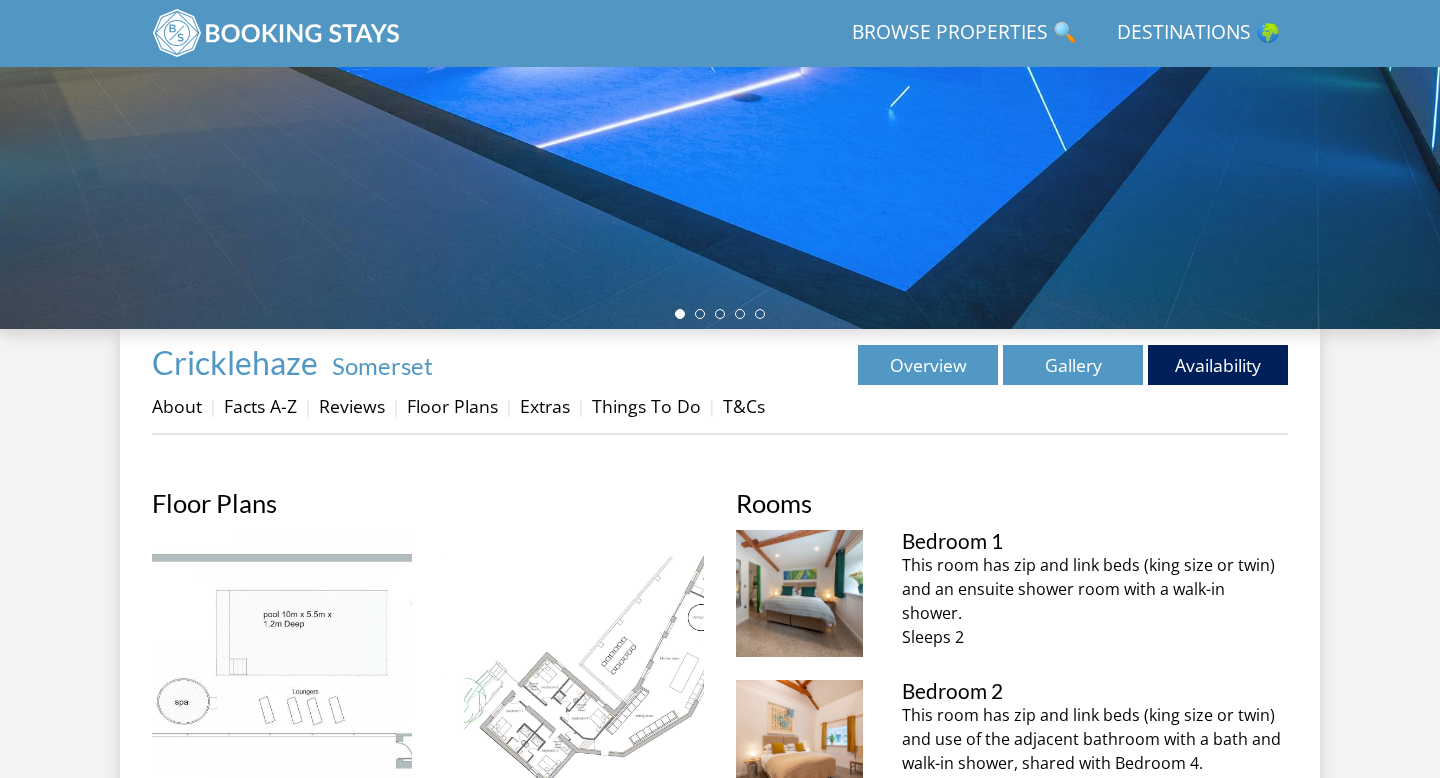scroll, scrollTop: 432, scrollLeft: 0, axis: vertical 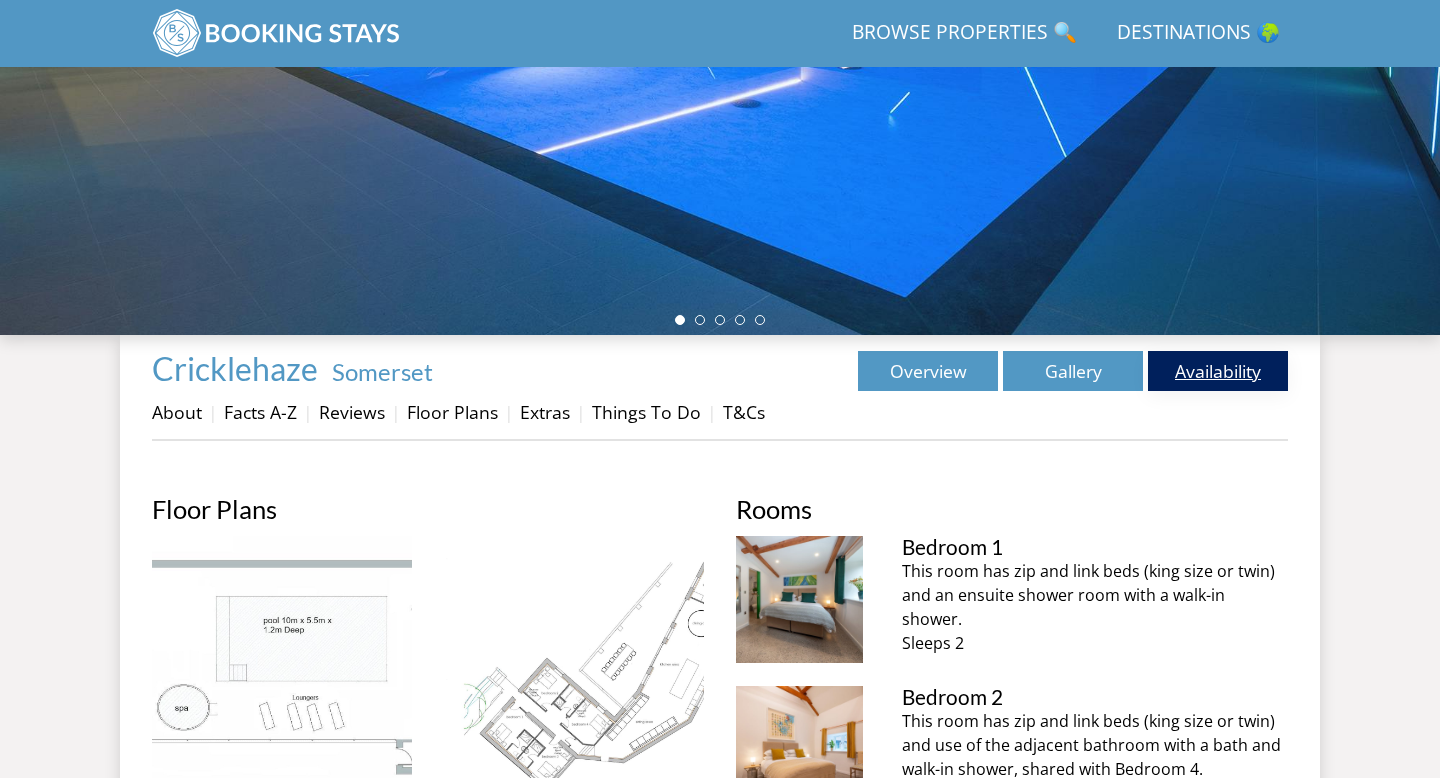 click on "Availability" at bounding box center (1218, 371) 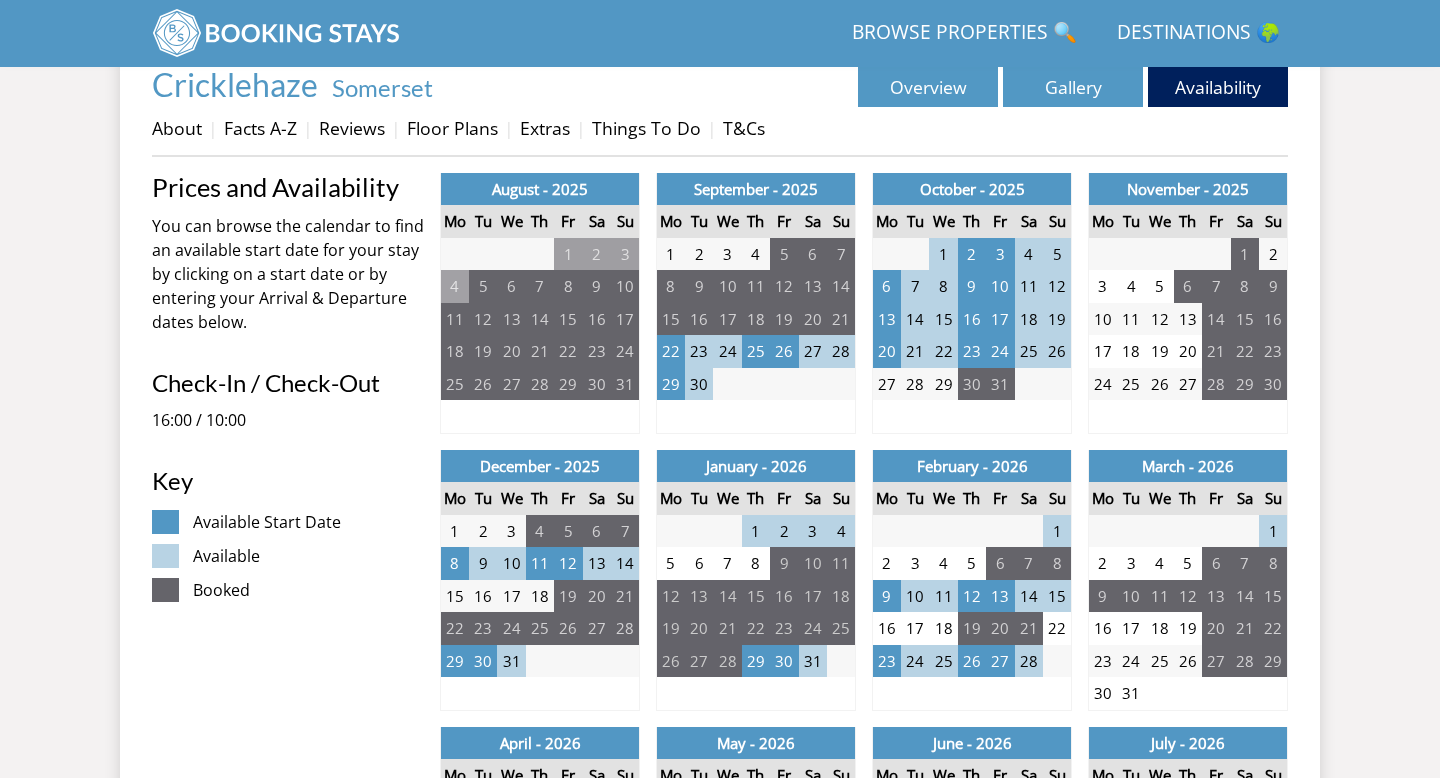 scroll, scrollTop: 743, scrollLeft: 0, axis: vertical 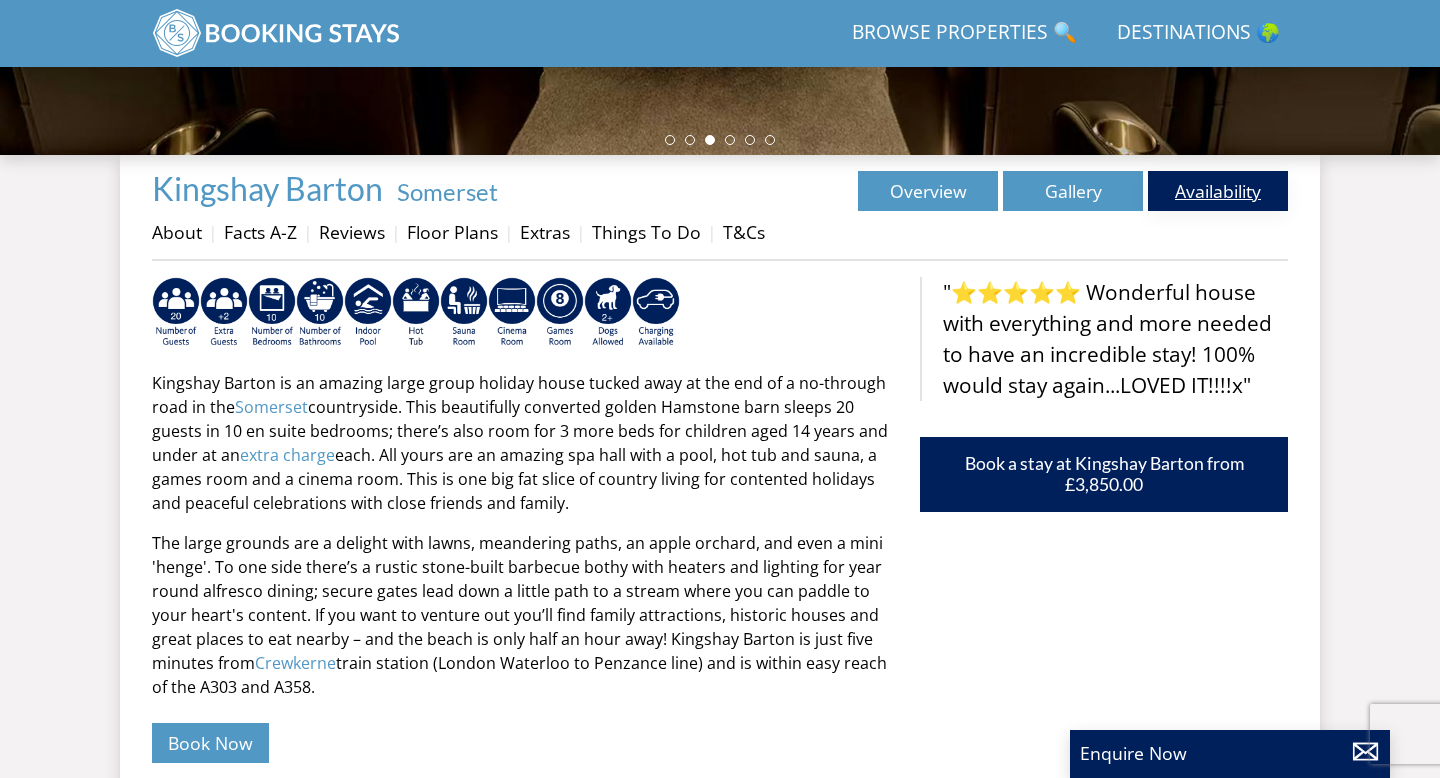 click on "Availability" at bounding box center (1218, 191) 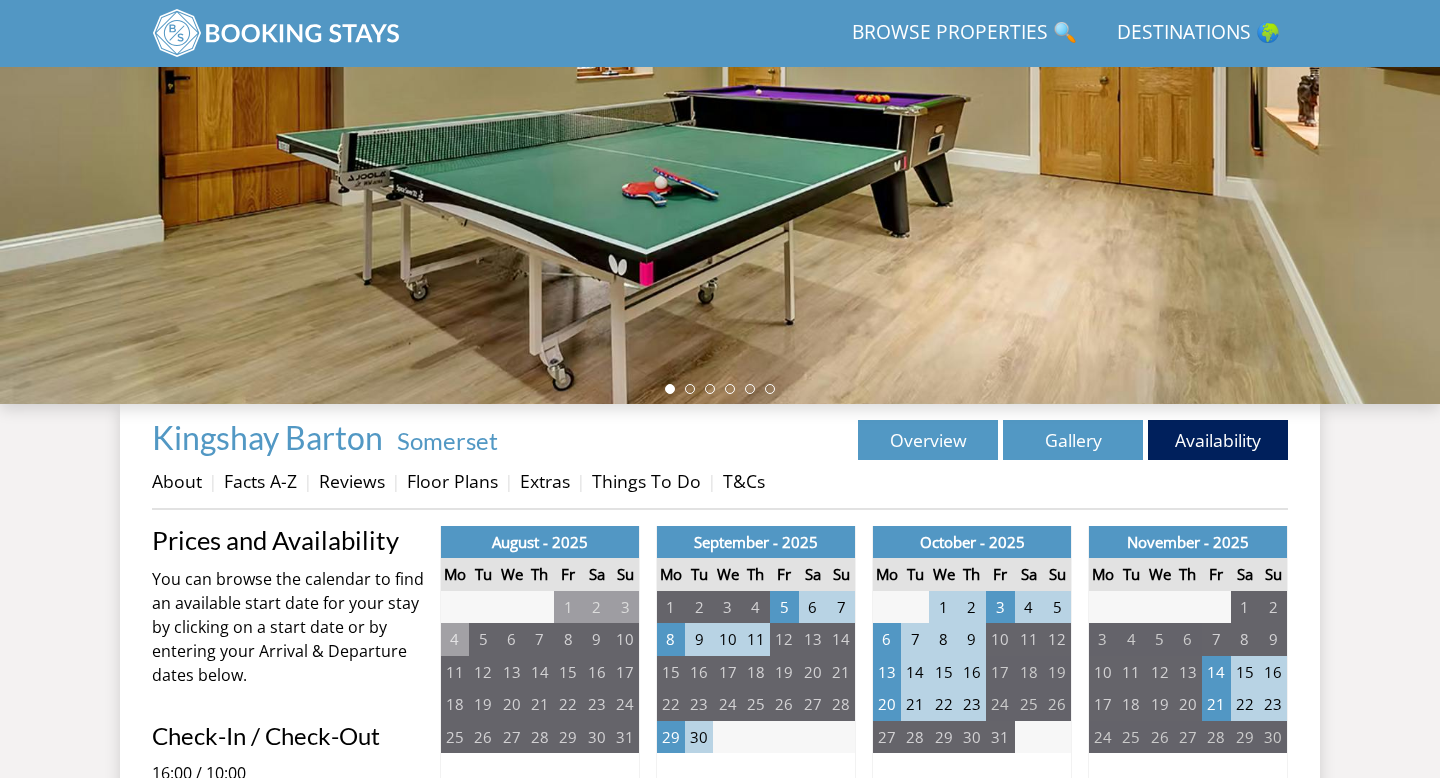 scroll, scrollTop: 308, scrollLeft: 0, axis: vertical 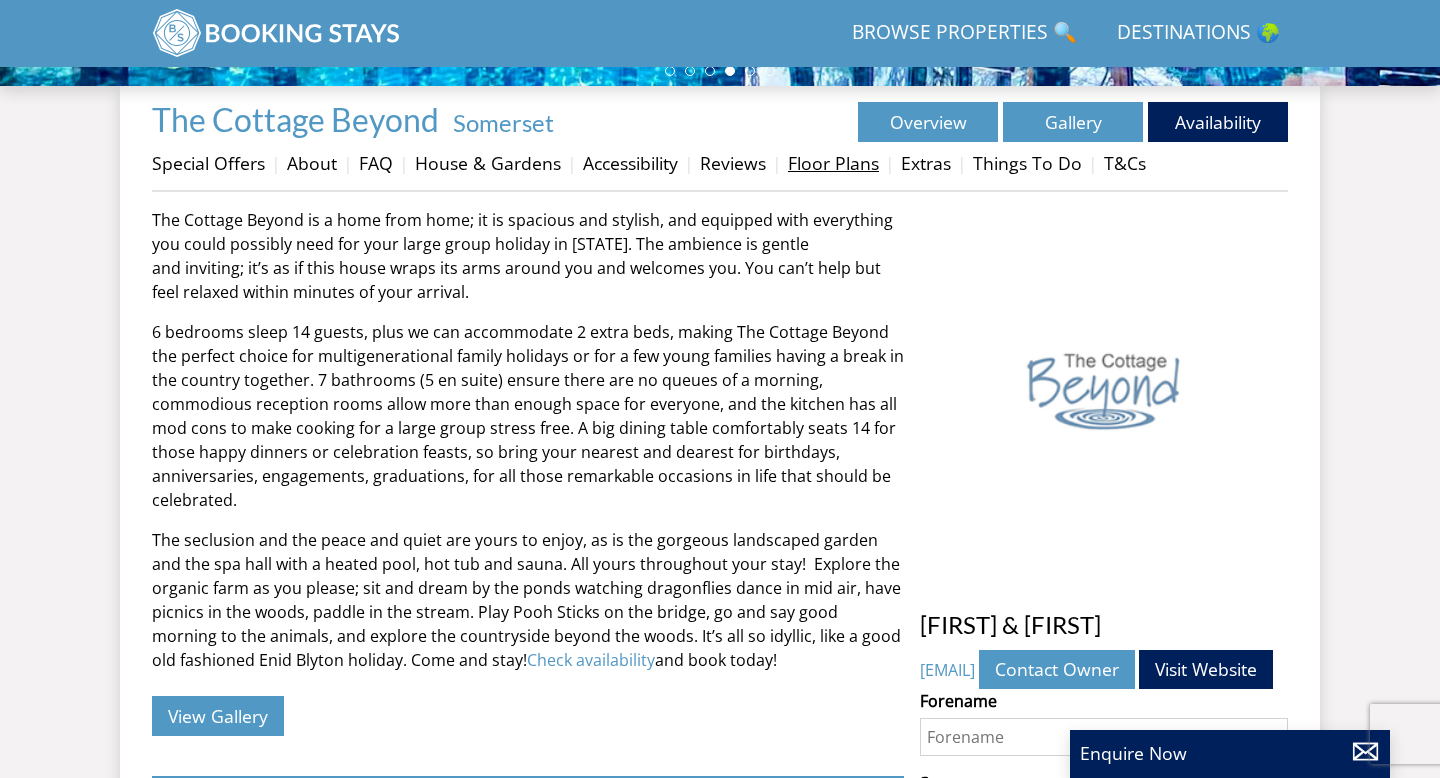 click on "Floor Plans" at bounding box center [833, 163] 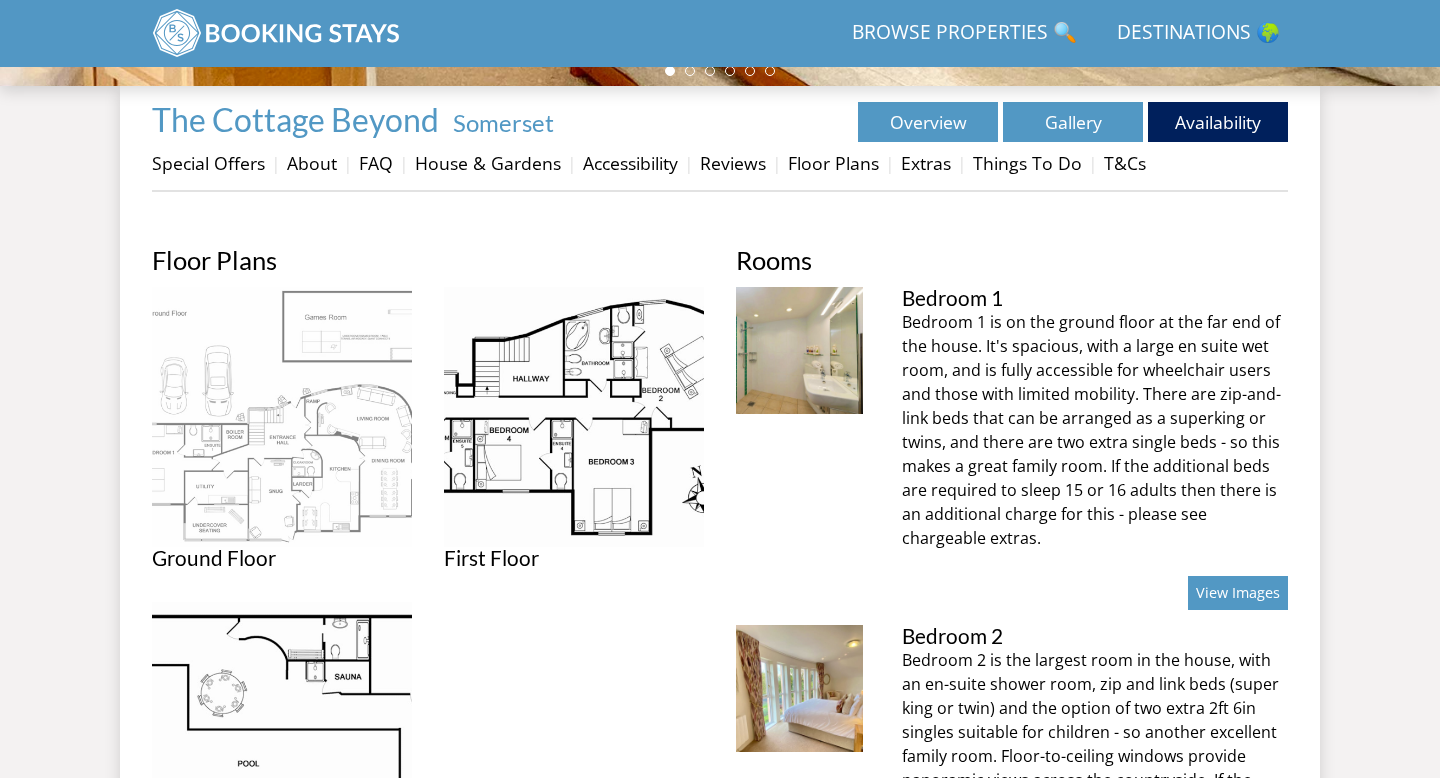 scroll, scrollTop: 671, scrollLeft: 0, axis: vertical 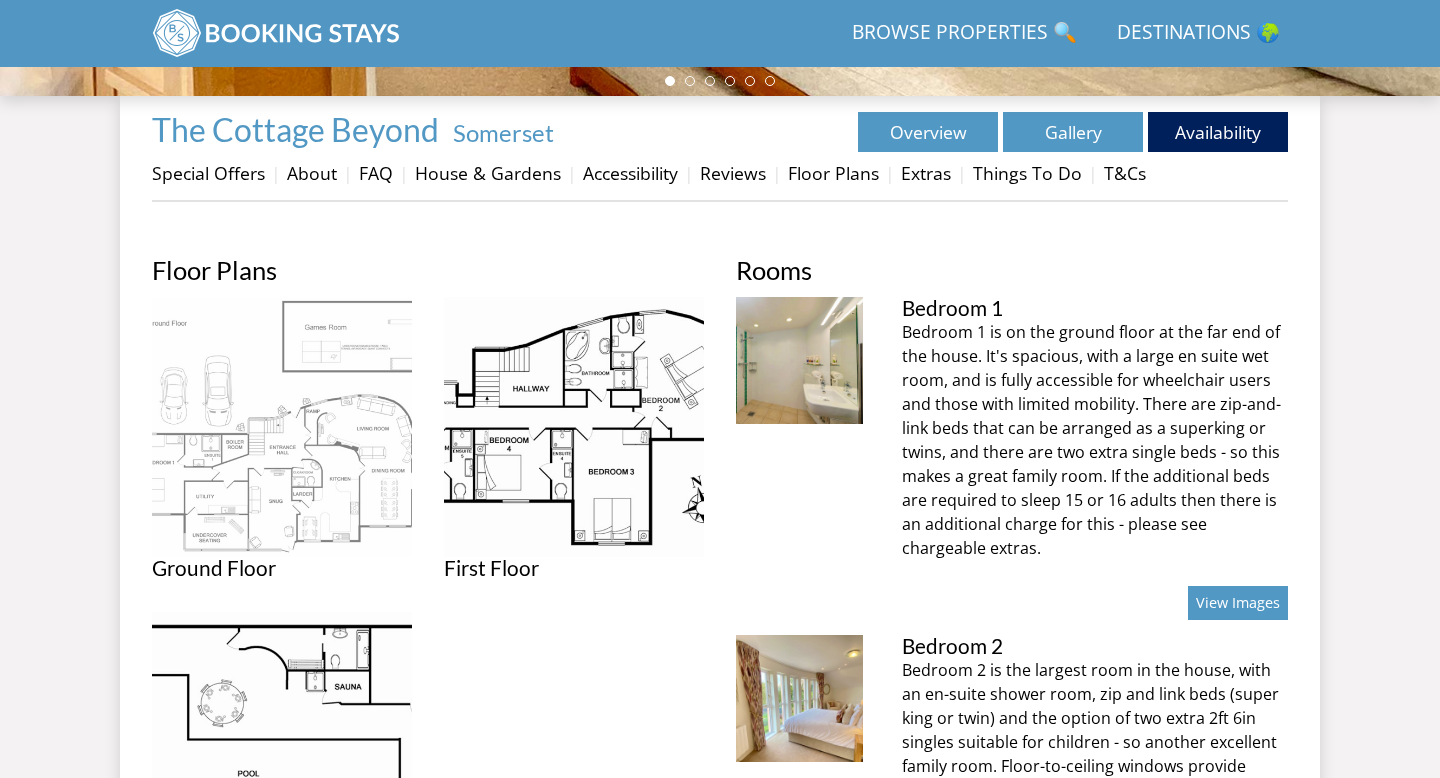 click at bounding box center [282, 427] 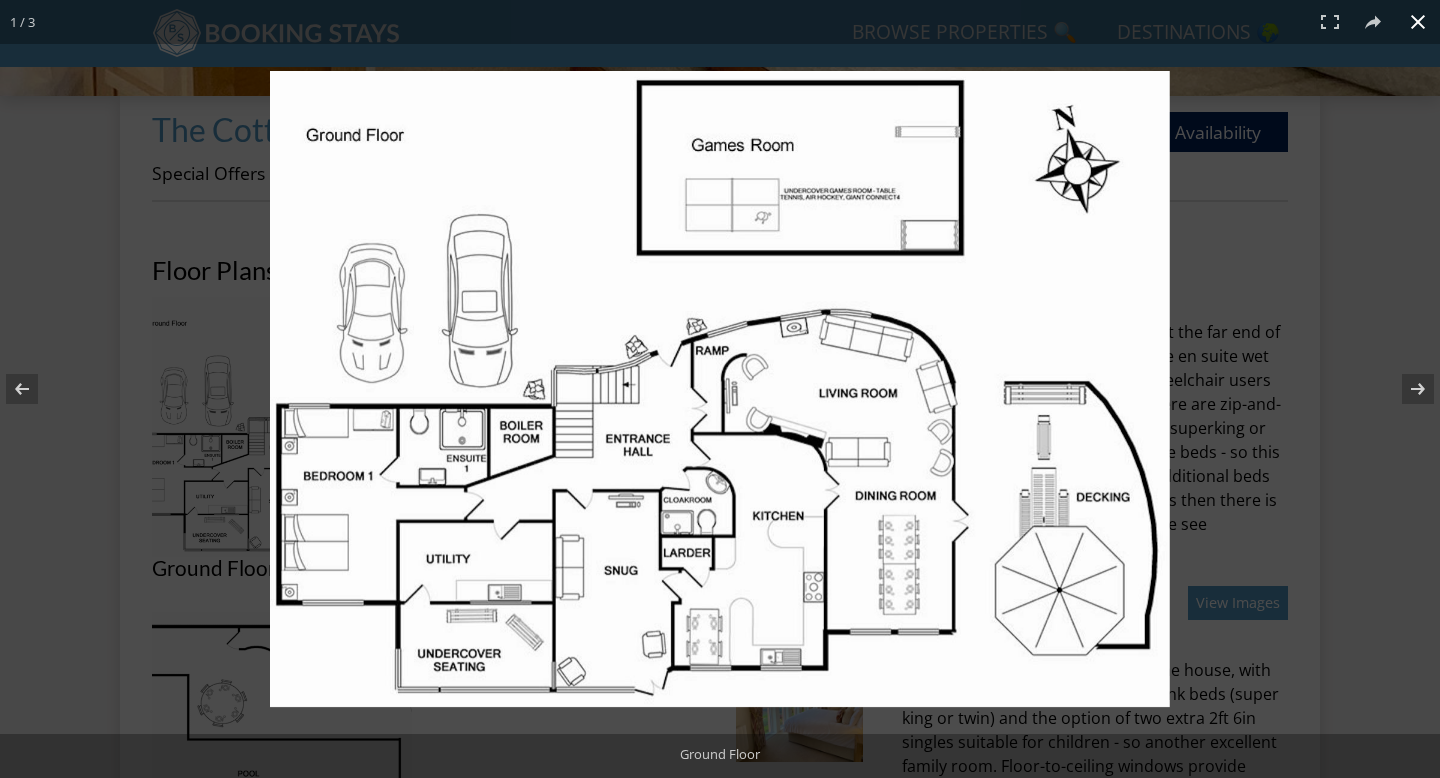 click at bounding box center [1418, 22] 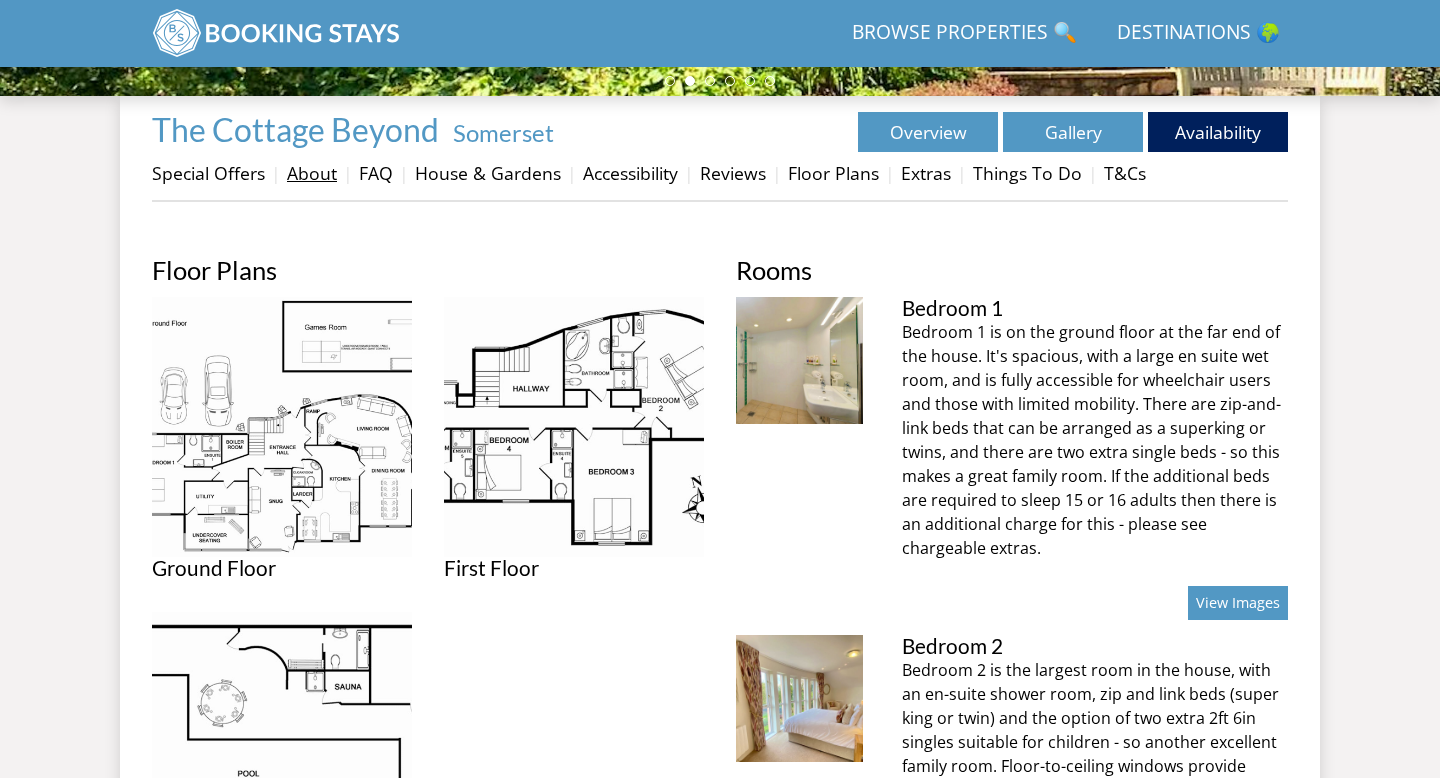 click on "About" at bounding box center [312, 173] 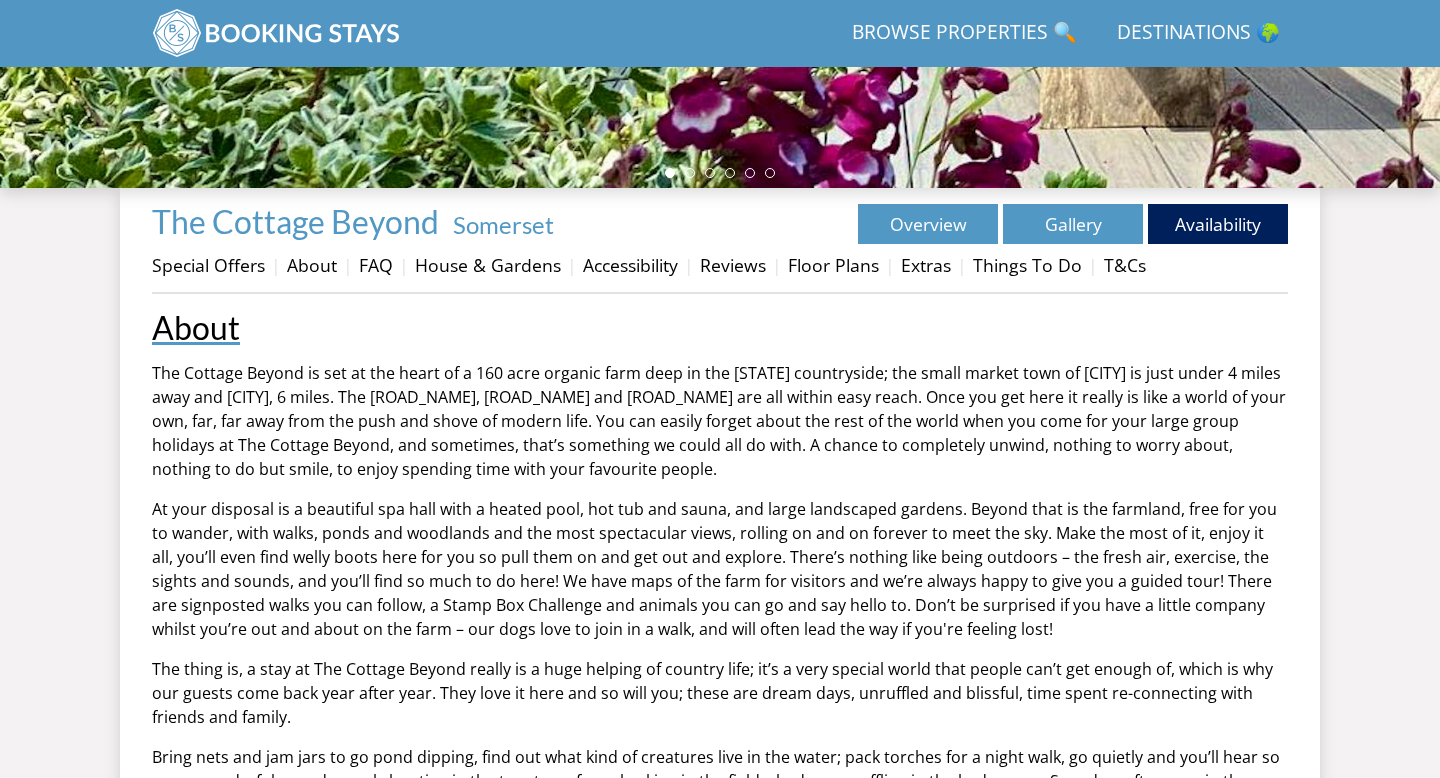 scroll, scrollTop: 573, scrollLeft: 0, axis: vertical 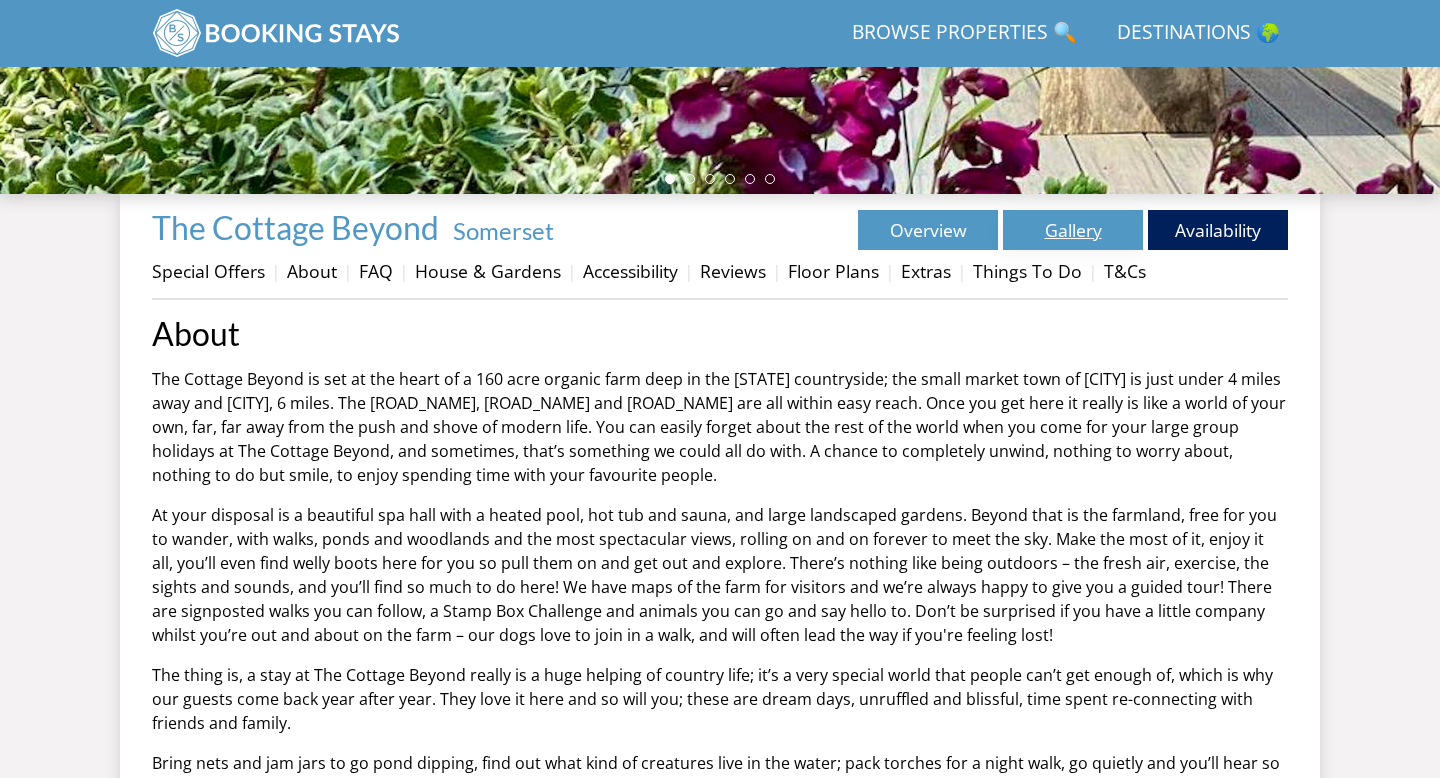 click on "Gallery" at bounding box center (1073, 230) 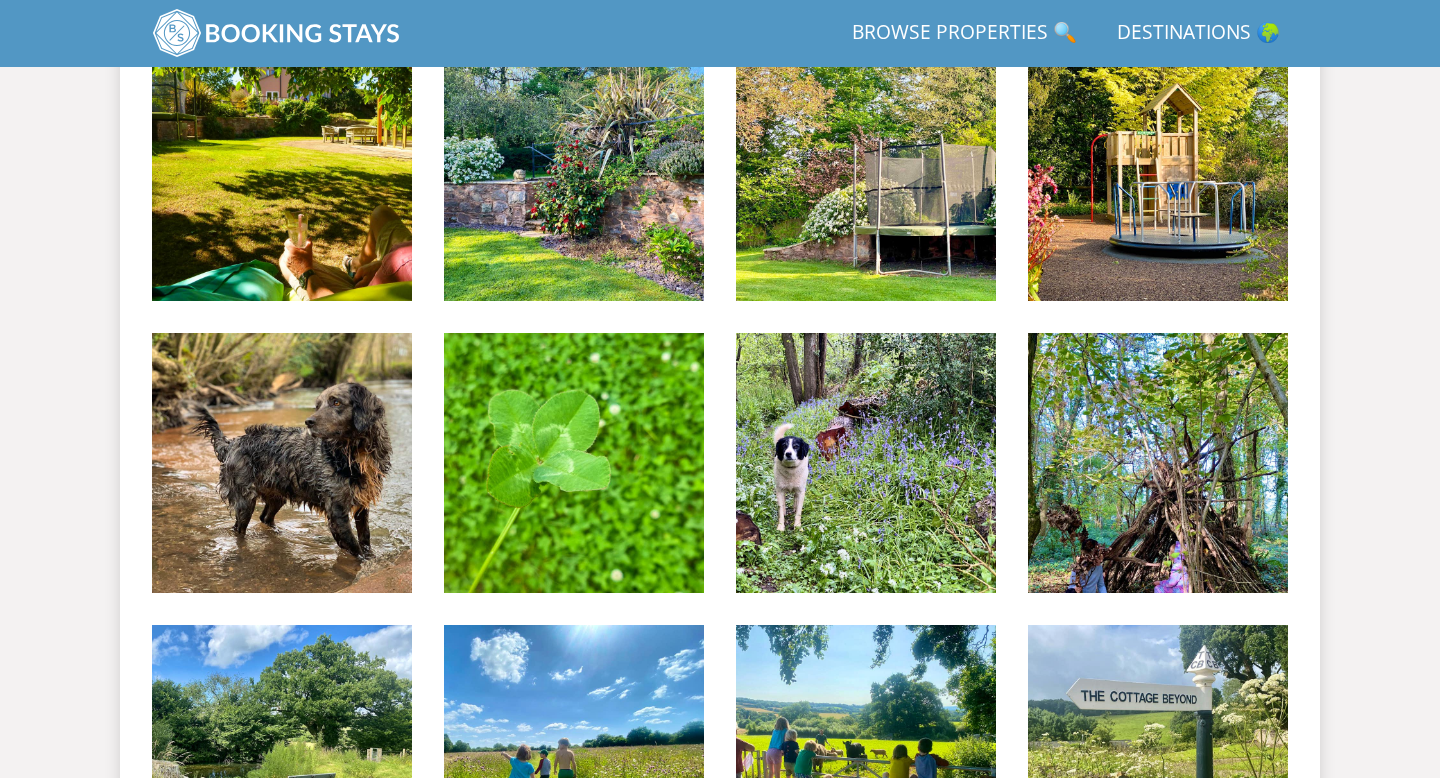 scroll, scrollTop: 4063, scrollLeft: 0, axis: vertical 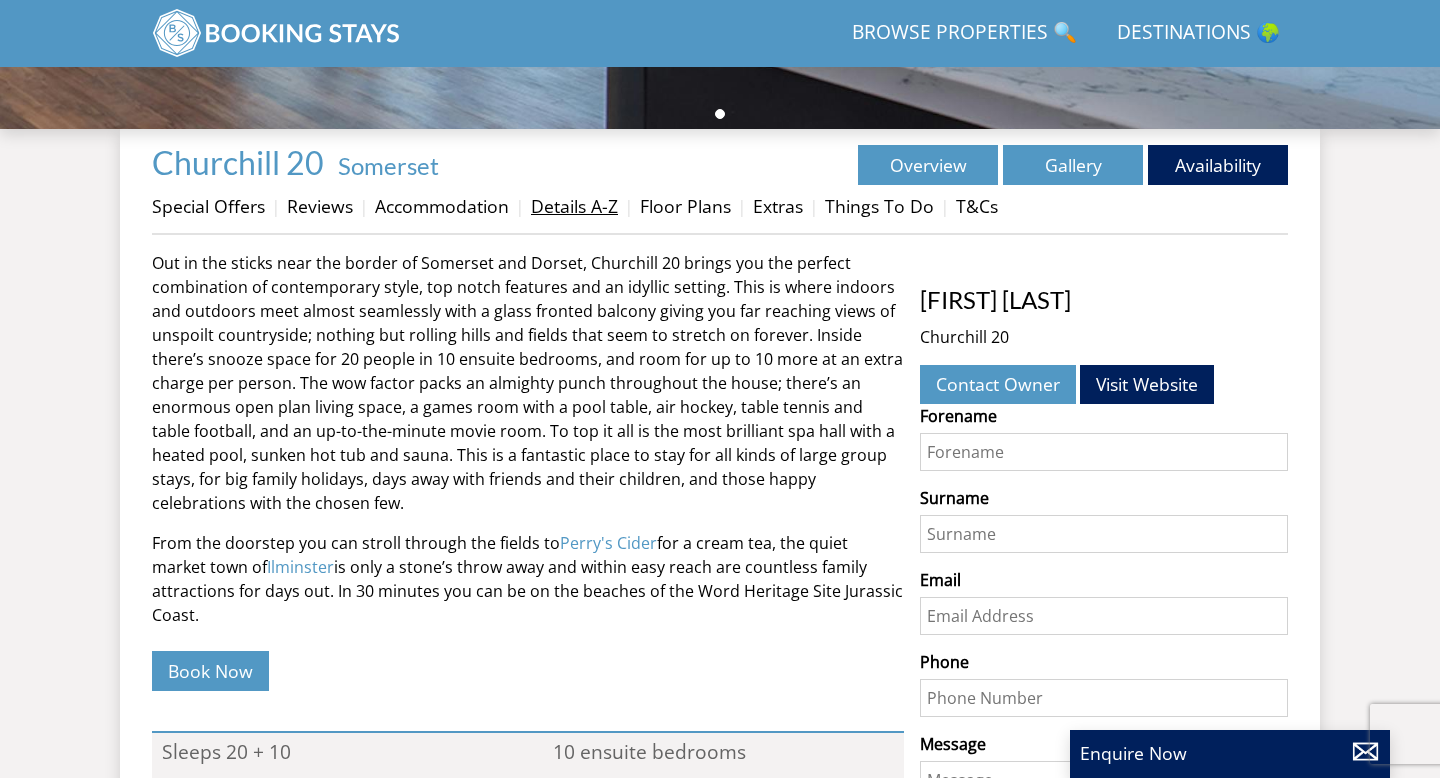 click on "Details A-Z" at bounding box center [574, 206] 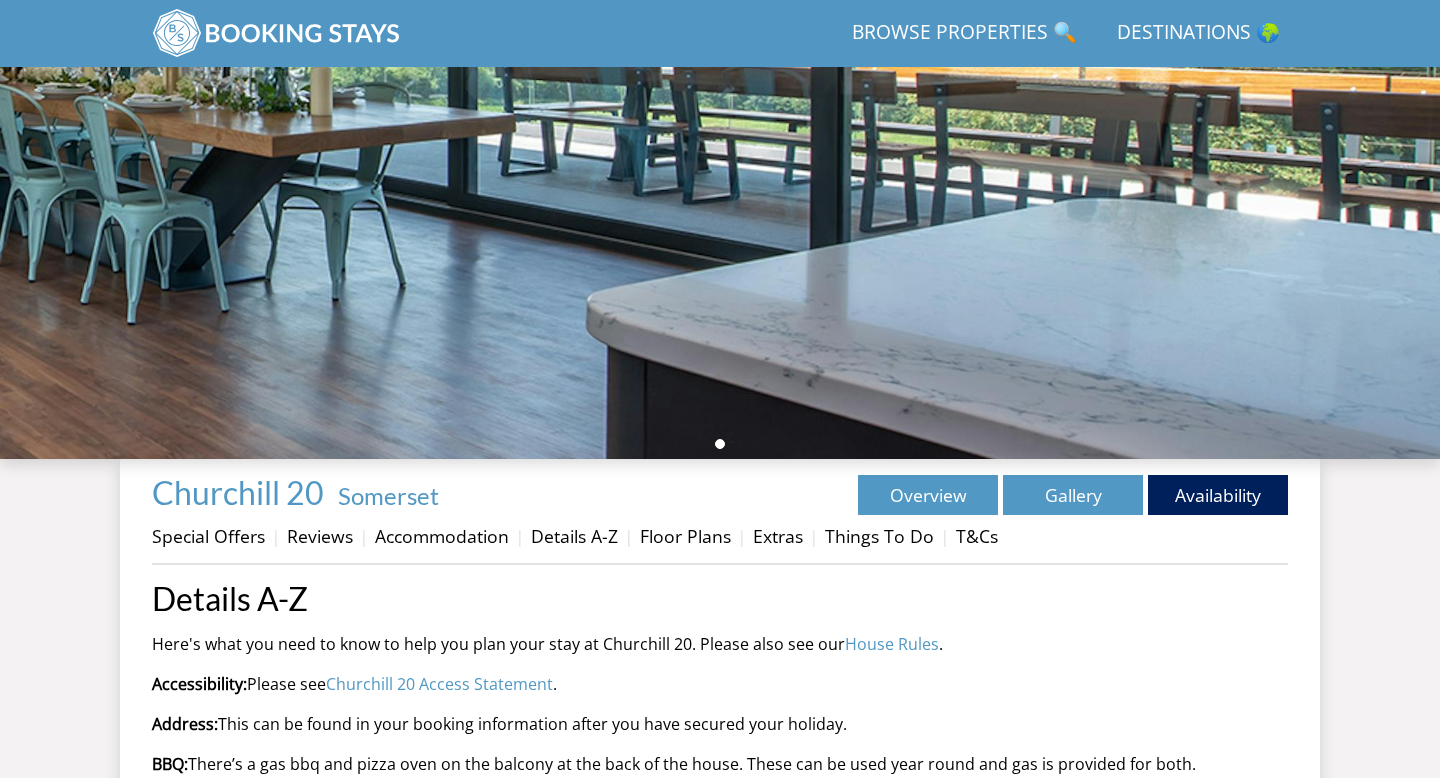 scroll, scrollTop: 300, scrollLeft: 0, axis: vertical 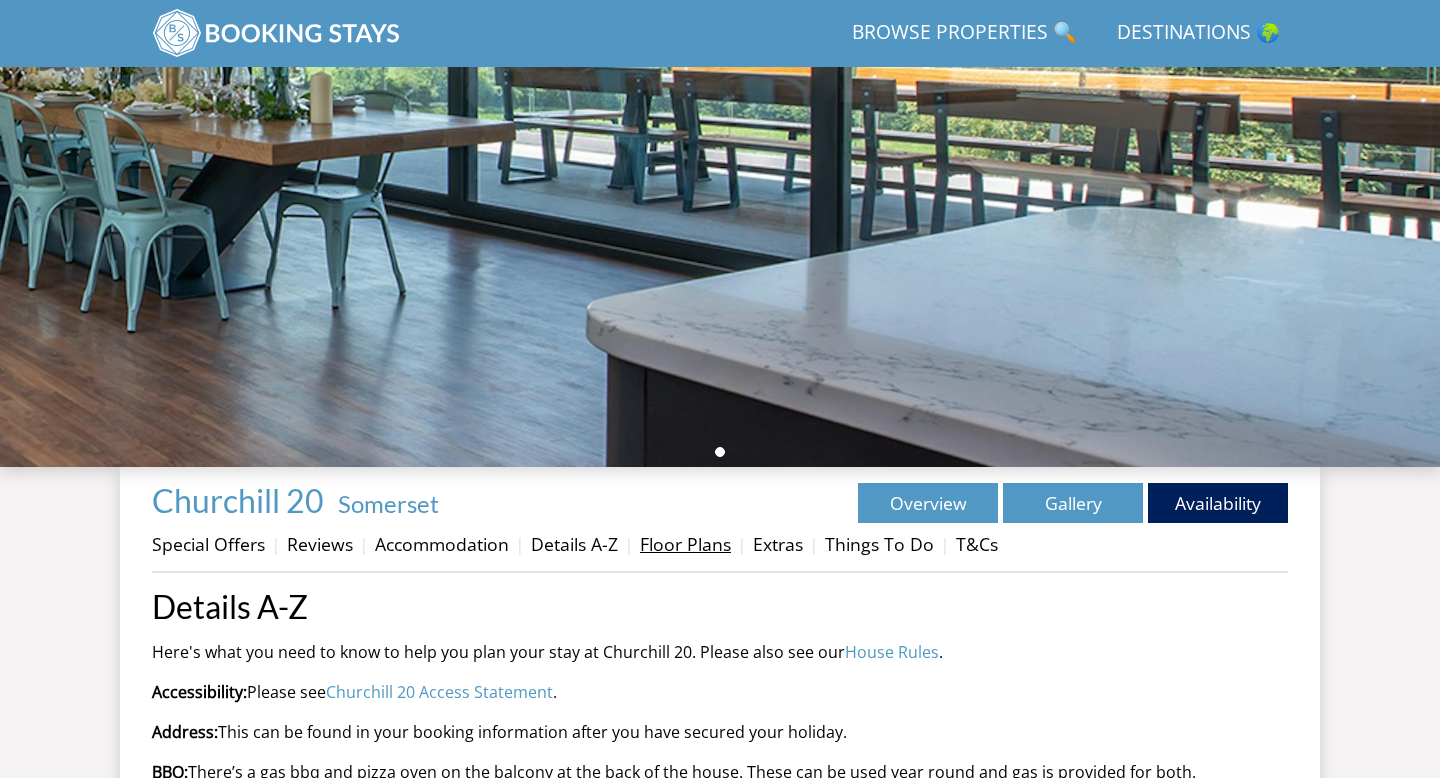 click on "Floor Plans" at bounding box center (685, 544) 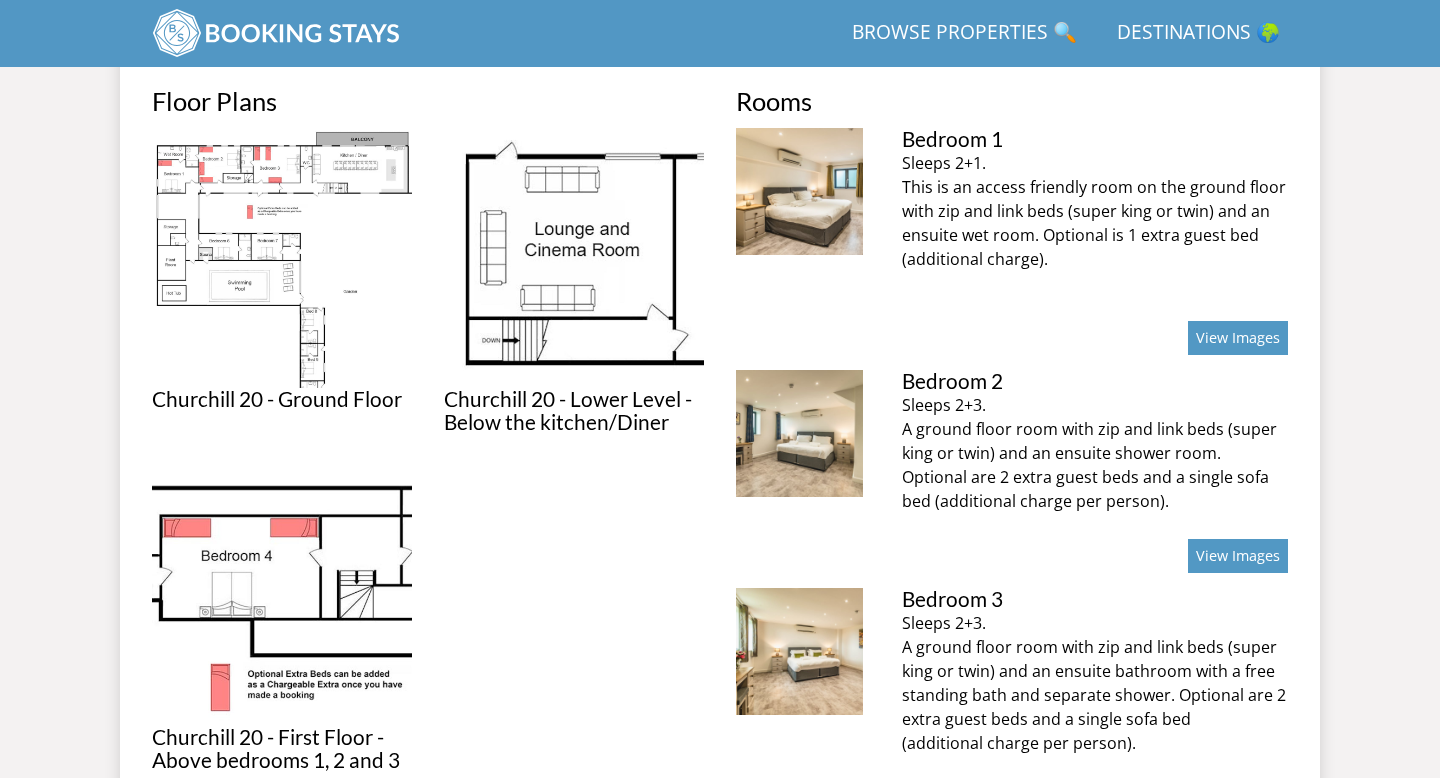scroll, scrollTop: 847, scrollLeft: 0, axis: vertical 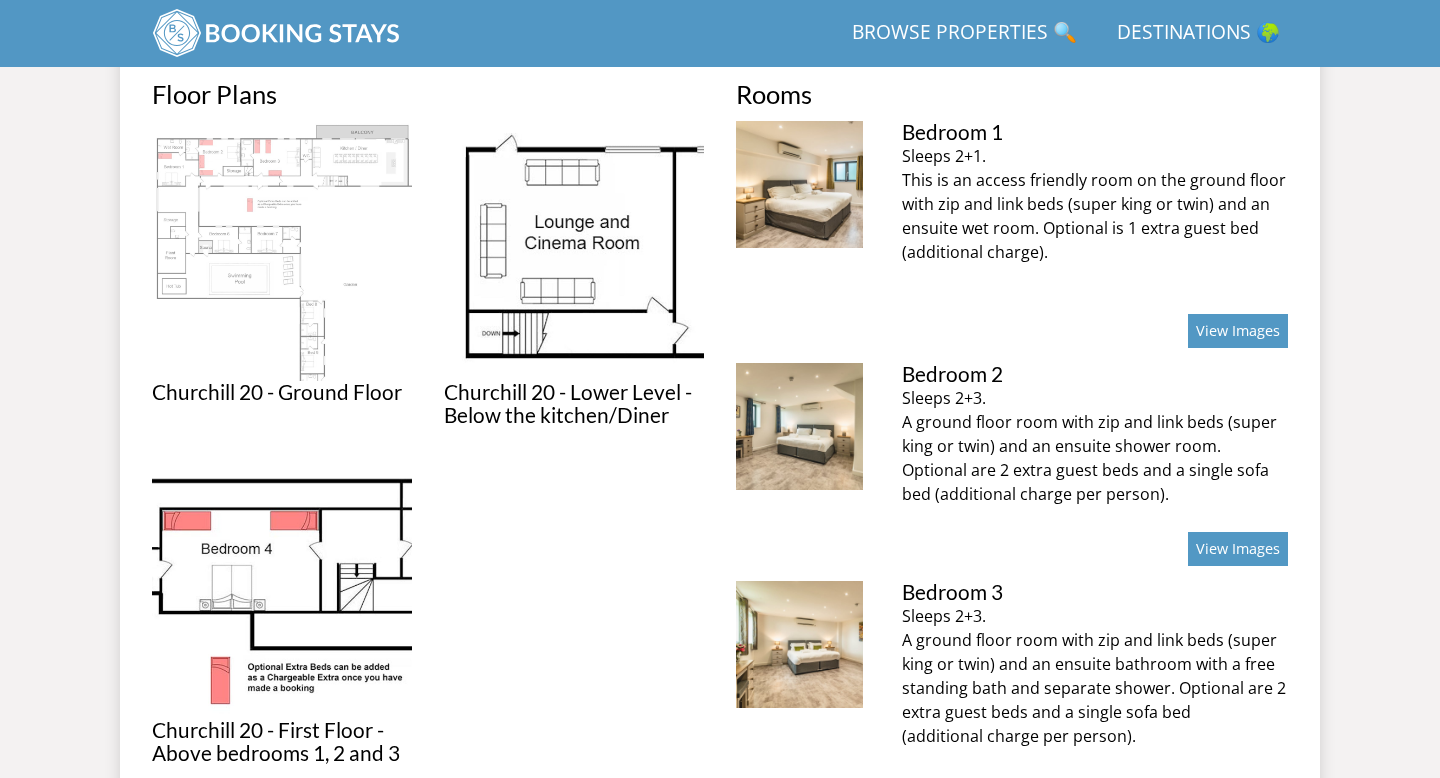 click at bounding box center (282, 251) 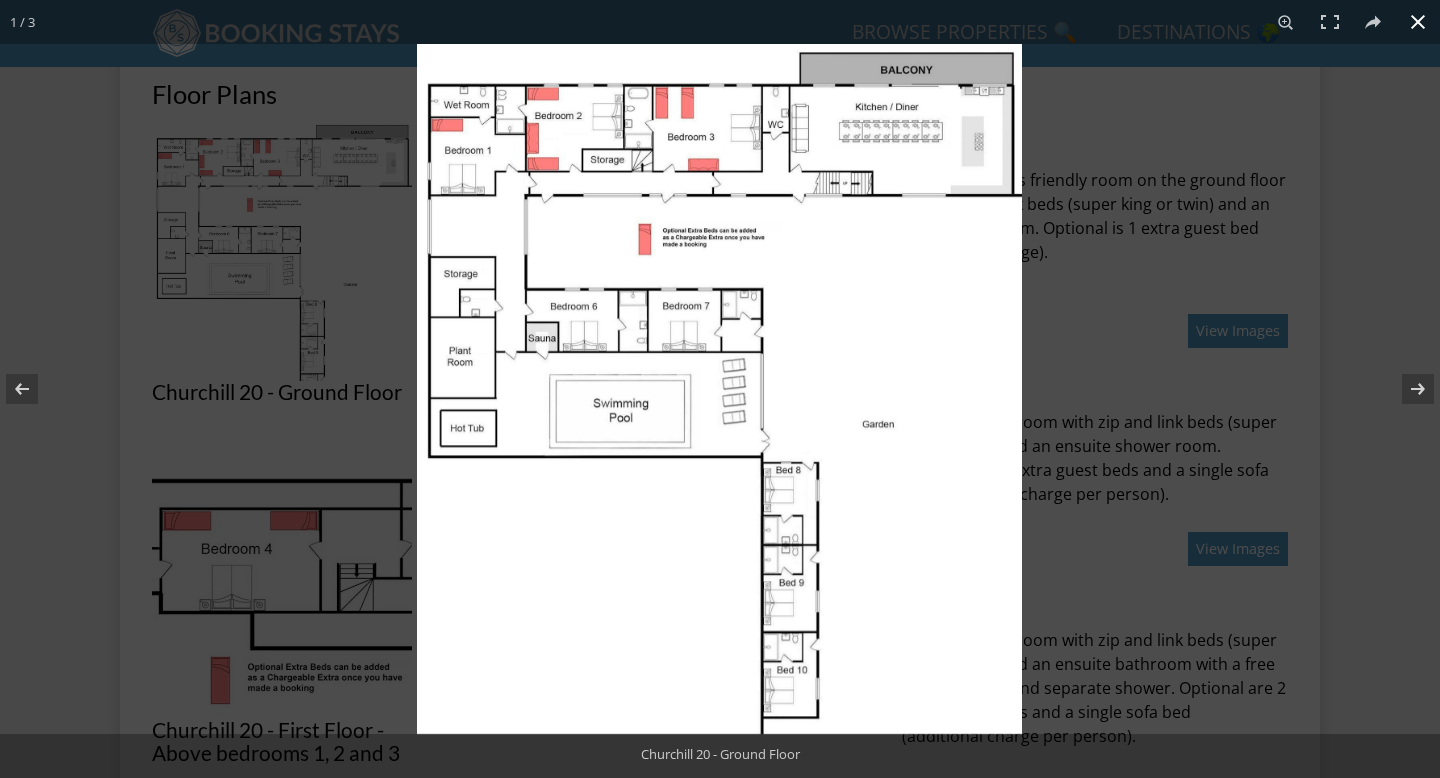 click at bounding box center (1137, 433) 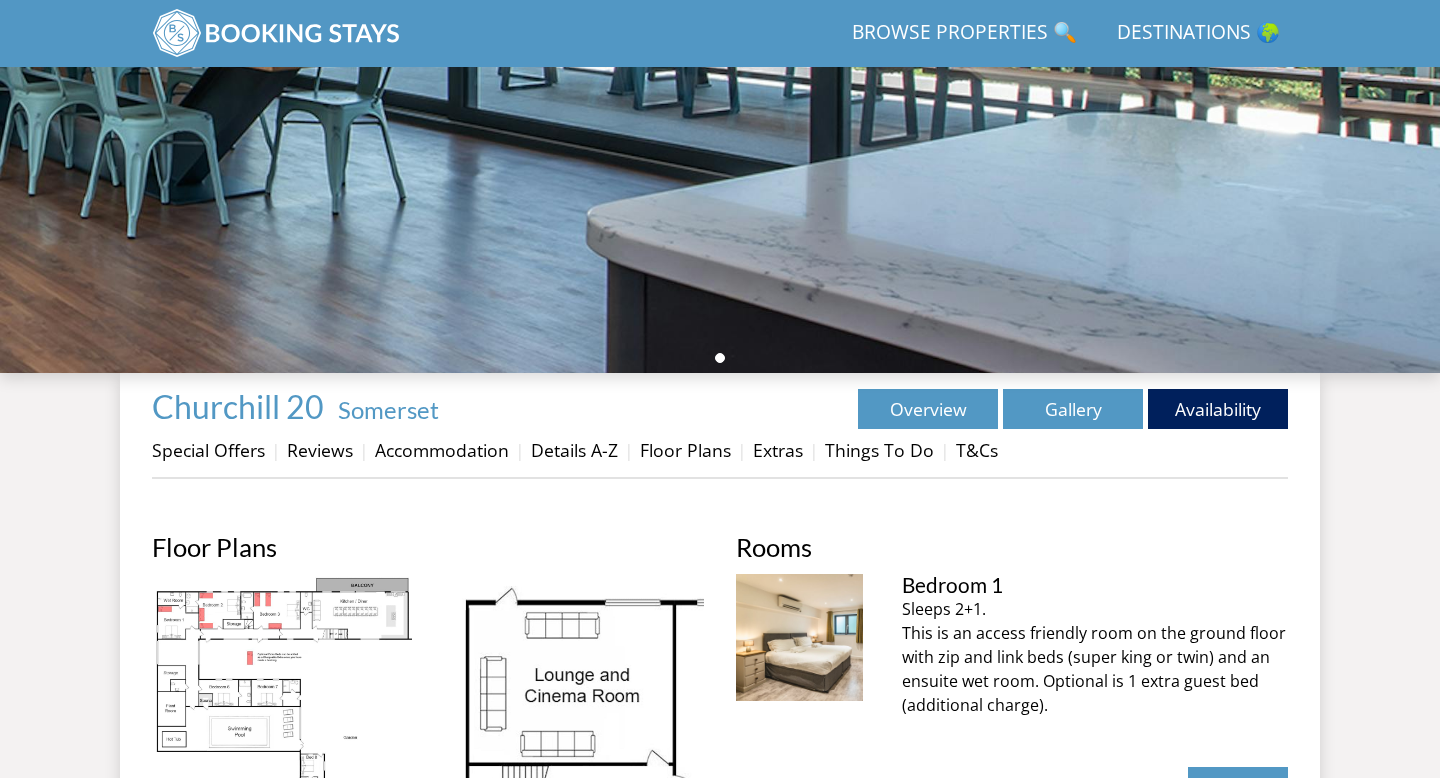 scroll, scrollTop: 365, scrollLeft: 0, axis: vertical 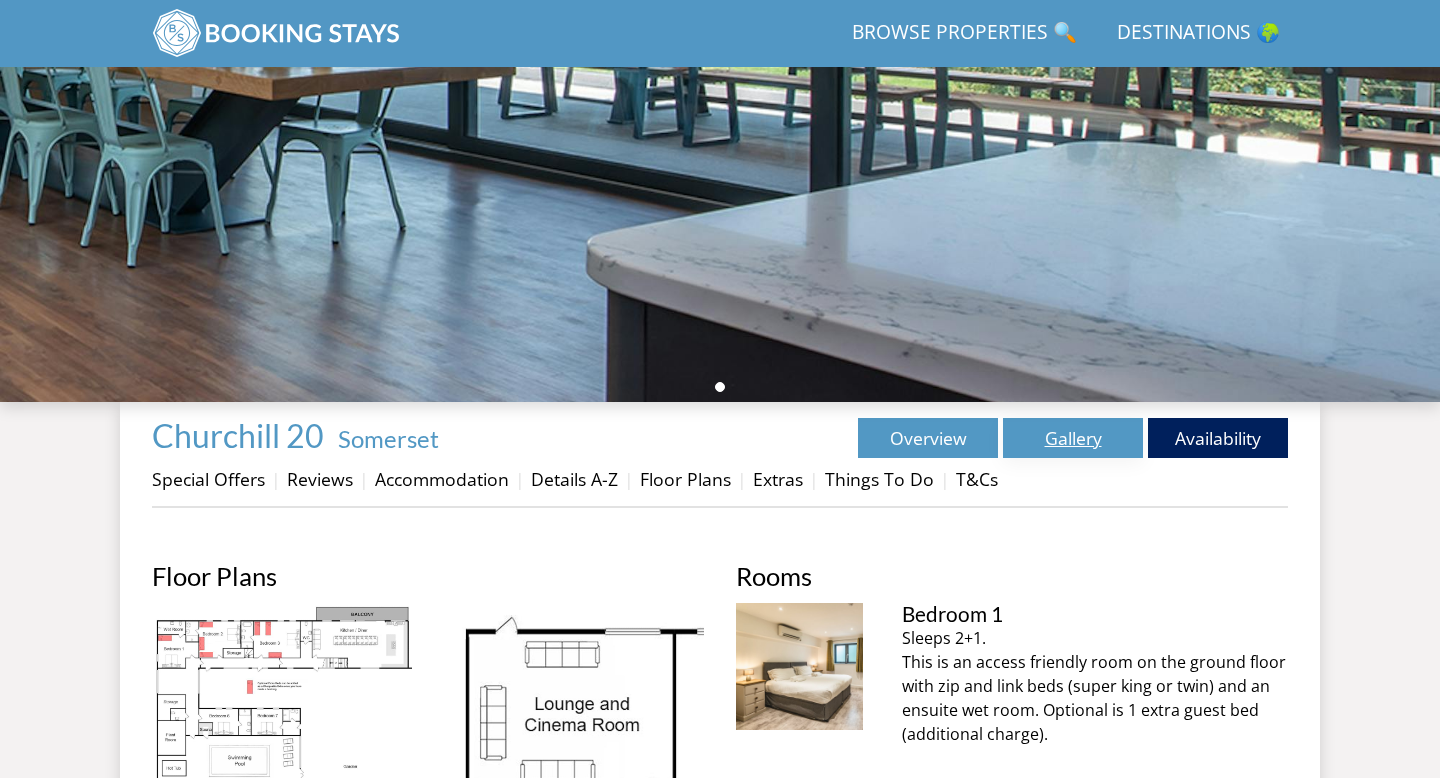 click on "Gallery" at bounding box center (1073, 438) 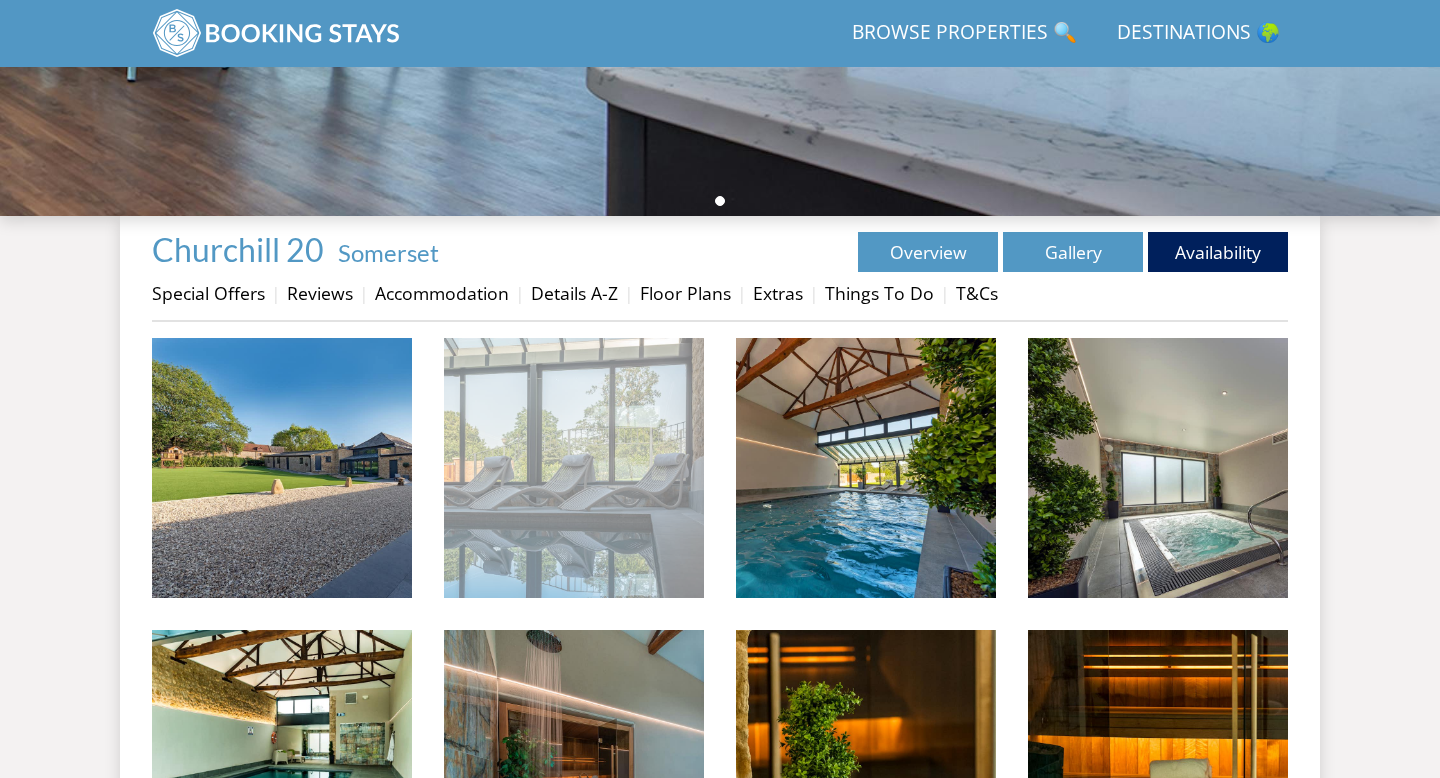 scroll, scrollTop: 578, scrollLeft: 0, axis: vertical 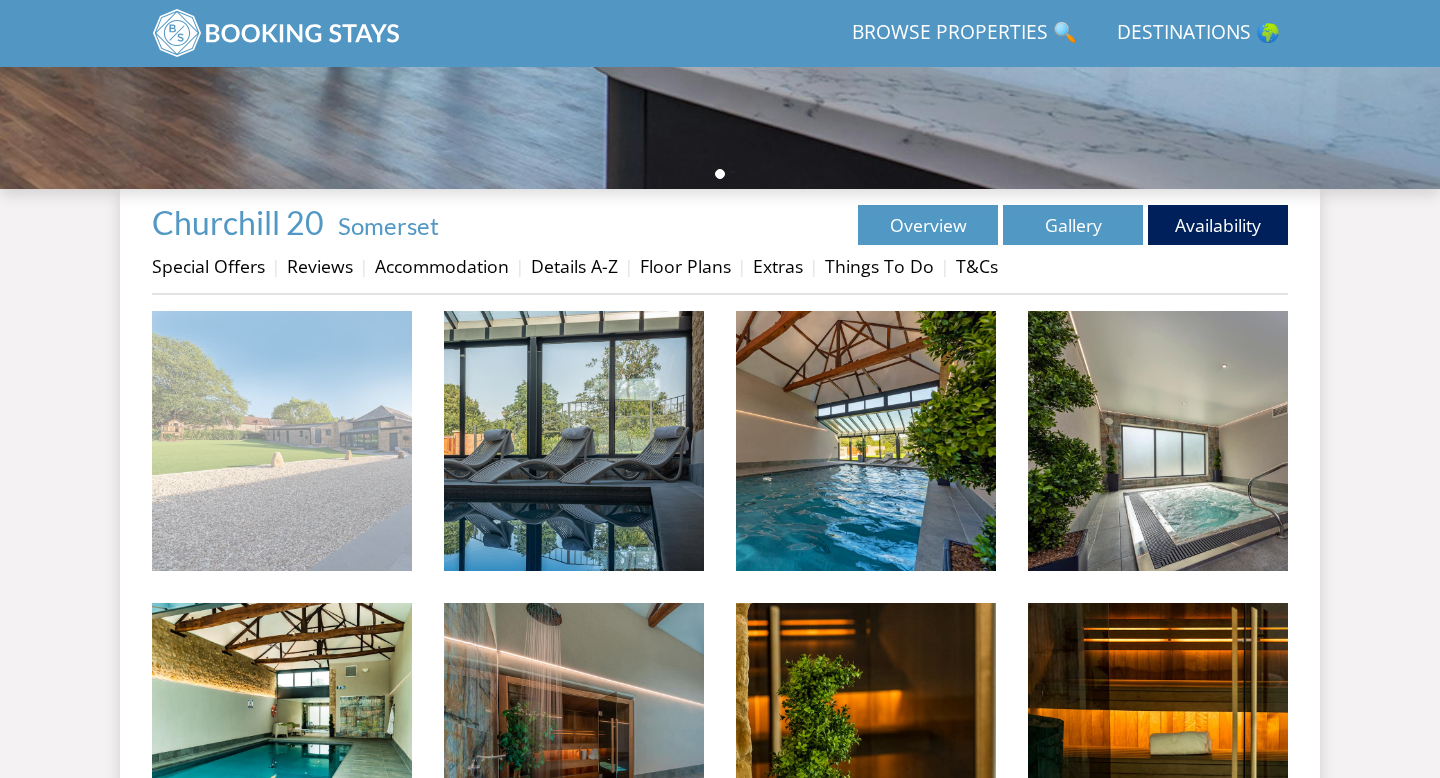 click at bounding box center [282, 441] 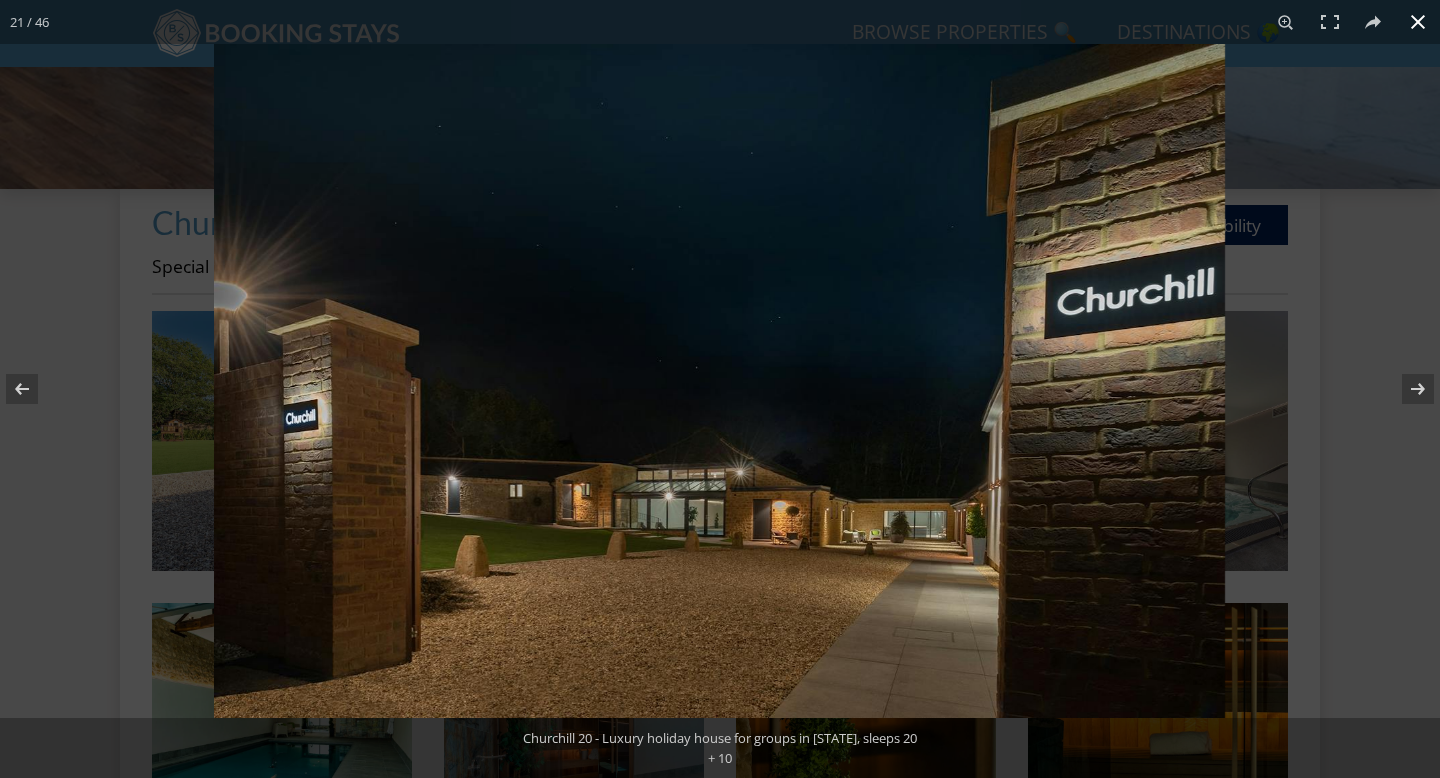 click at bounding box center (934, 433) 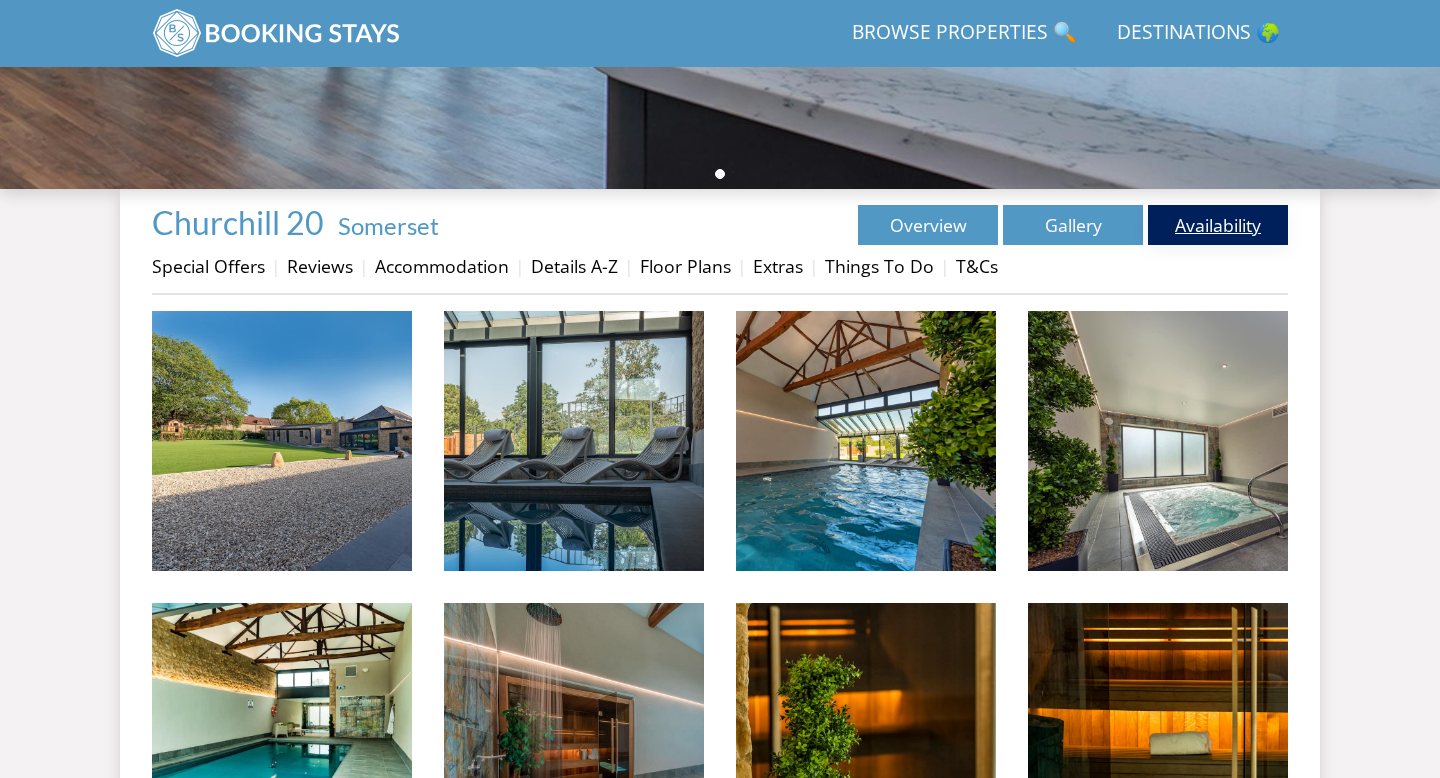 click on "Availability" at bounding box center (1218, 225) 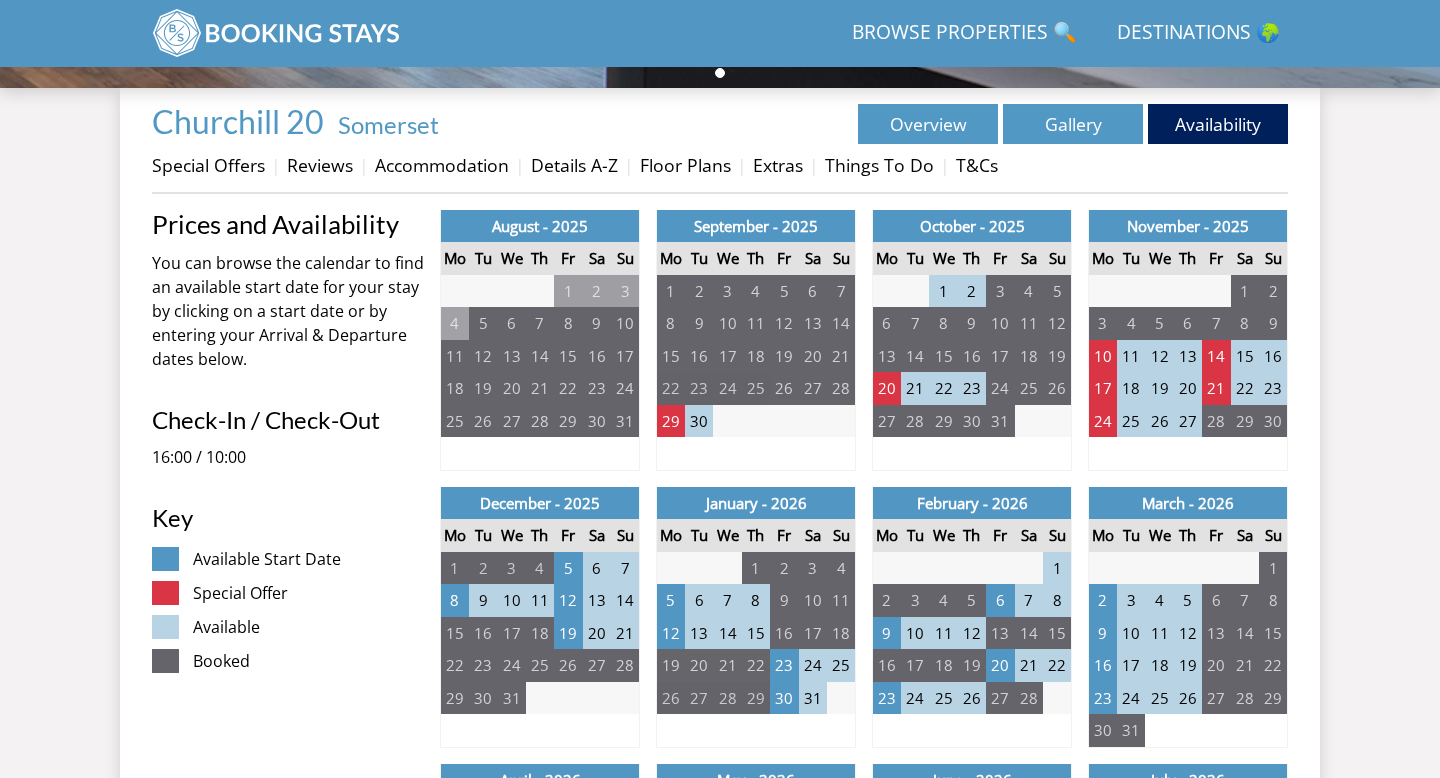 scroll, scrollTop: 682, scrollLeft: 0, axis: vertical 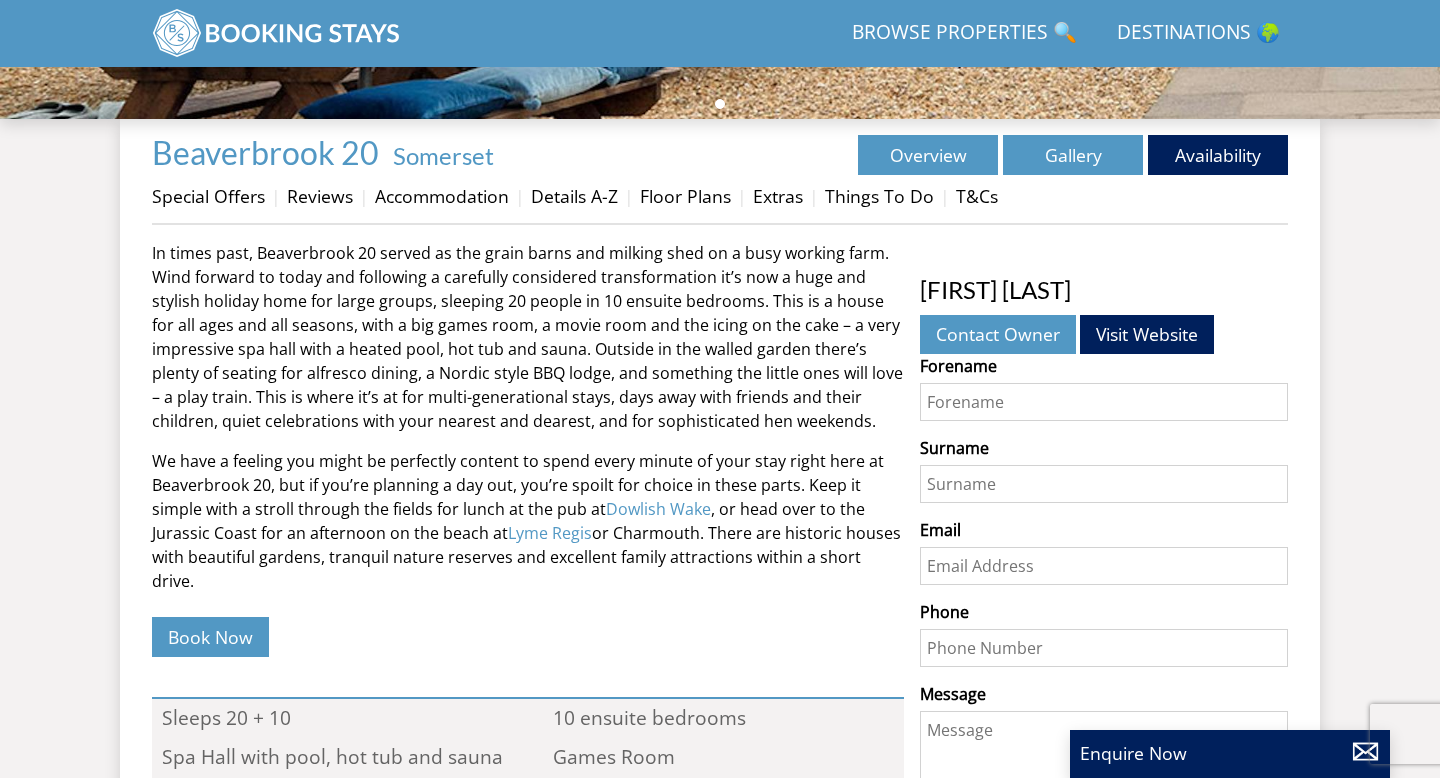 click on "Details A-Z" at bounding box center [585, 196] 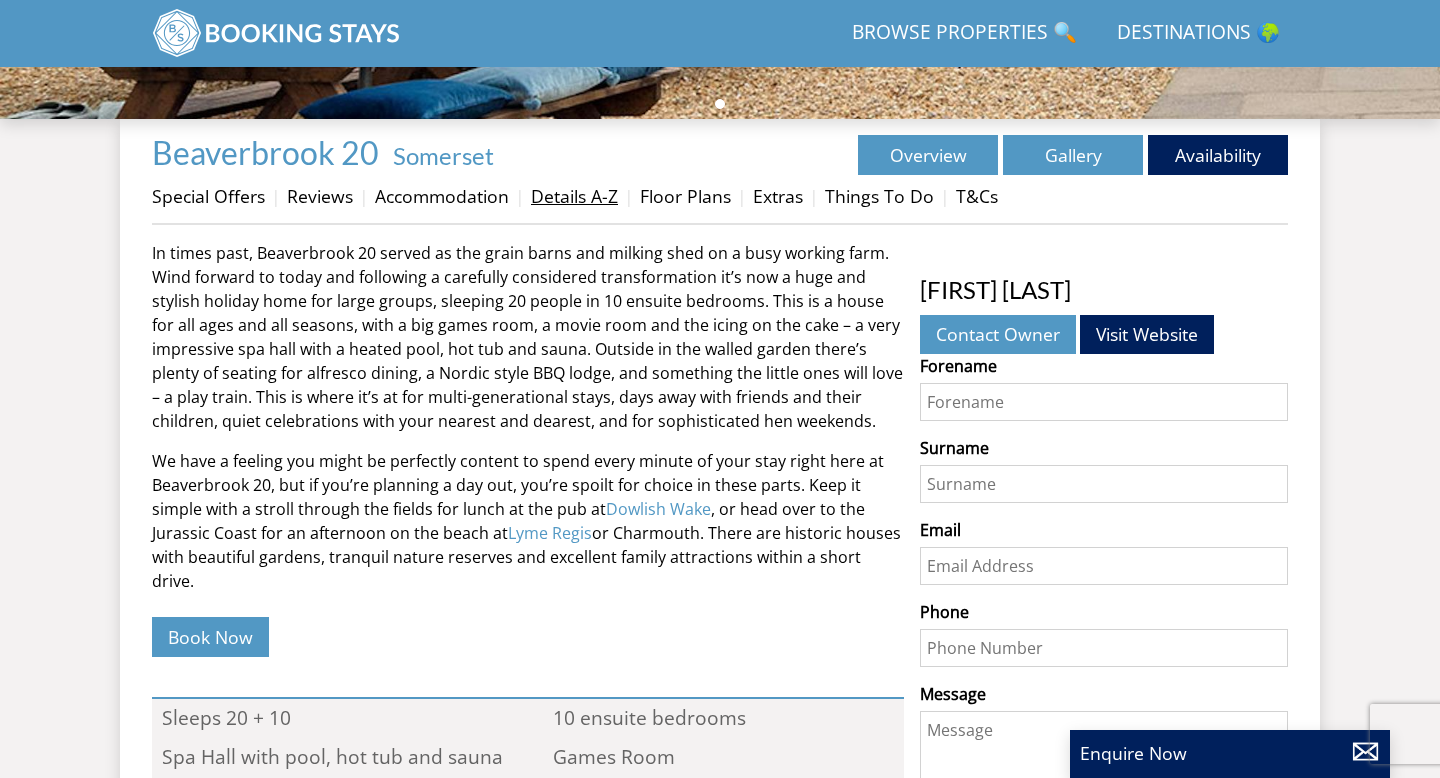 click on "Details A-Z" at bounding box center (574, 196) 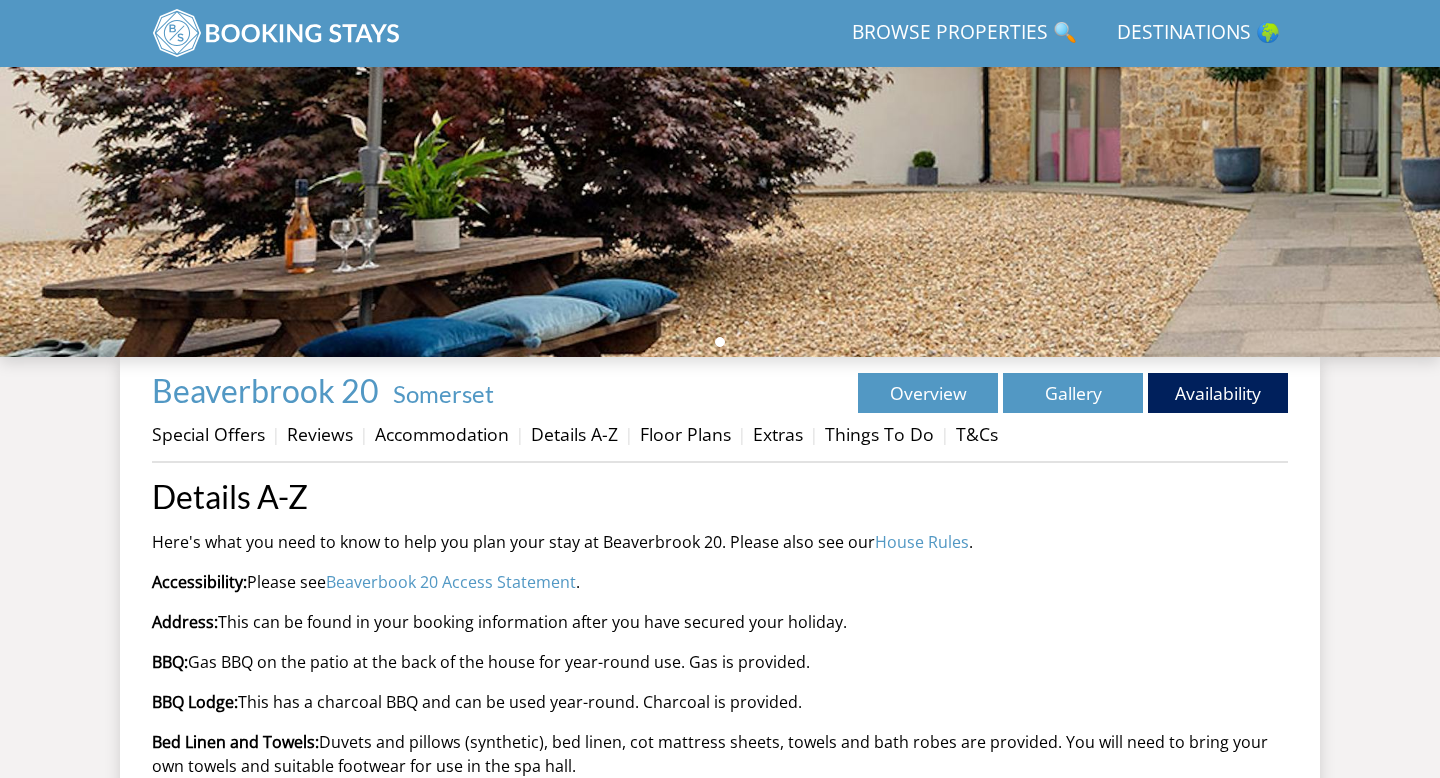 scroll, scrollTop: 405, scrollLeft: 0, axis: vertical 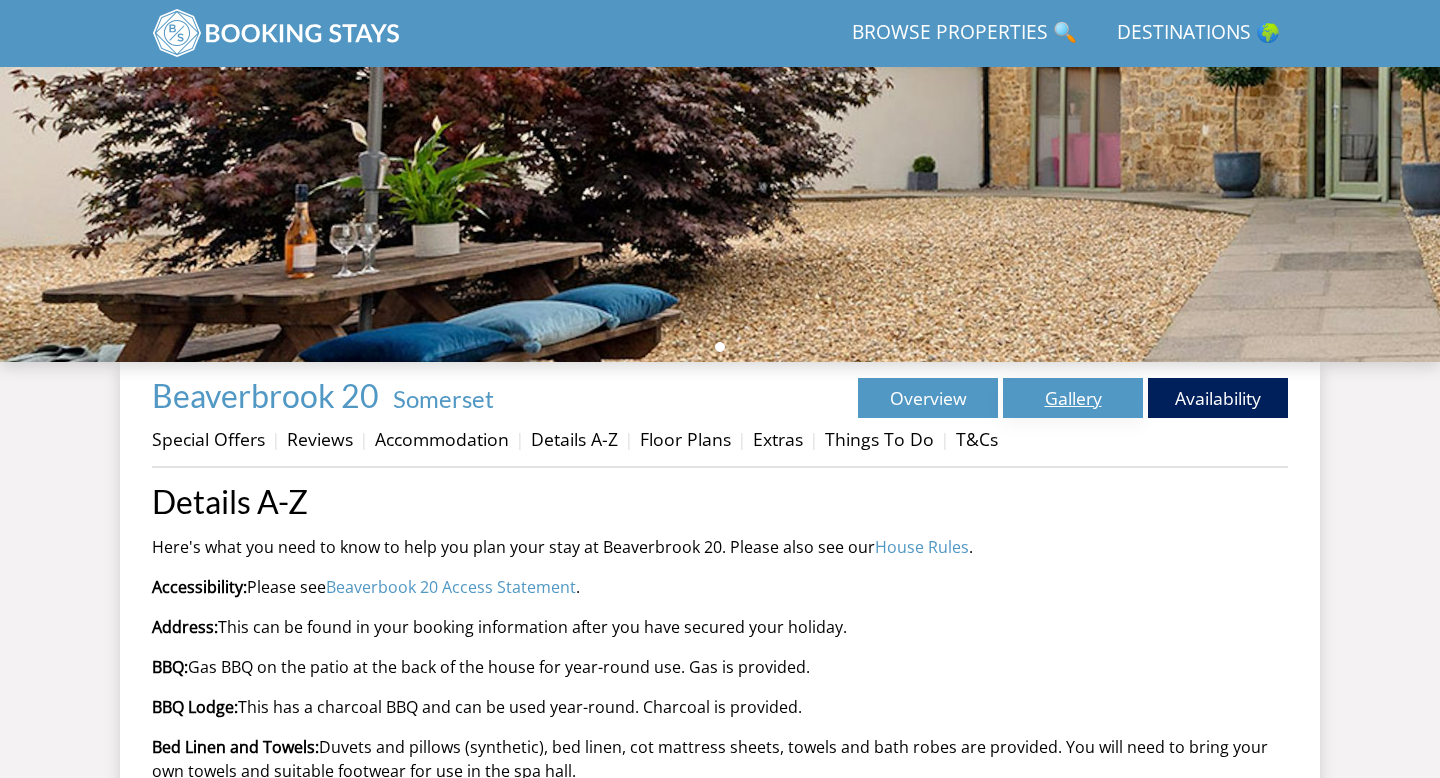 click on "Gallery" at bounding box center (1073, 398) 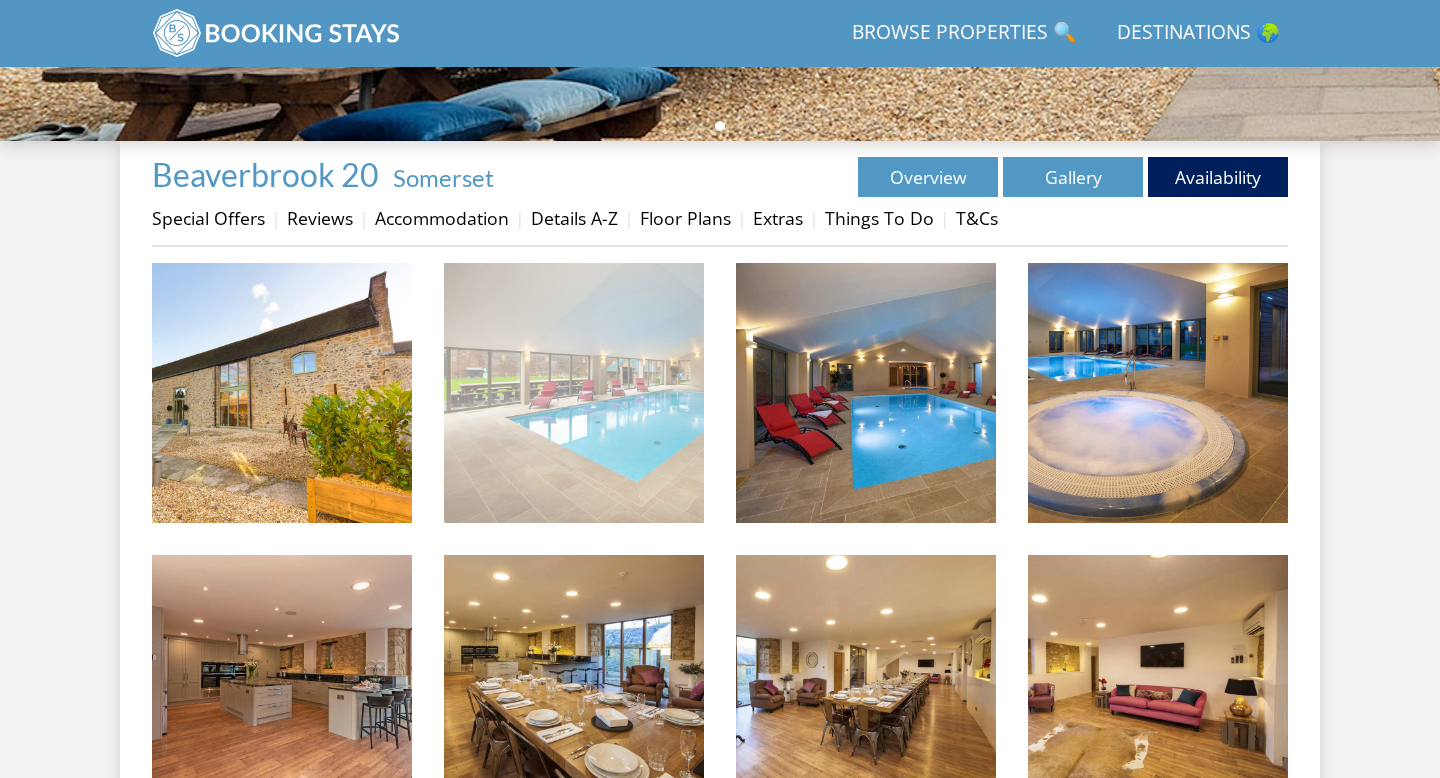 scroll, scrollTop: 635, scrollLeft: 0, axis: vertical 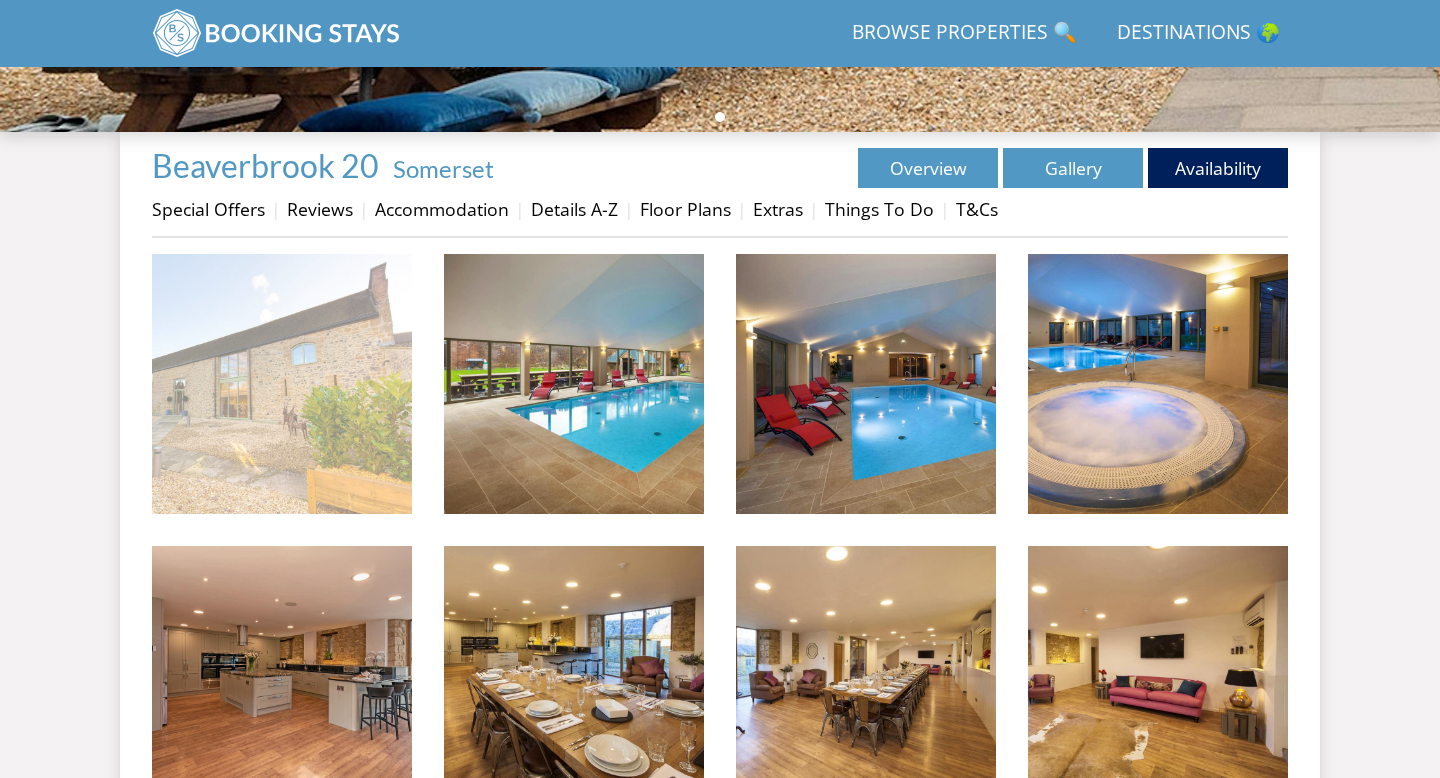click at bounding box center (282, 384) 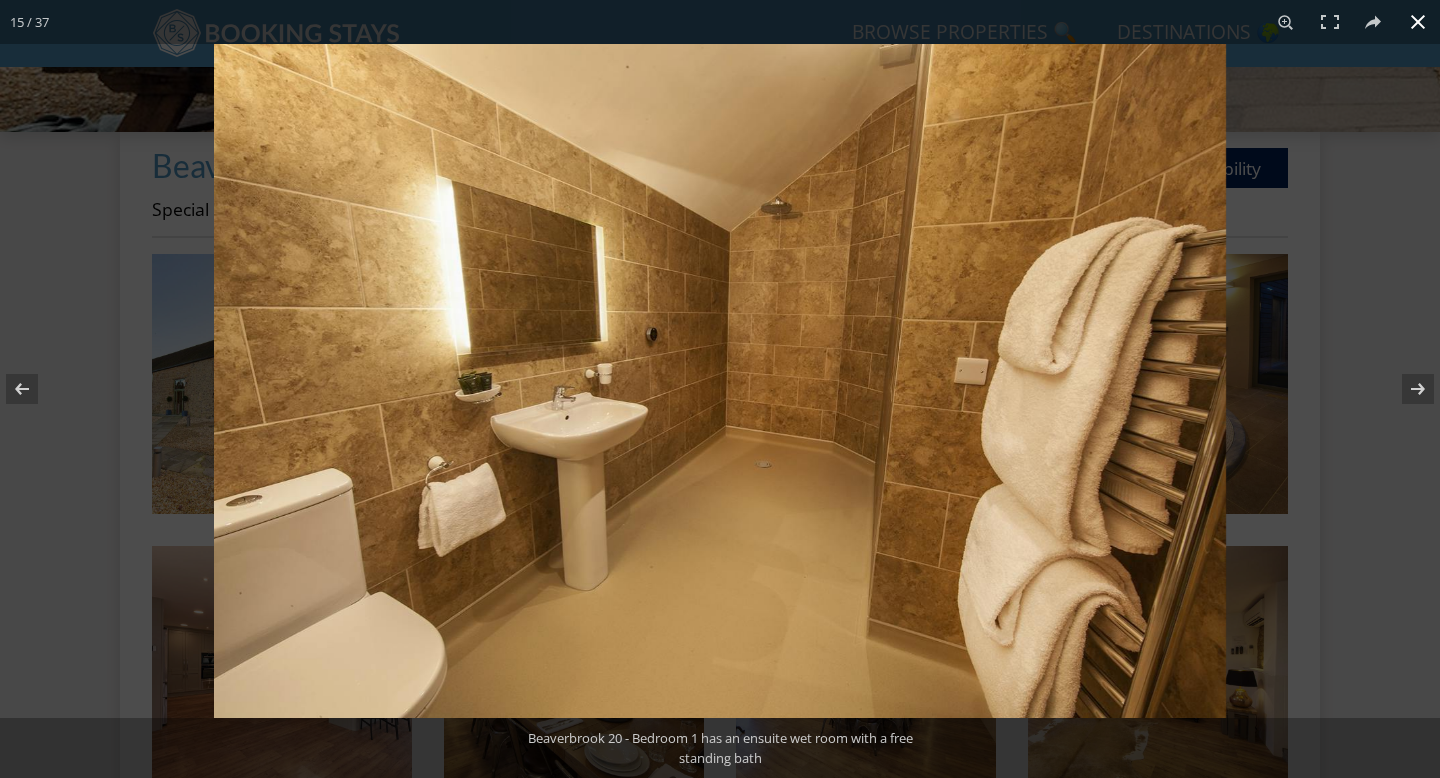 click at bounding box center (934, 433) 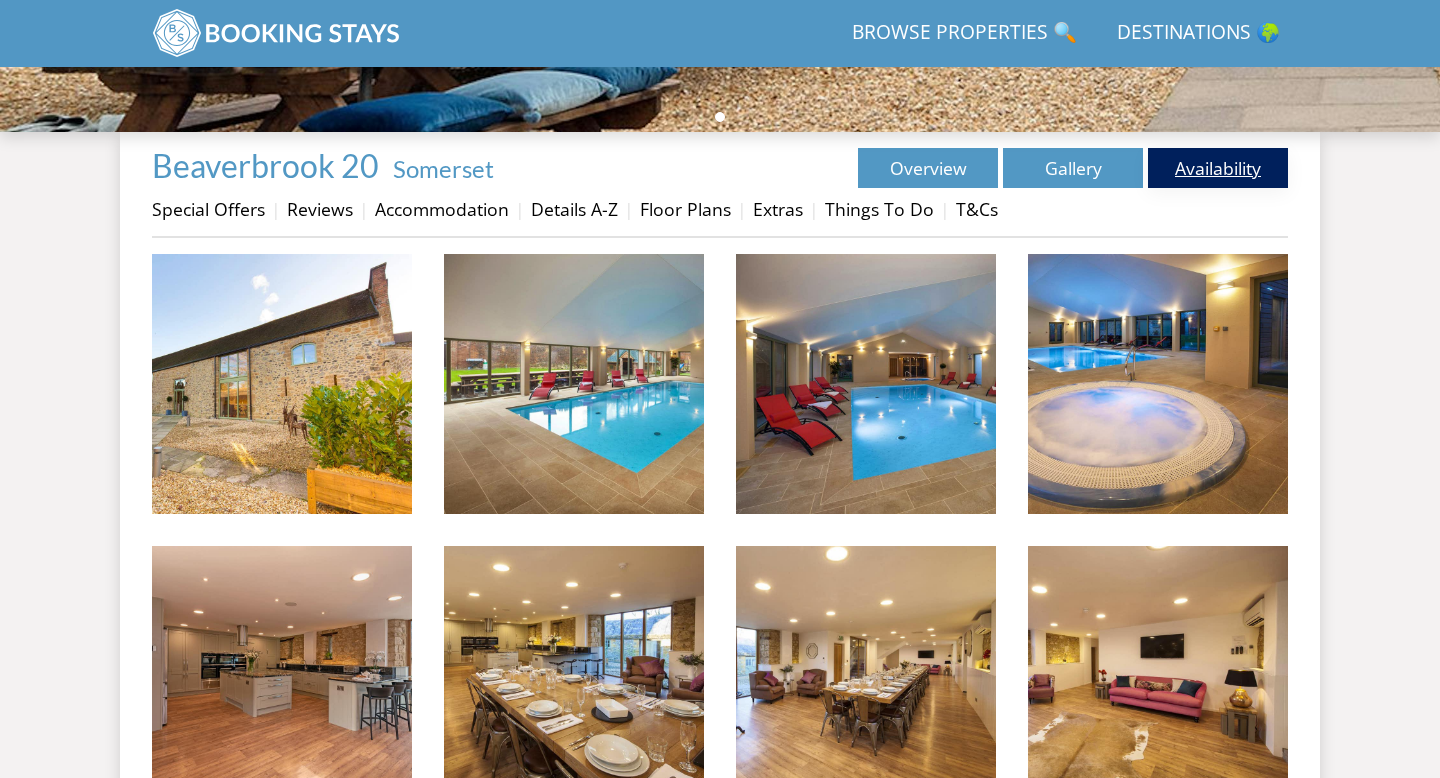 click on "Availability" at bounding box center [1218, 168] 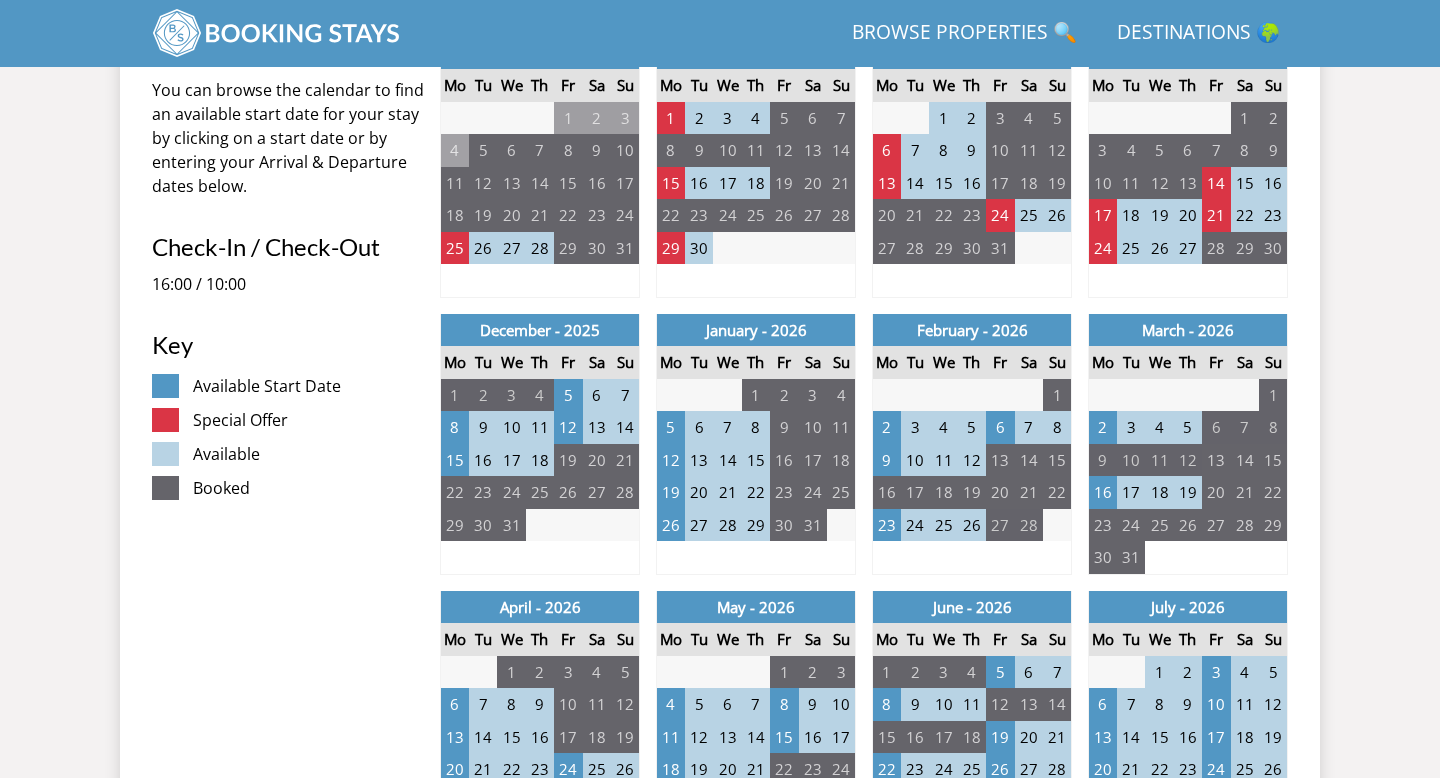 scroll, scrollTop: 853, scrollLeft: 0, axis: vertical 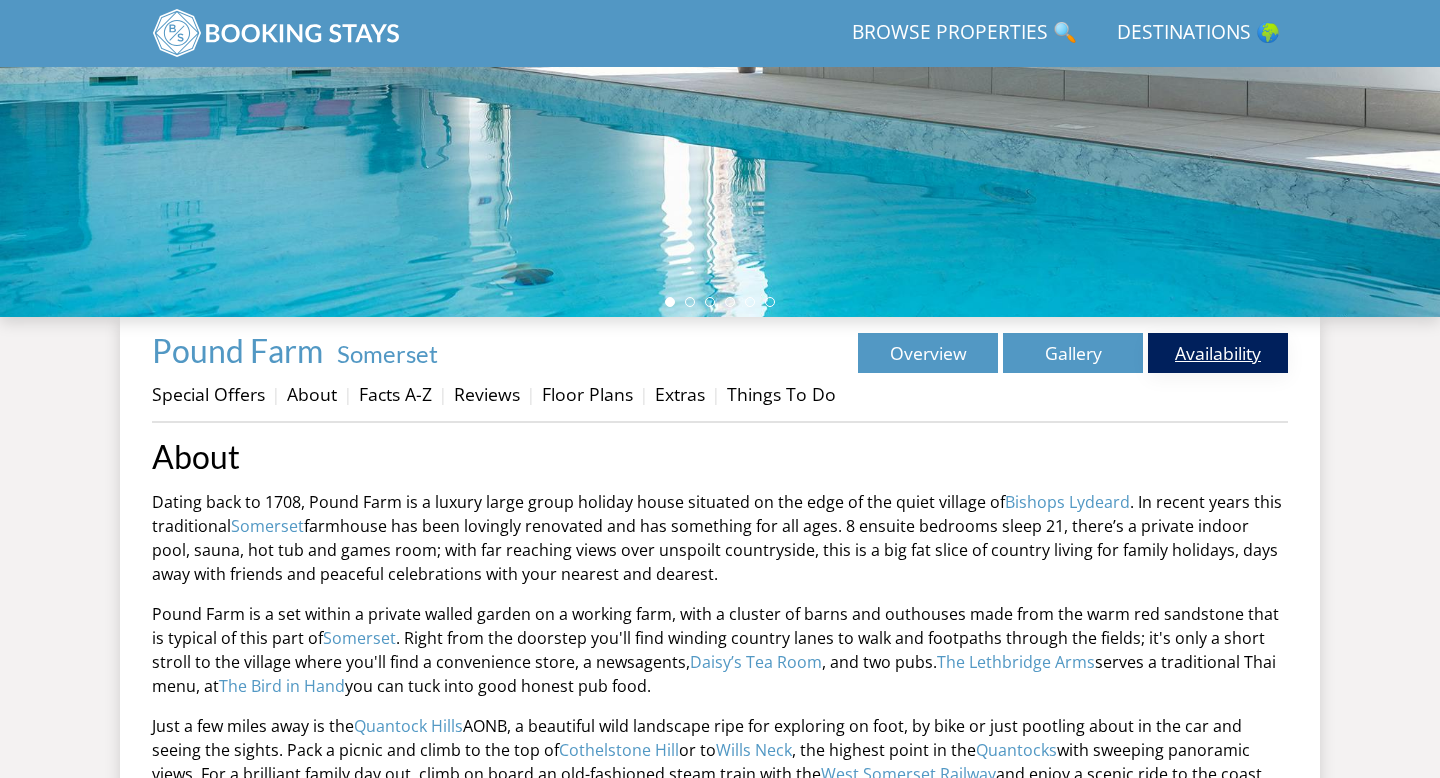 click on "Availability" at bounding box center (1218, 353) 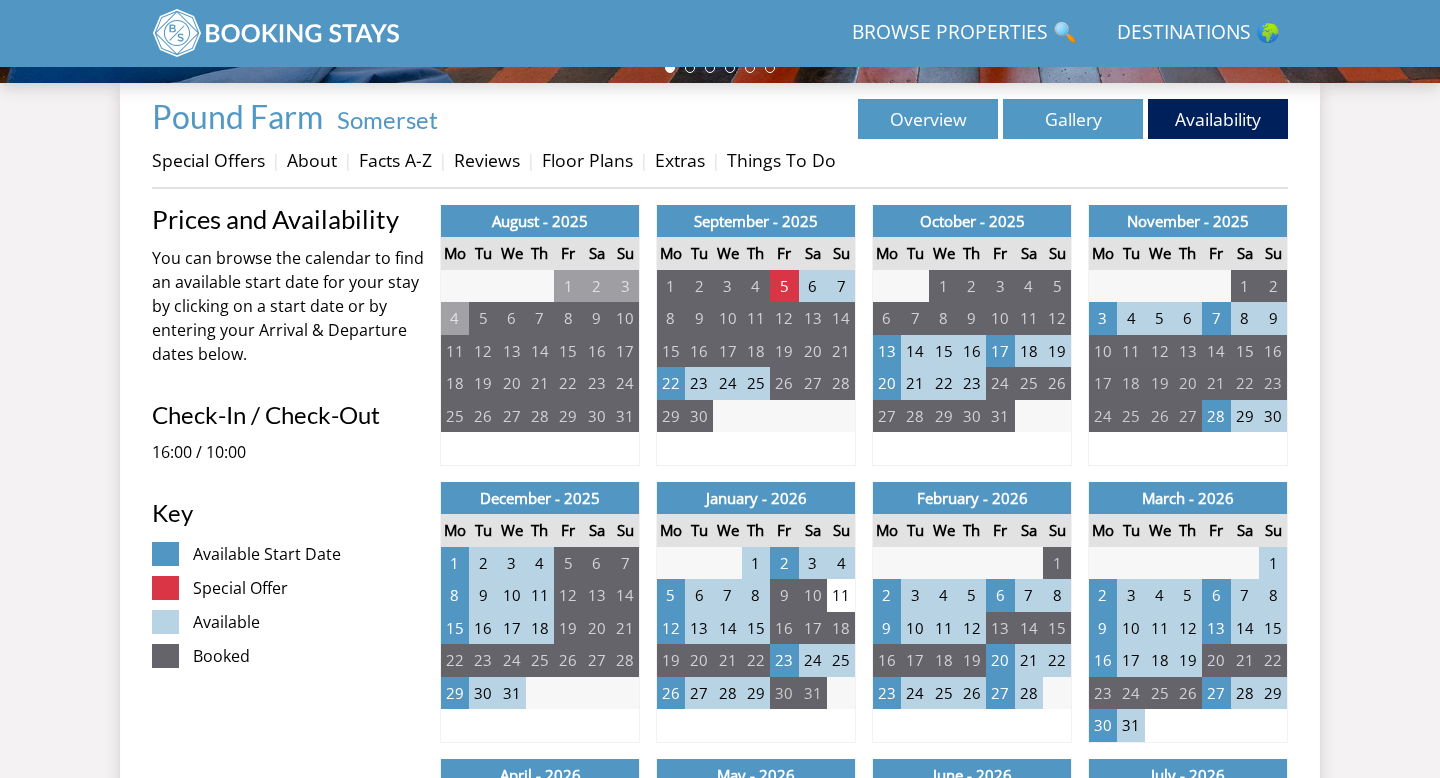 scroll, scrollTop: 687, scrollLeft: 0, axis: vertical 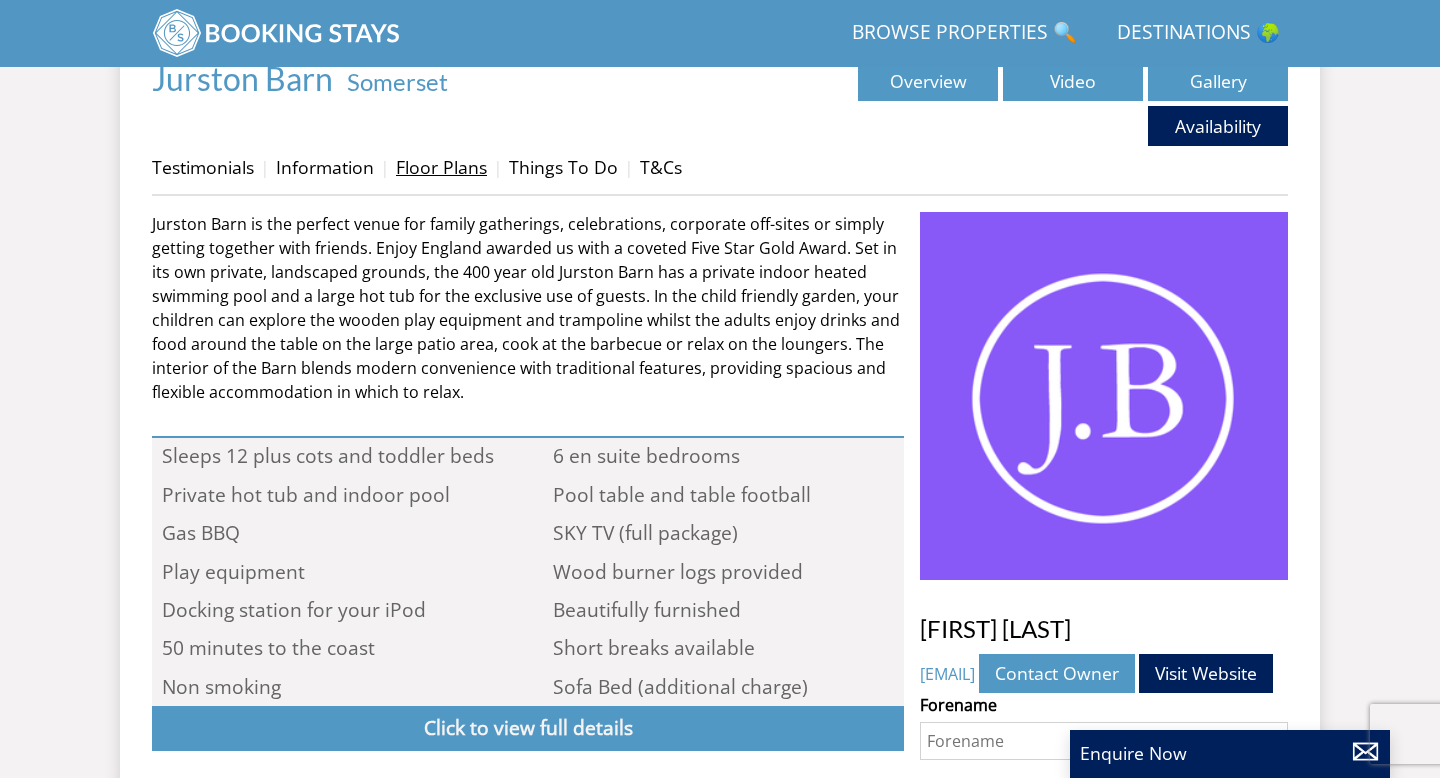 click on "Floor Plans" at bounding box center [441, 167] 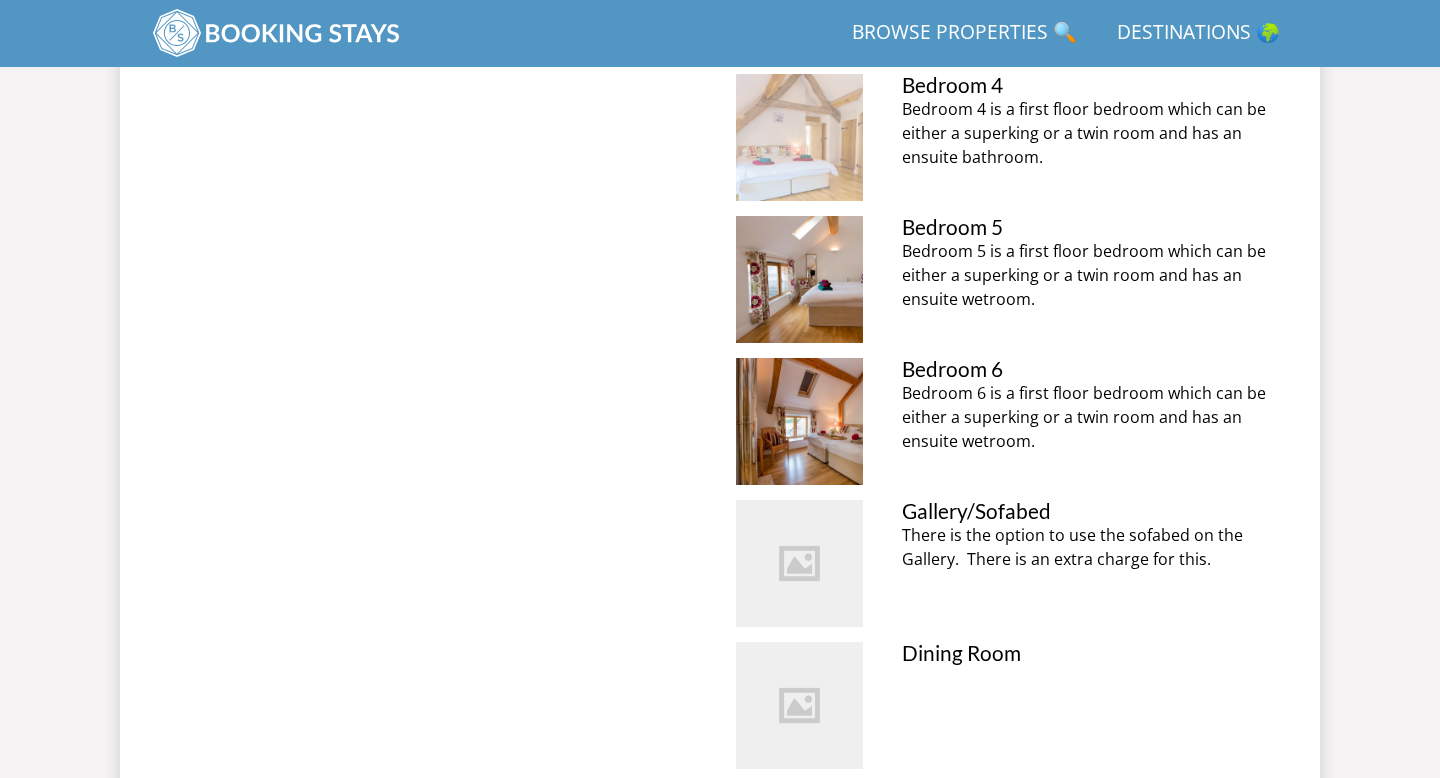 scroll, scrollTop: 1367, scrollLeft: 0, axis: vertical 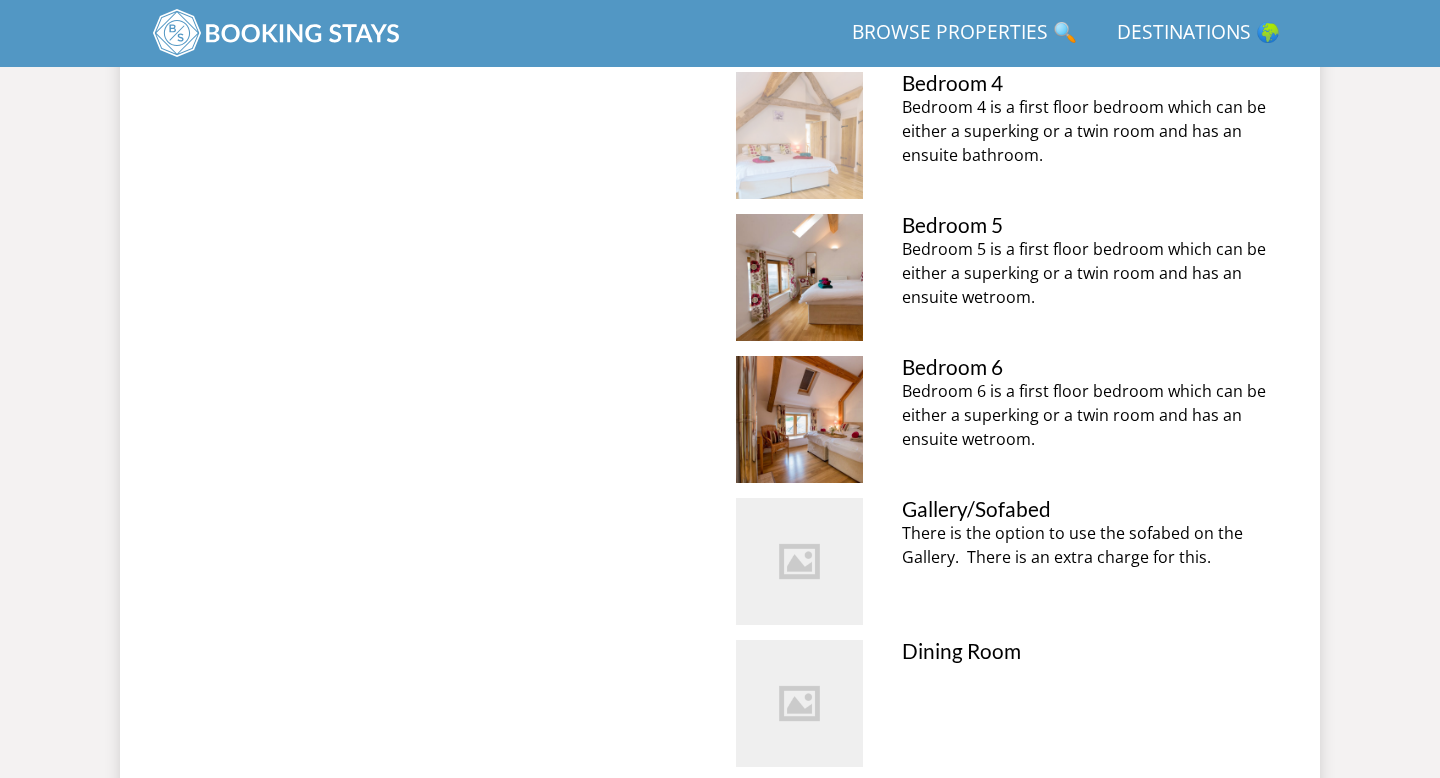click at bounding box center (799, 561) 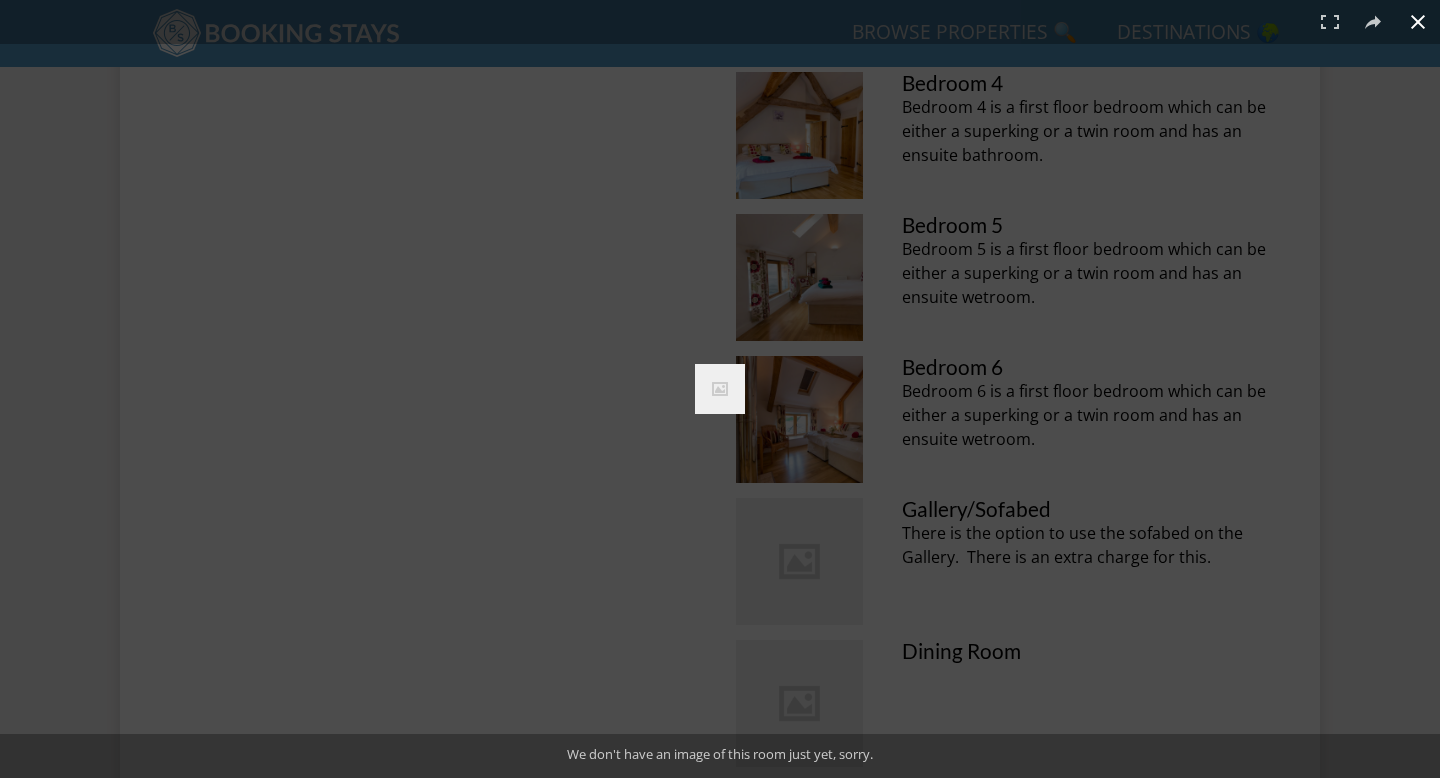click at bounding box center (720, 389) 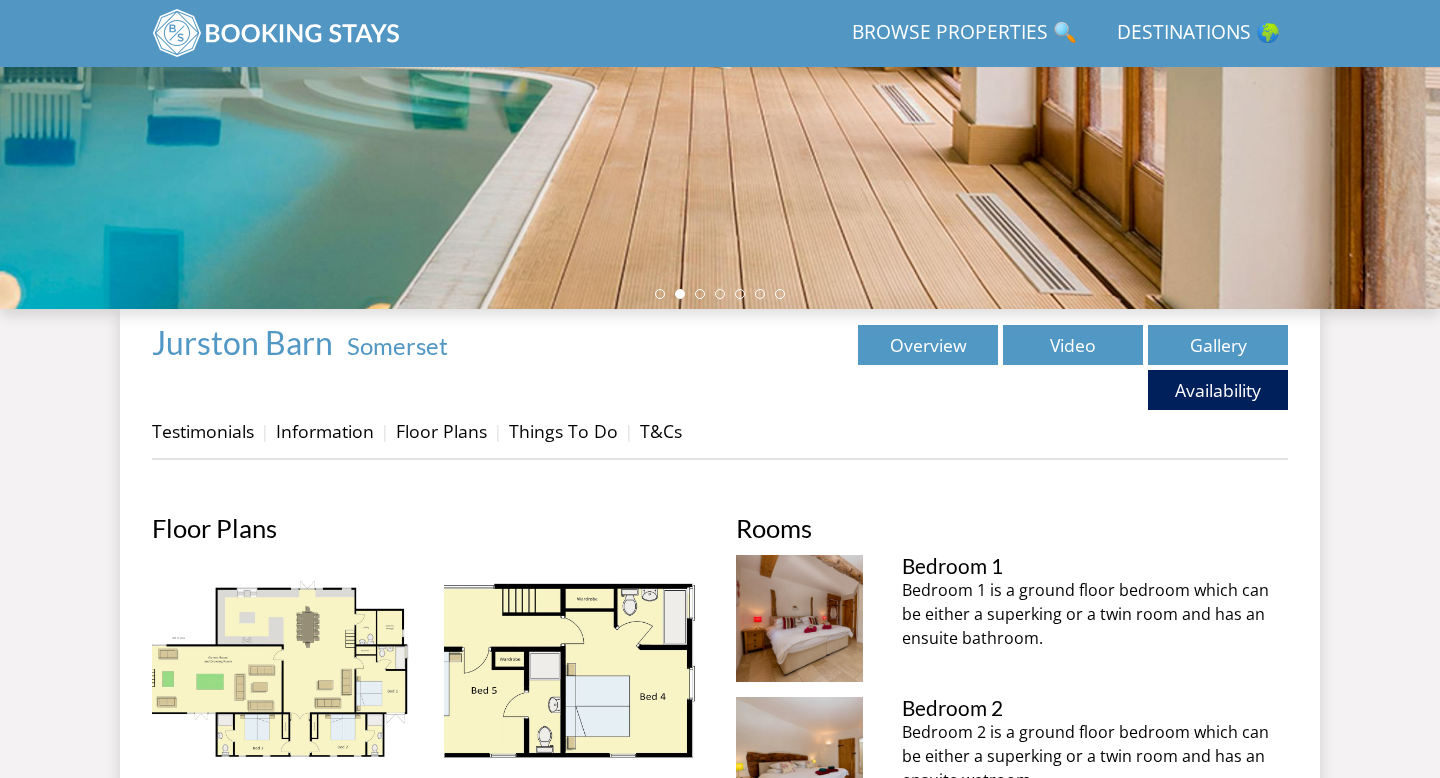 scroll, scrollTop: 438, scrollLeft: 0, axis: vertical 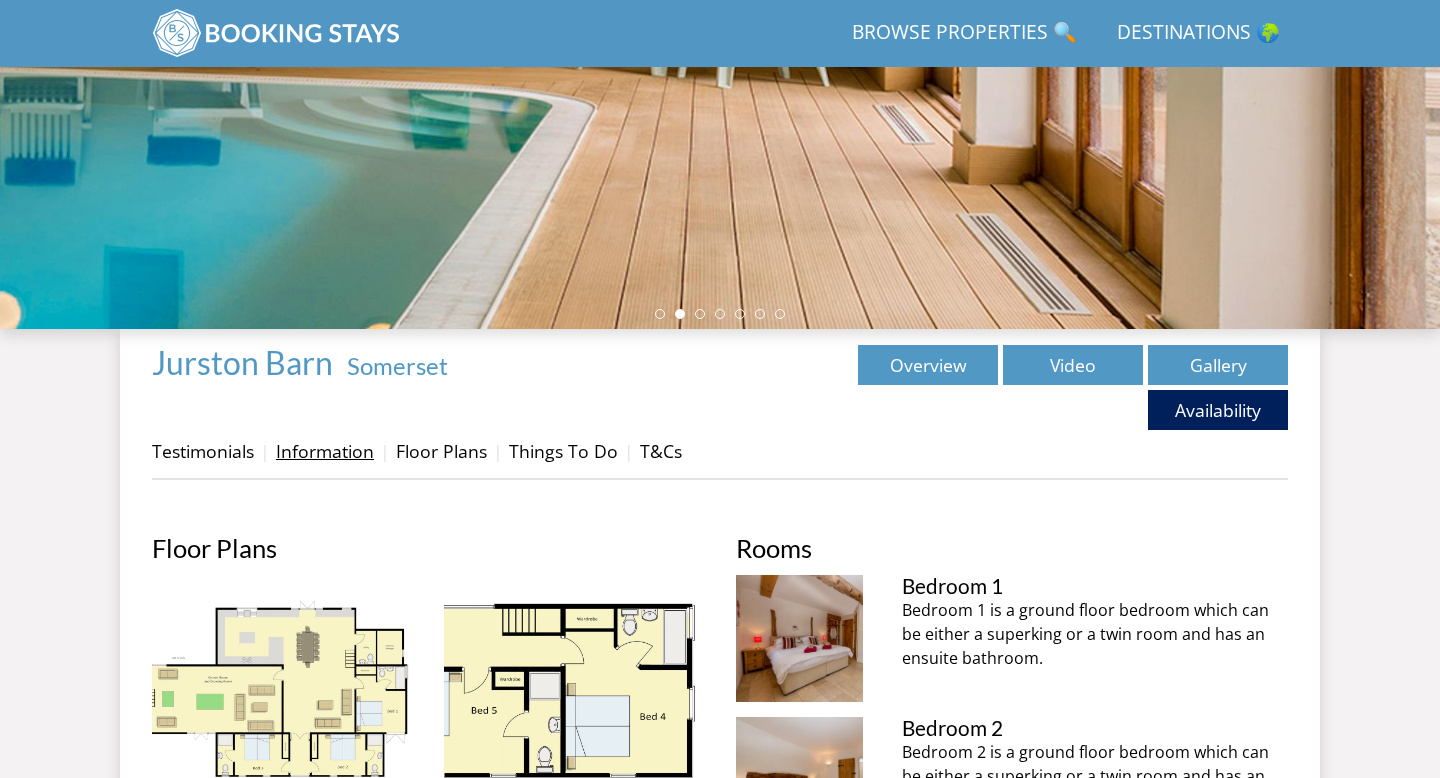 click on "Information" at bounding box center [325, 451] 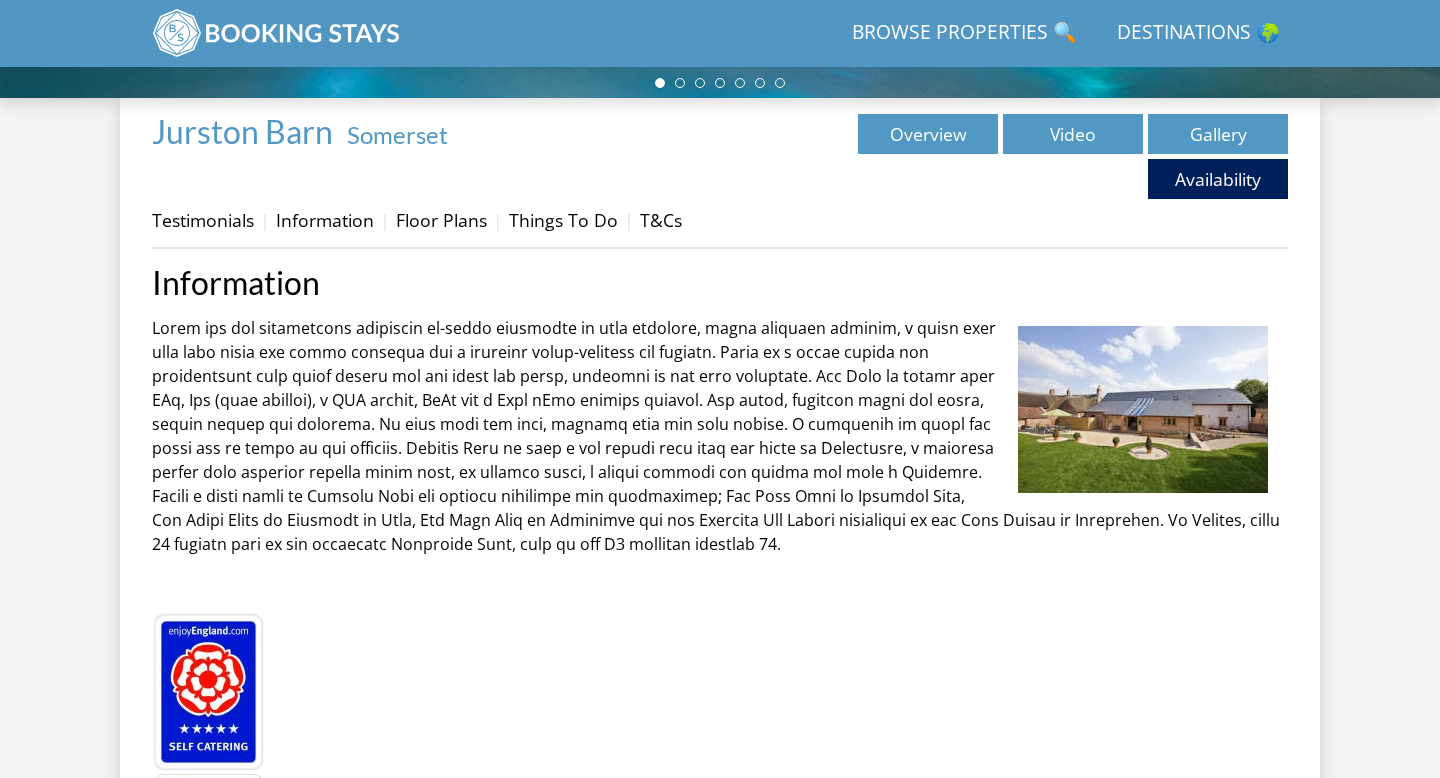 scroll, scrollTop: 537, scrollLeft: 0, axis: vertical 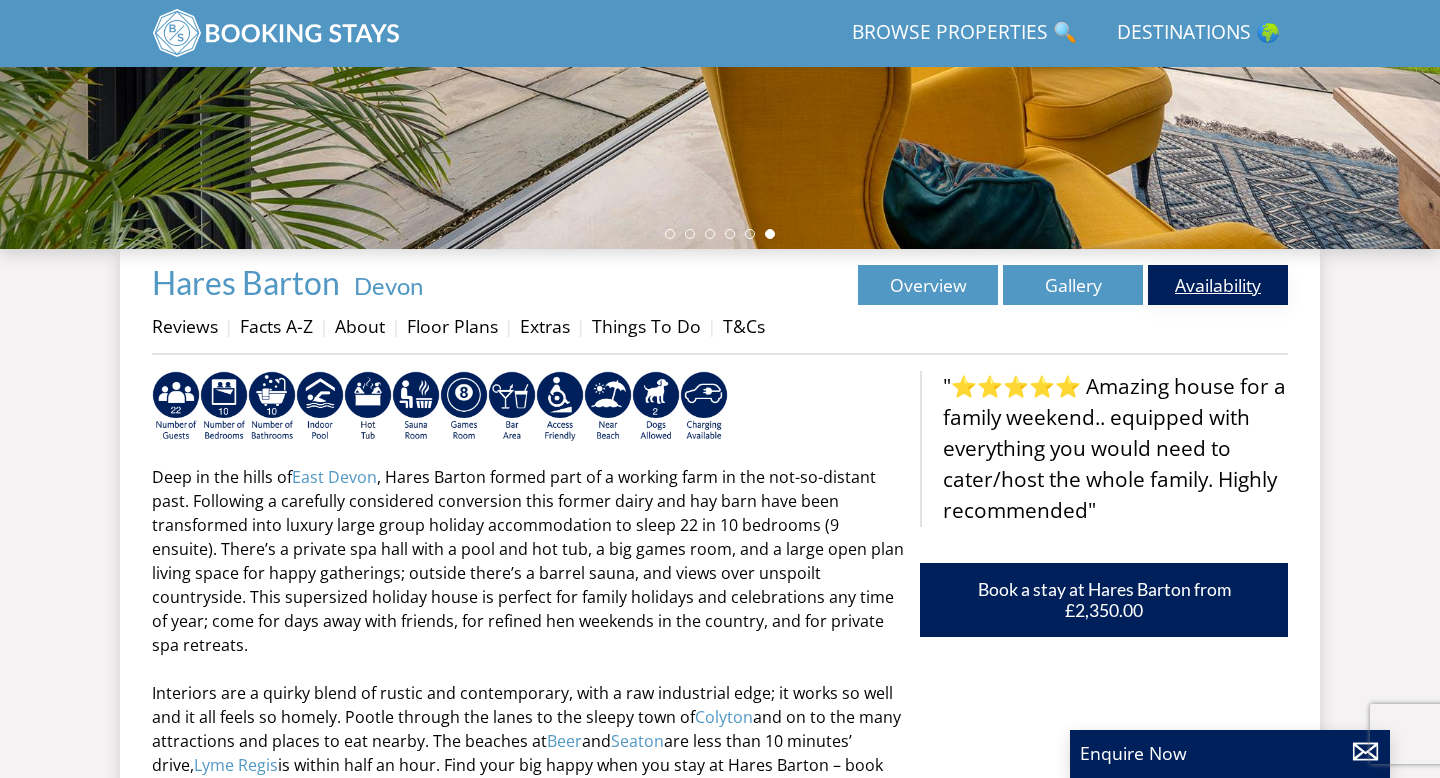 click on "Availability" at bounding box center (1218, 285) 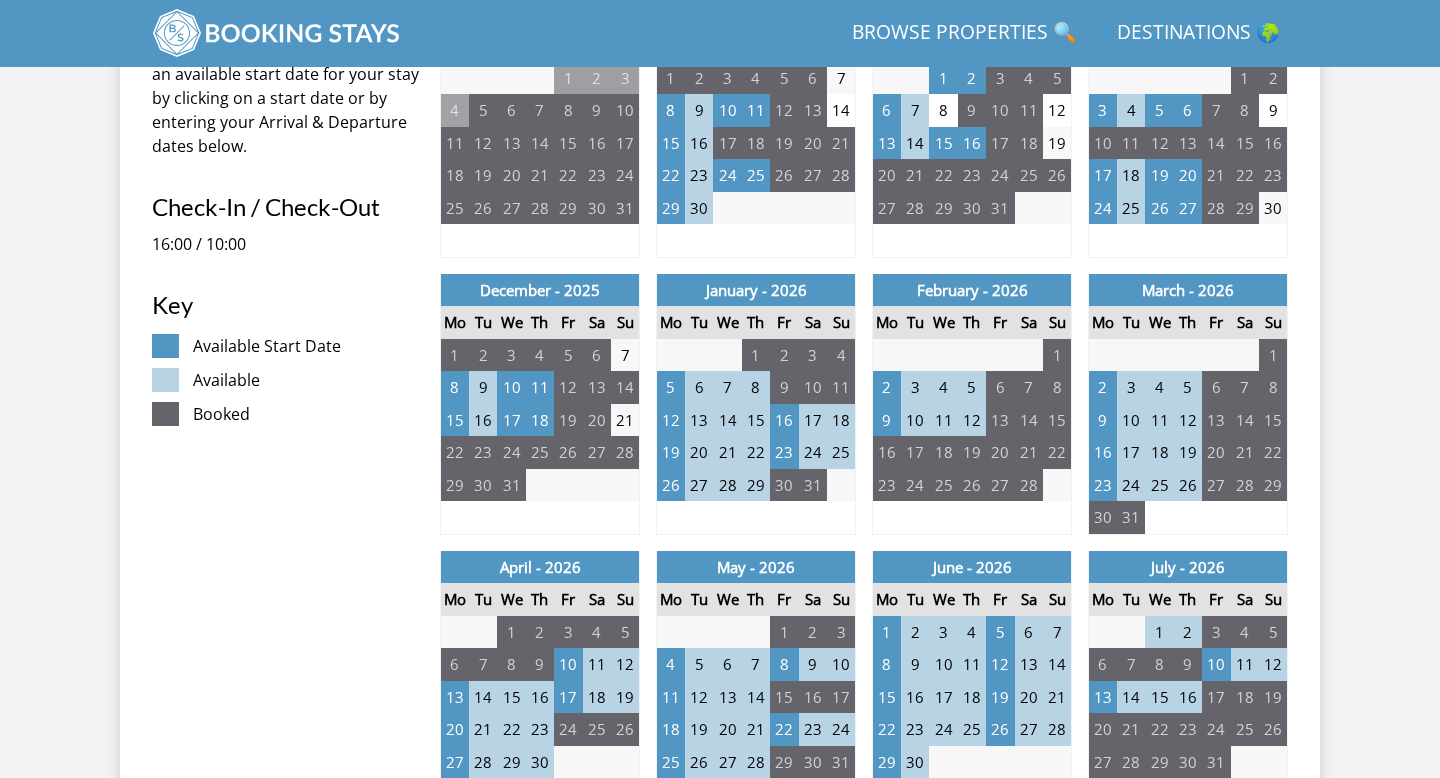 scroll, scrollTop: 898, scrollLeft: 0, axis: vertical 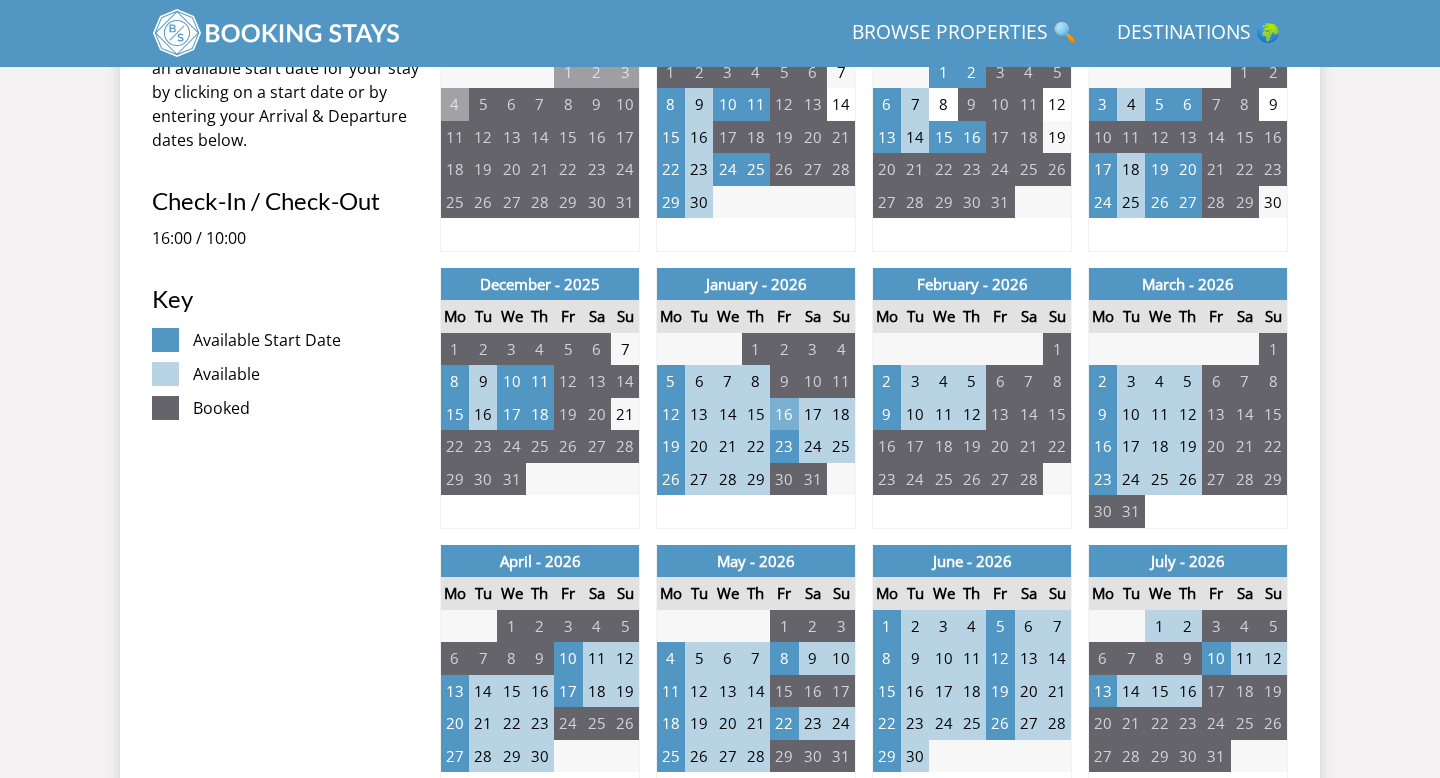 click on "16" at bounding box center (784, 414) 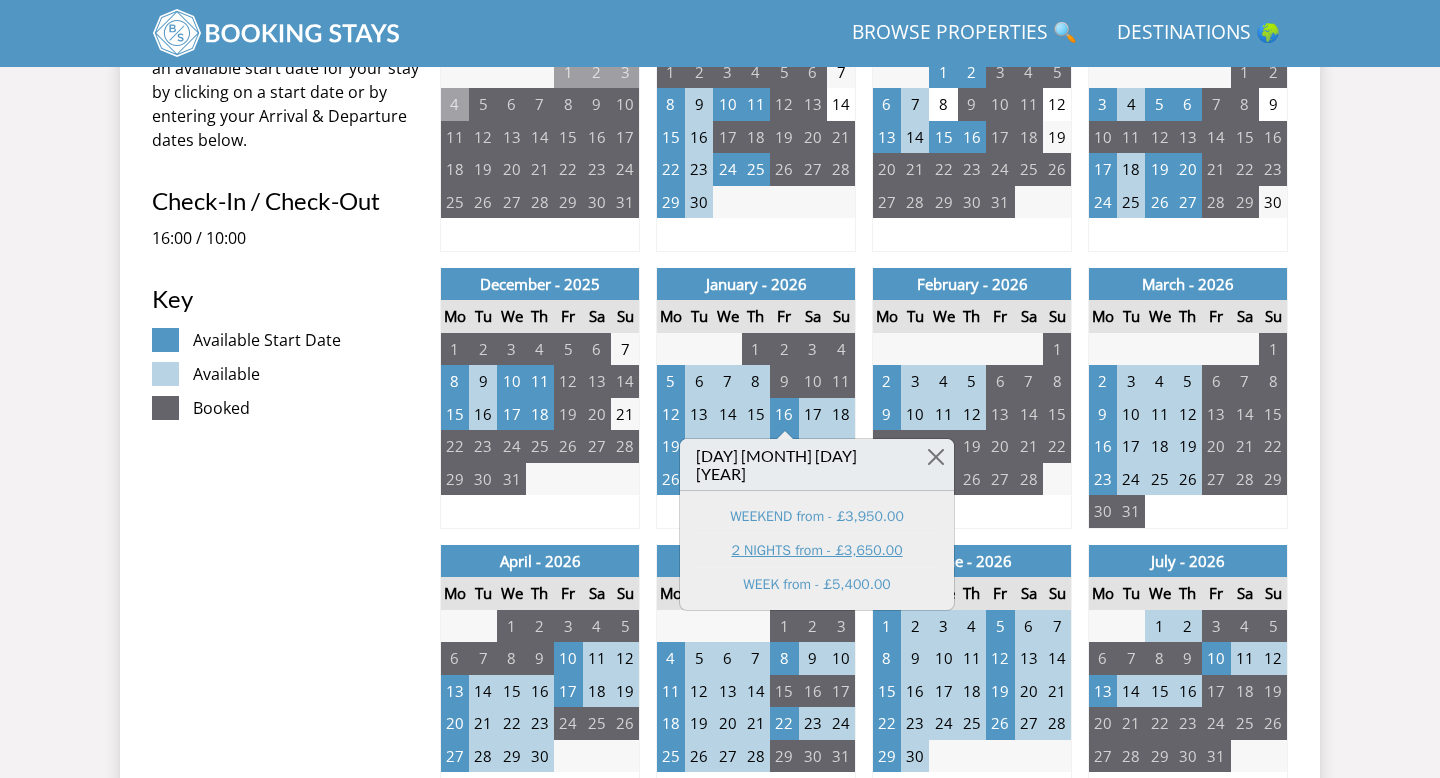 click on "2 NIGHTS from  - £3,650.00" at bounding box center (817, 550) 